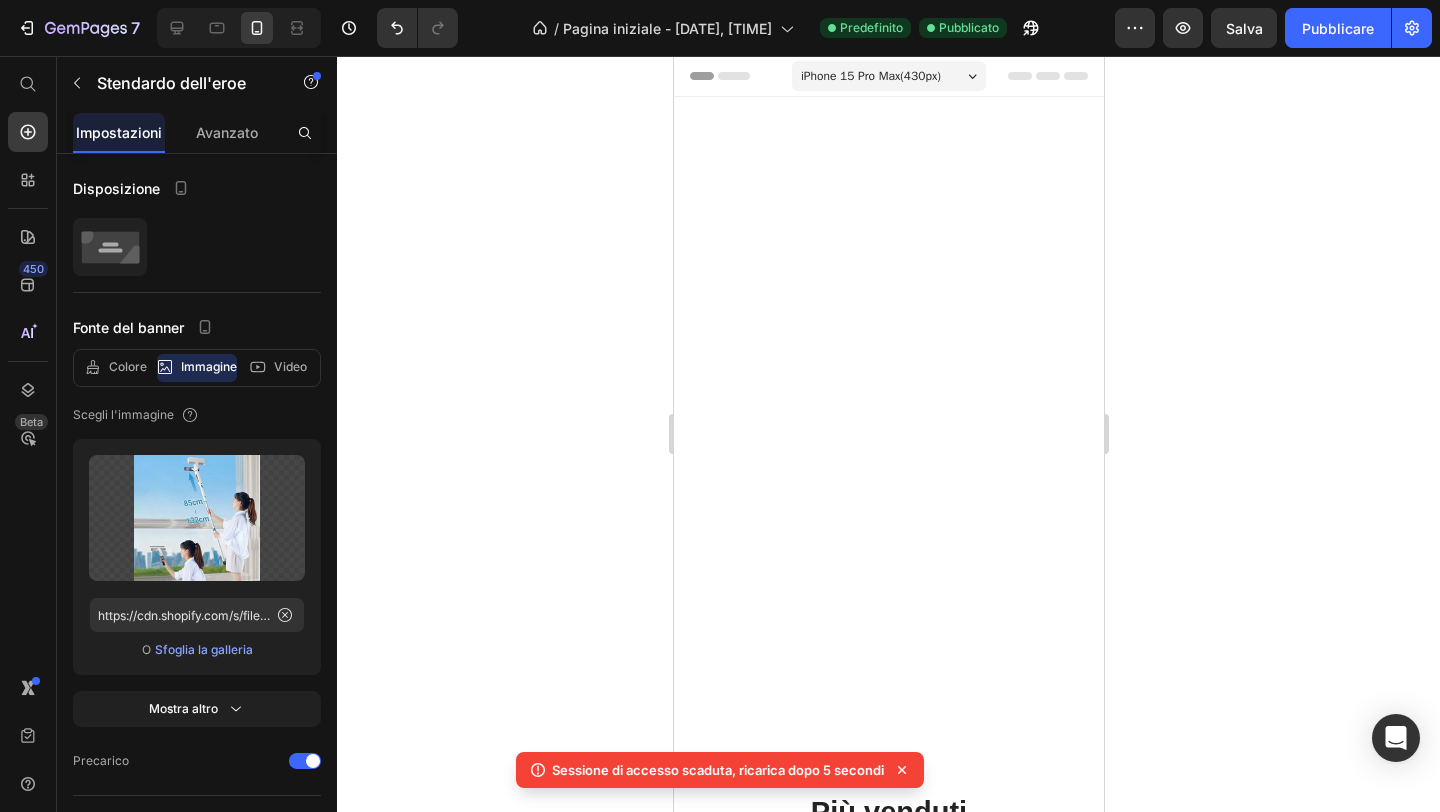 scroll, scrollTop: 1317, scrollLeft: 0, axis: vertical 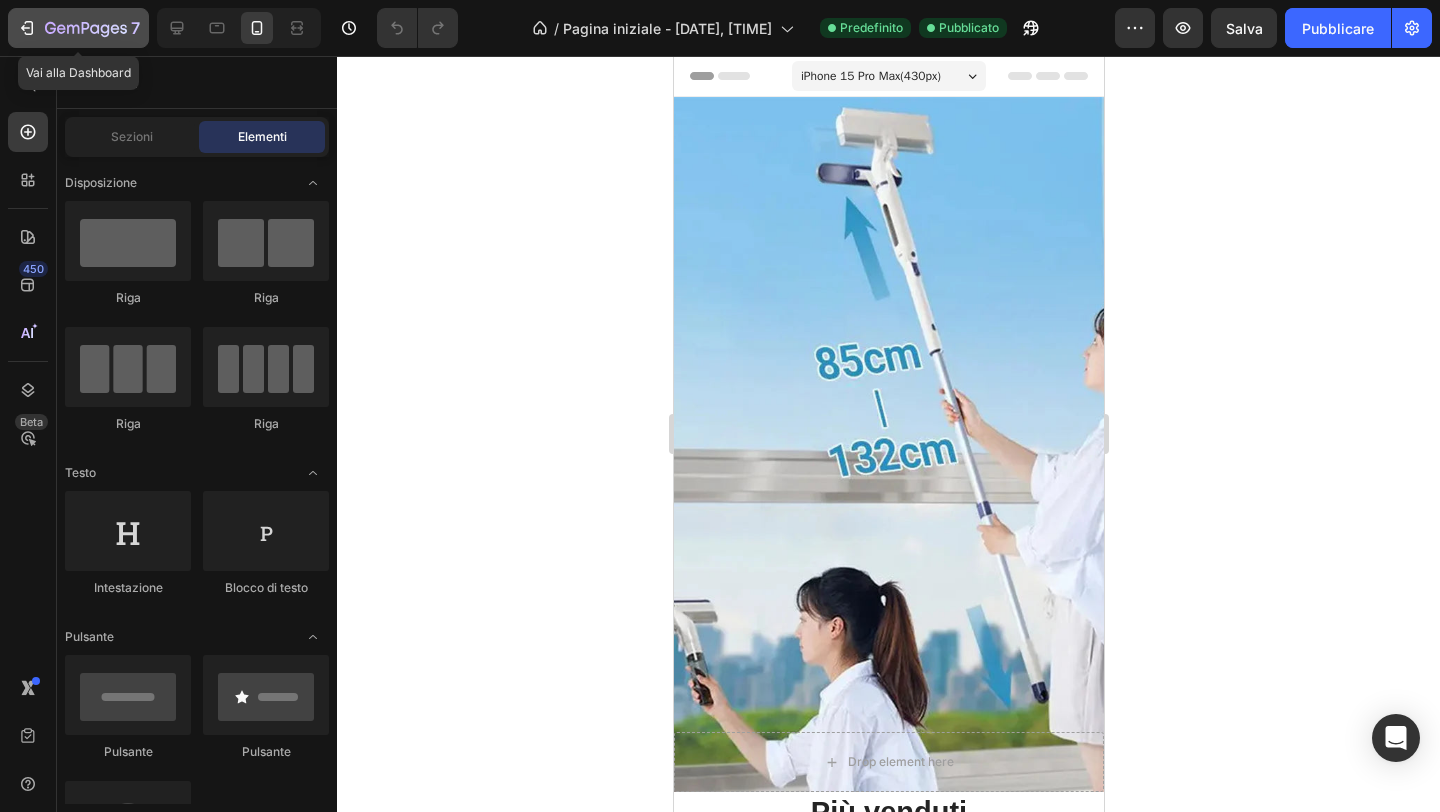click 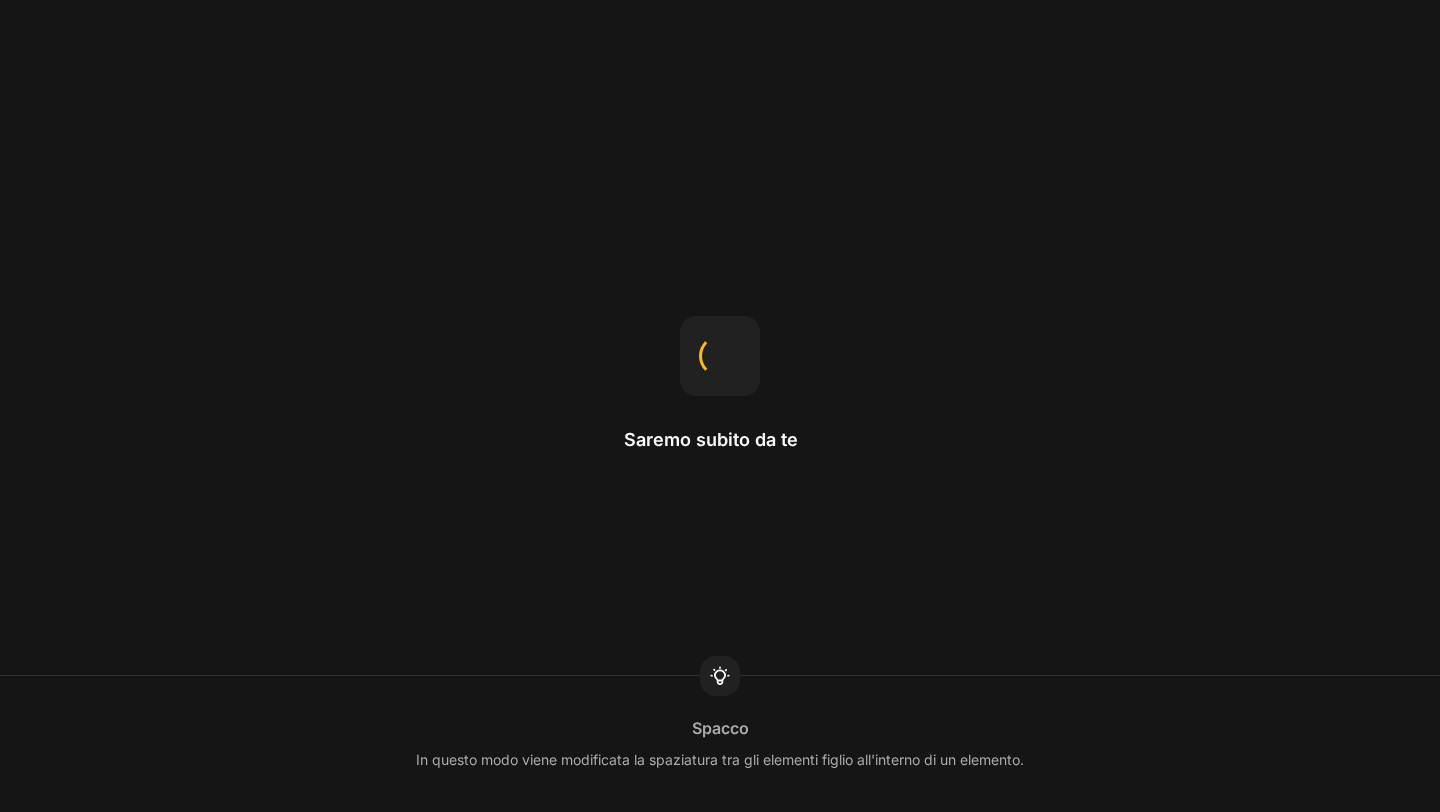 scroll, scrollTop: 0, scrollLeft: 0, axis: both 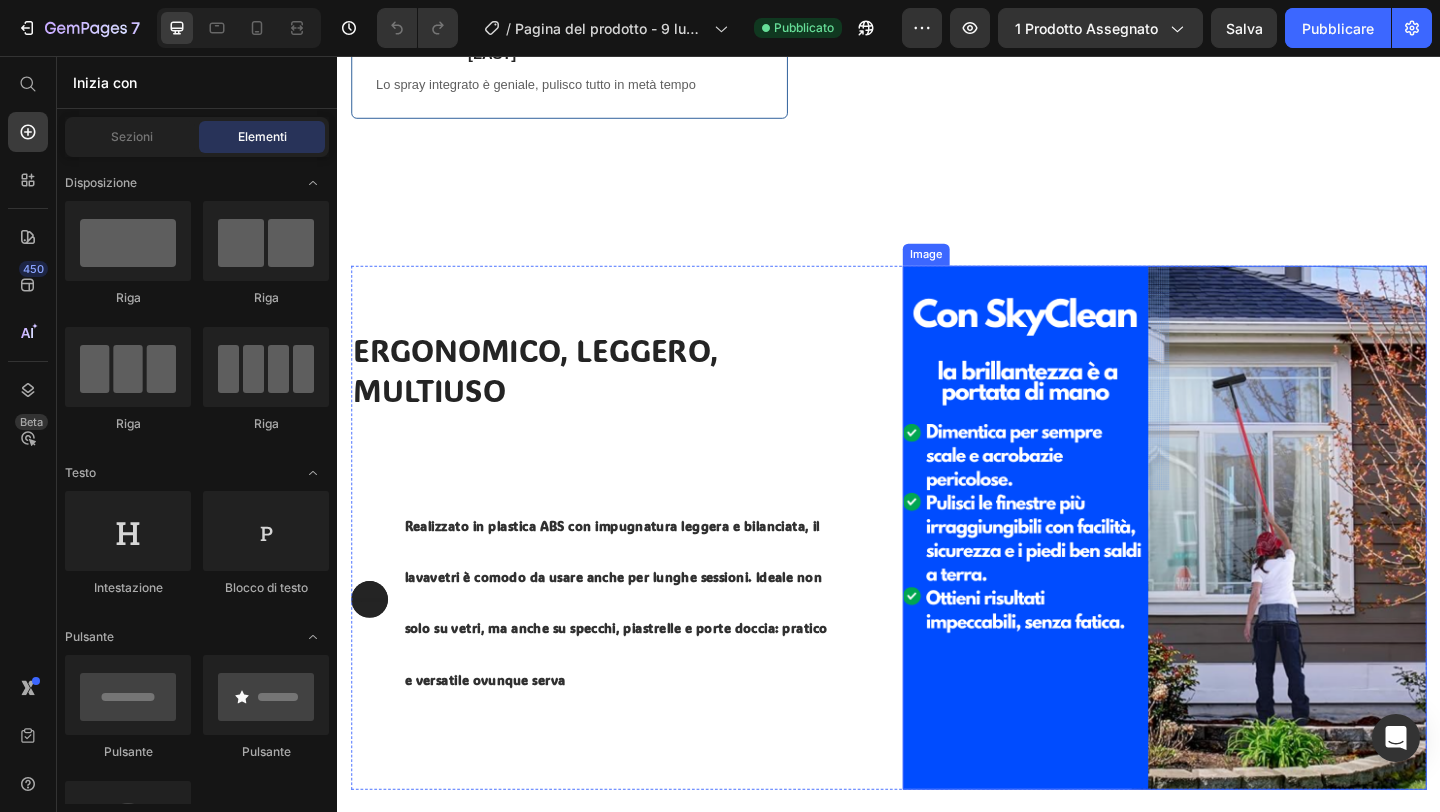 click at bounding box center (1237, 569) 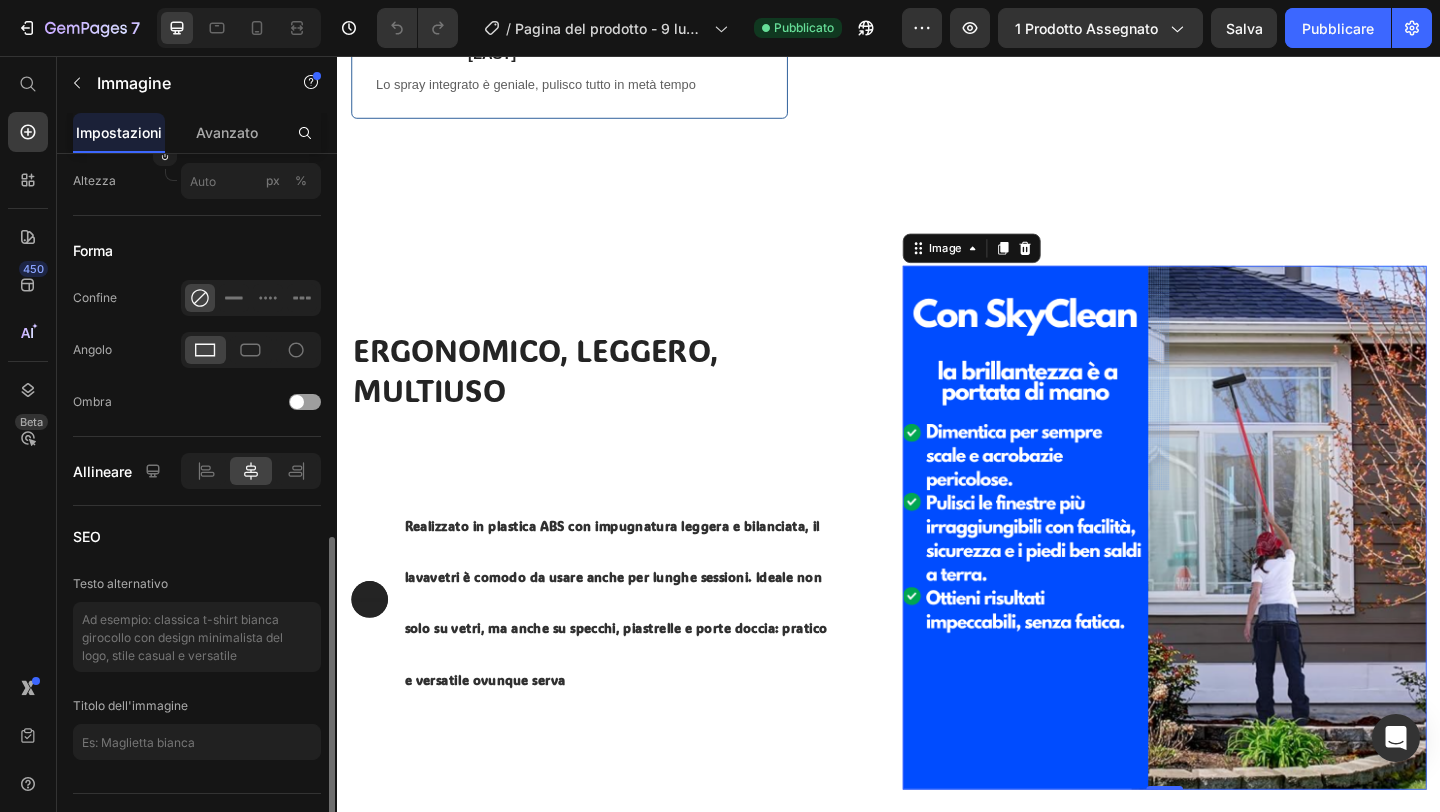 scroll, scrollTop: 756, scrollLeft: 0, axis: vertical 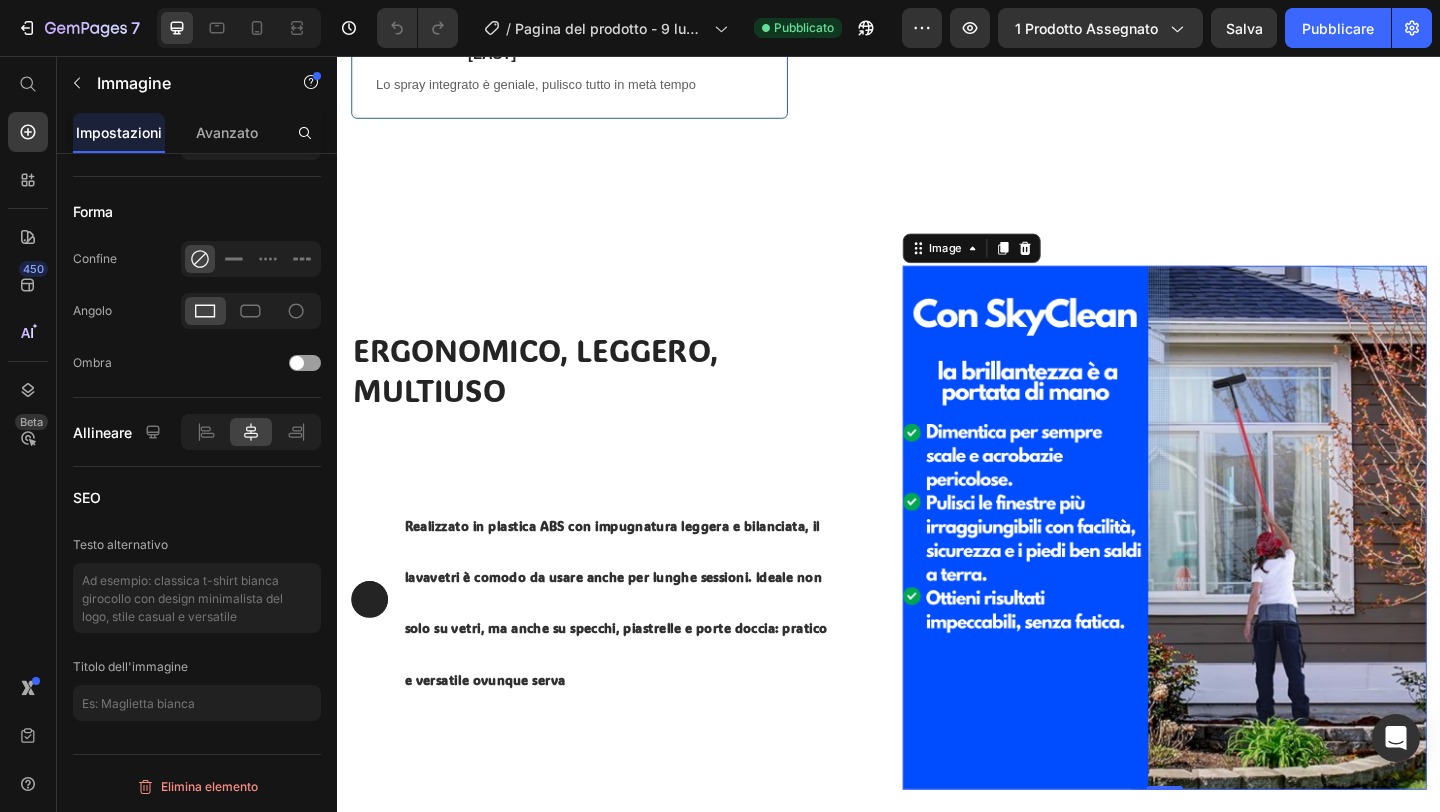 click at bounding box center (1237, 569) 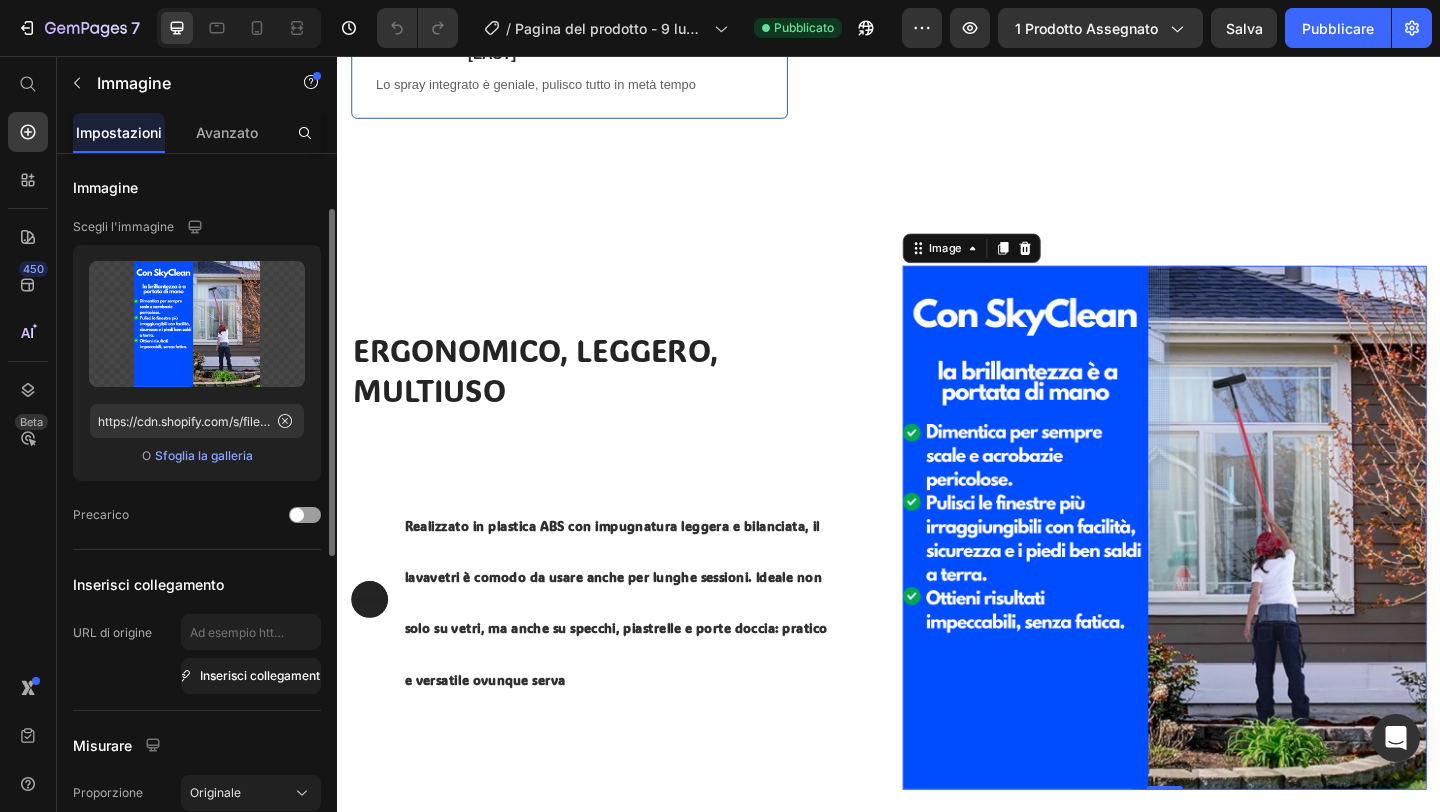 scroll, scrollTop: 0, scrollLeft: 0, axis: both 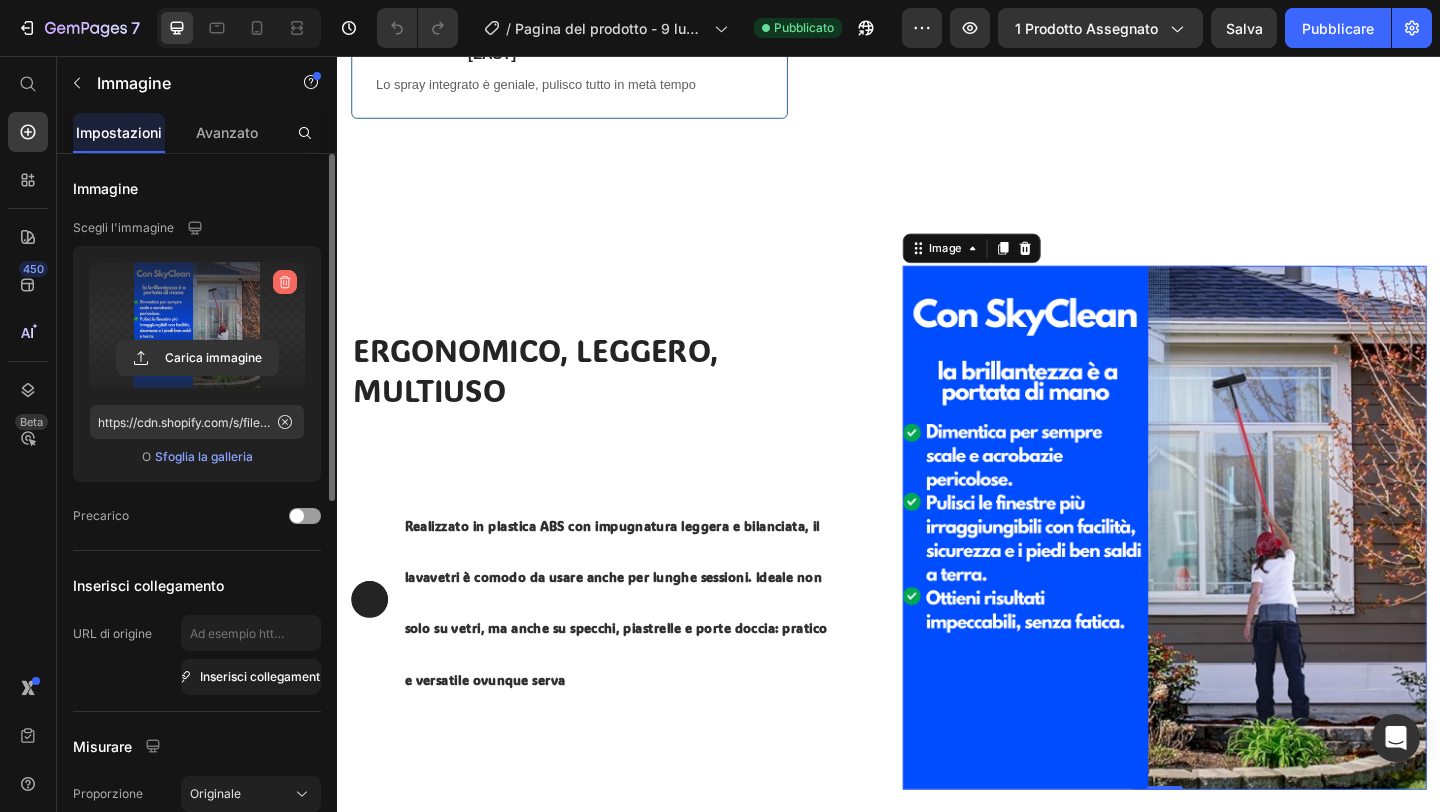 click at bounding box center [285, 282] 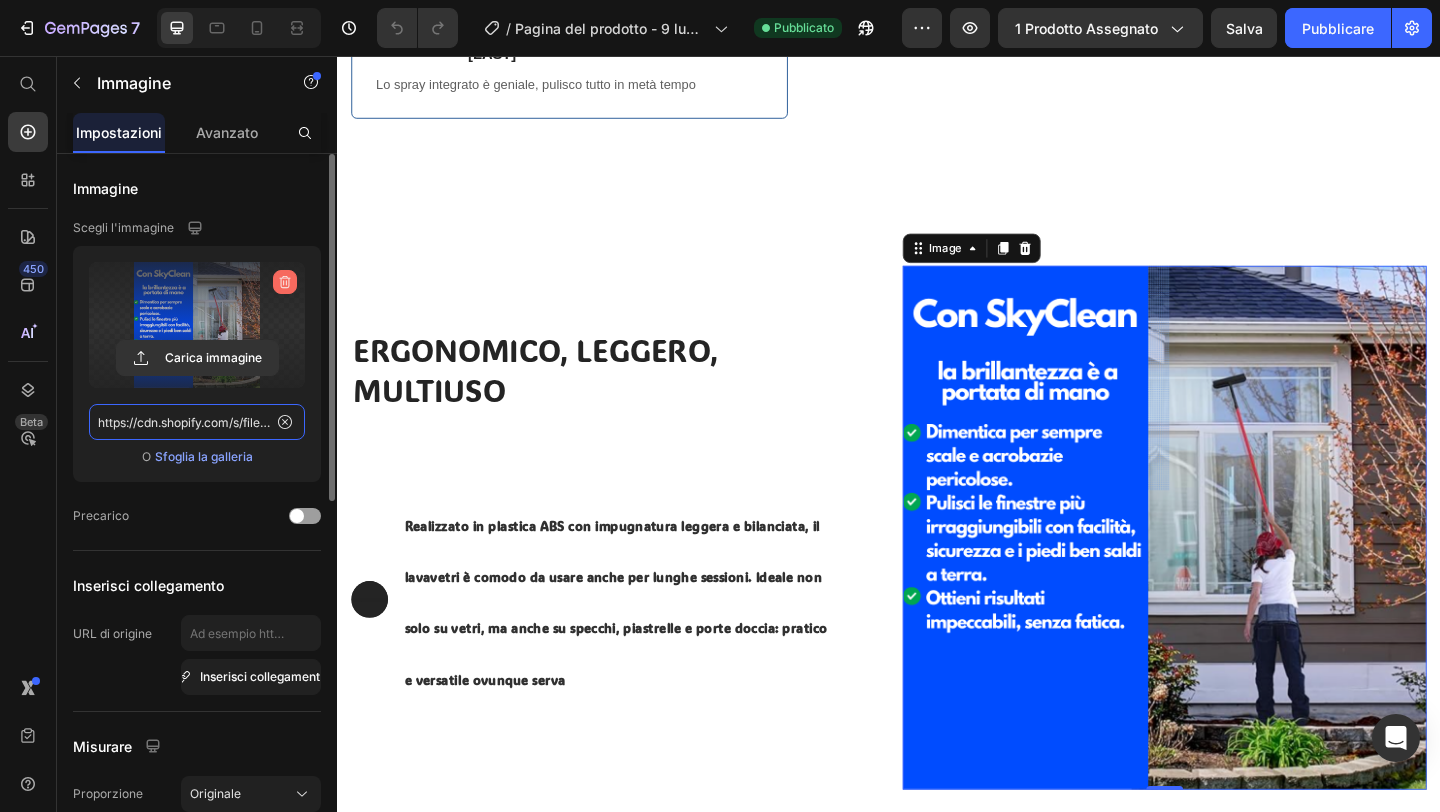 type 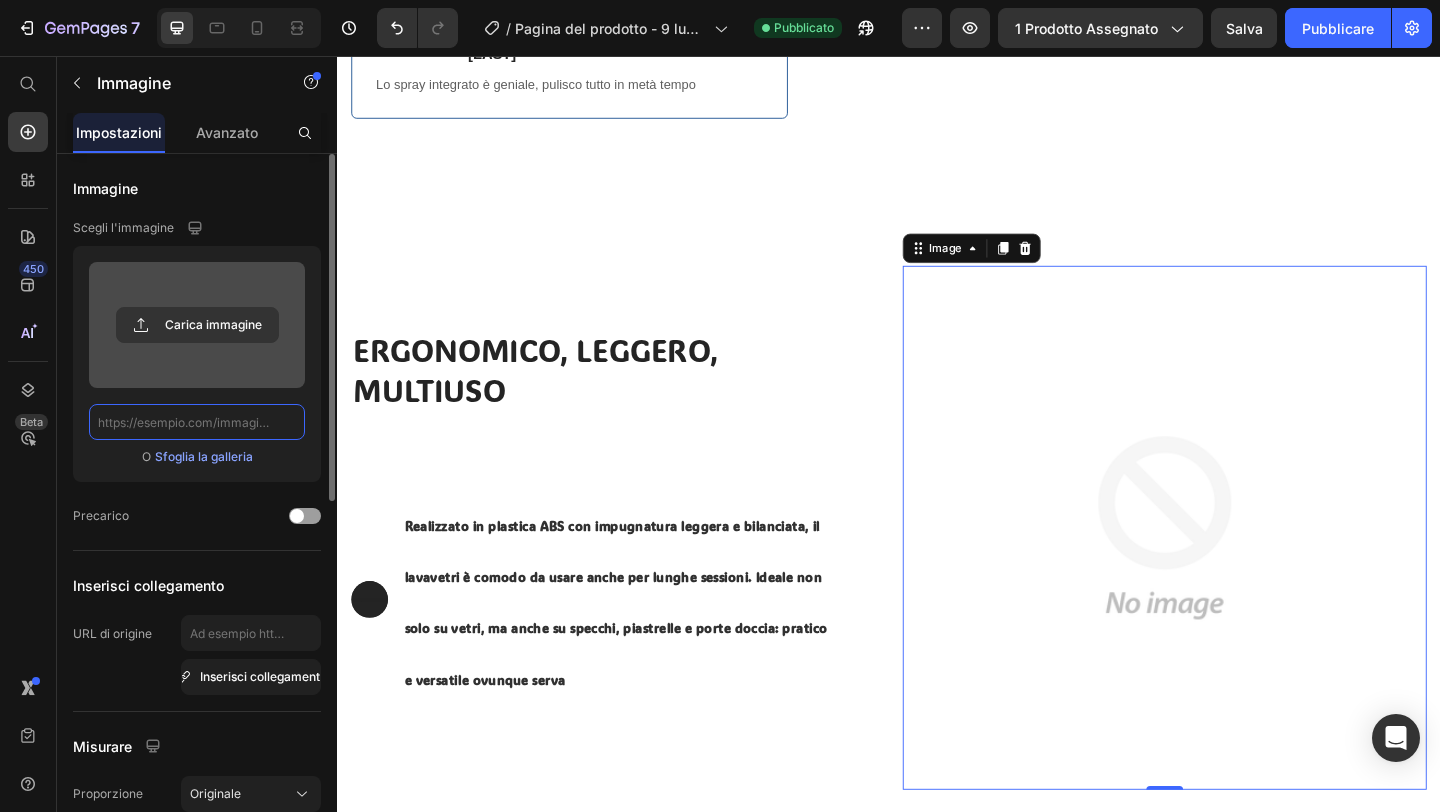 scroll, scrollTop: 0, scrollLeft: 0, axis: both 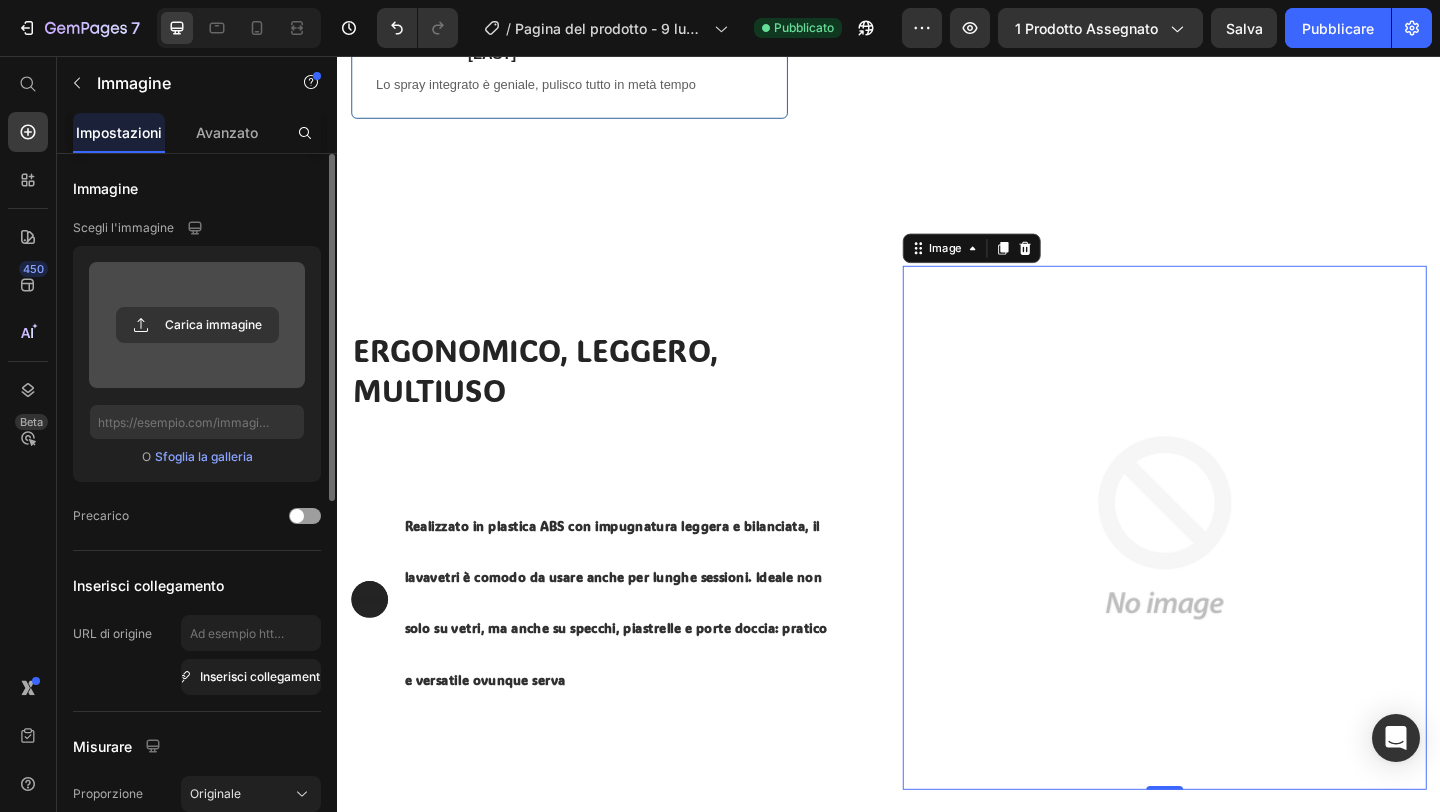 click at bounding box center (1237, 569) 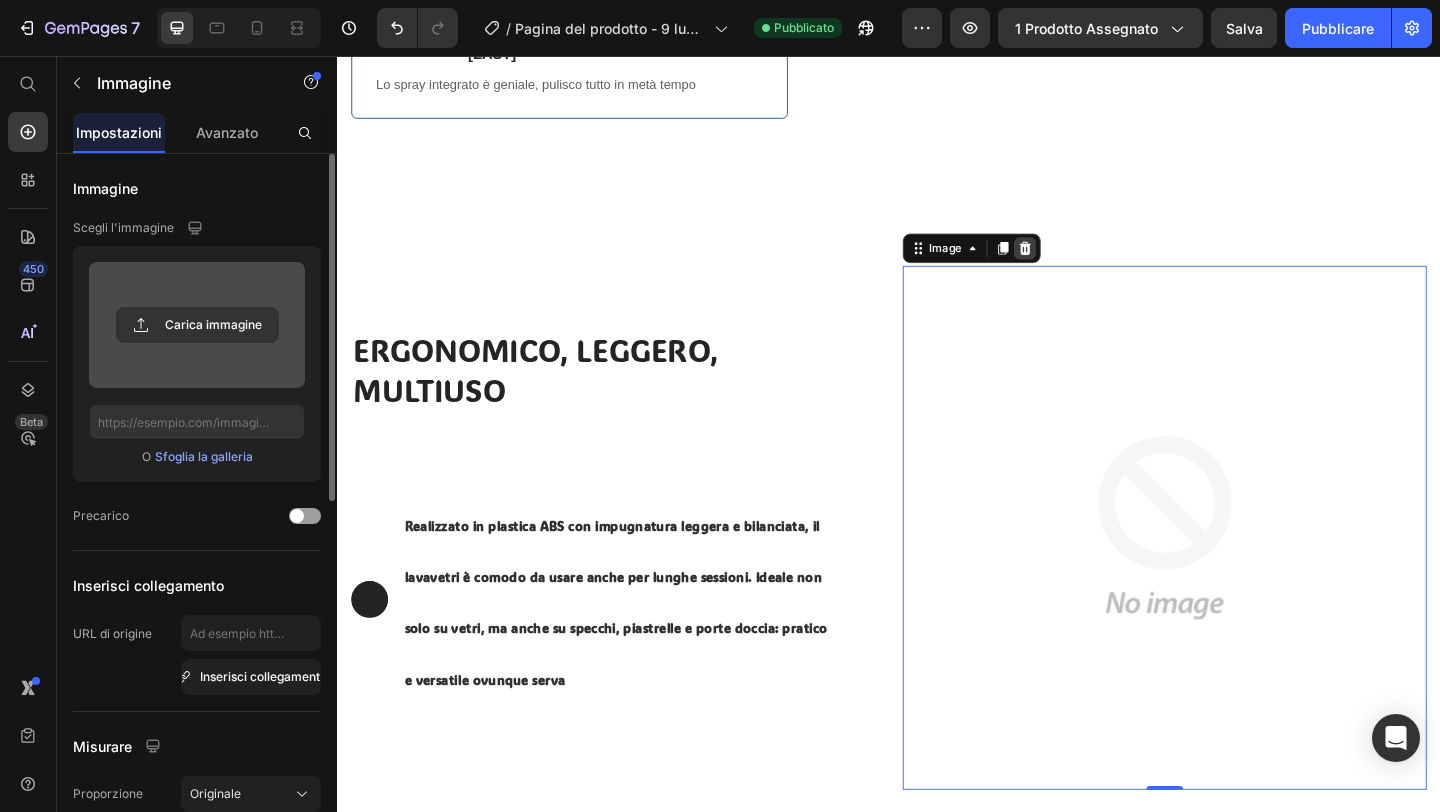 click 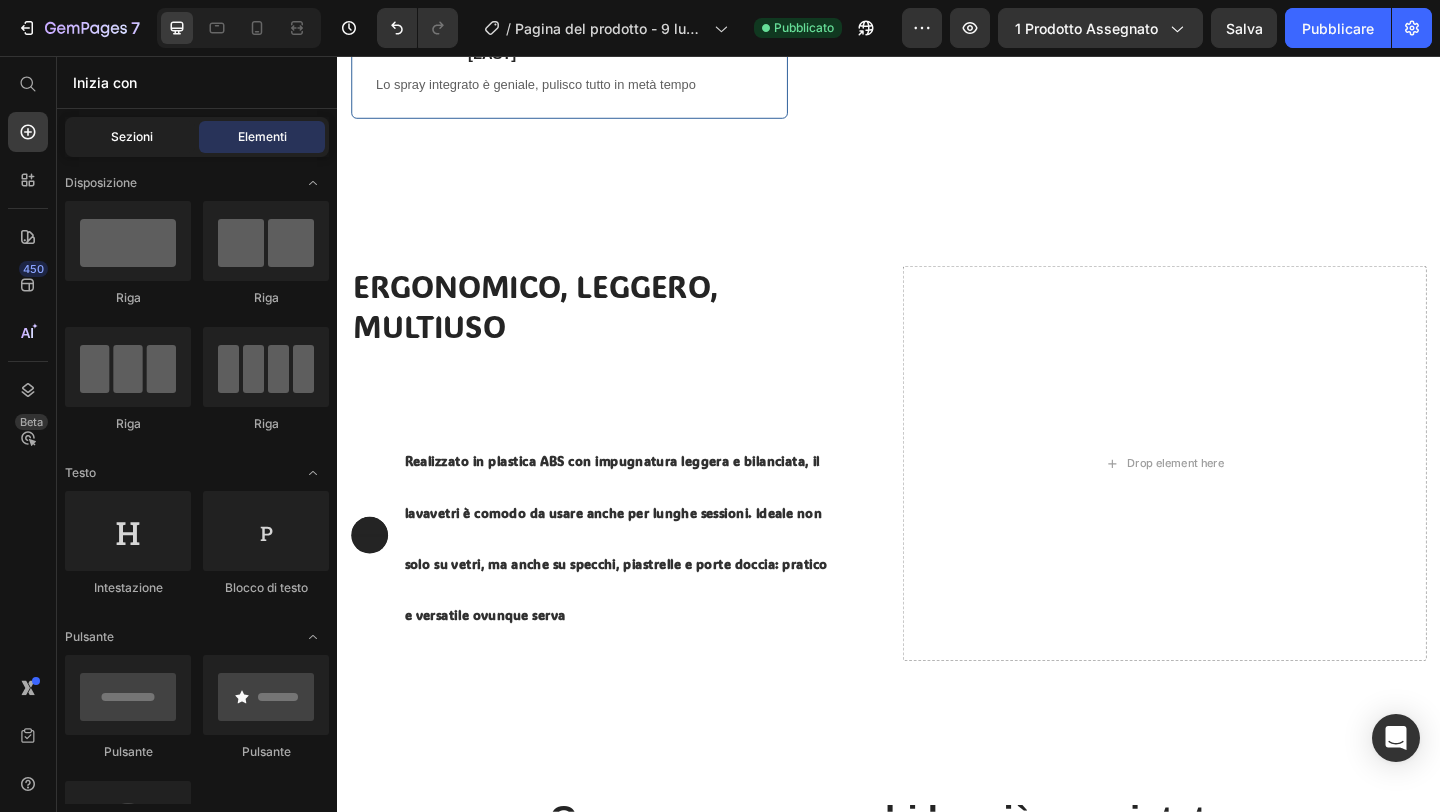 click on "Sezioni" at bounding box center [132, 136] 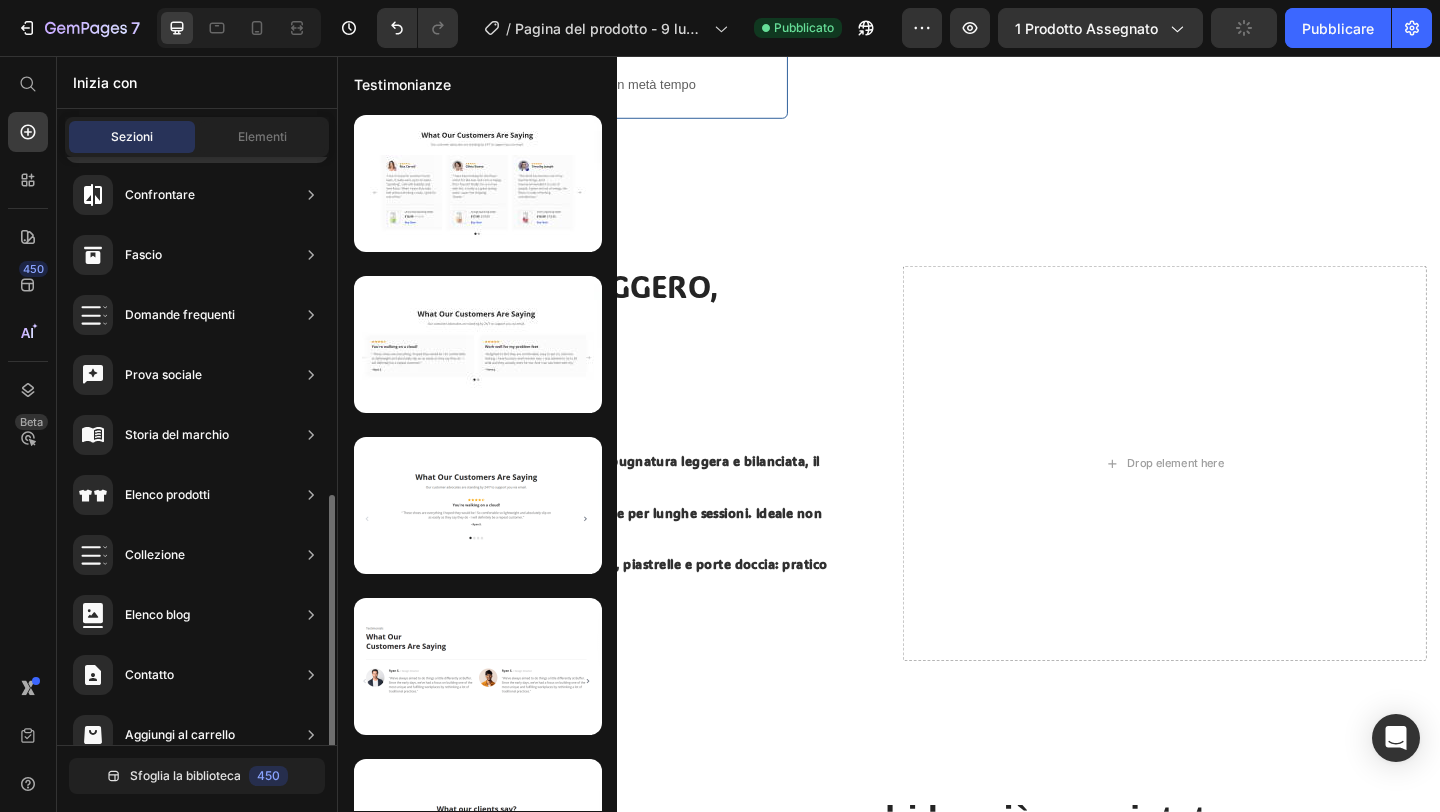 scroll, scrollTop: 572, scrollLeft: 0, axis: vertical 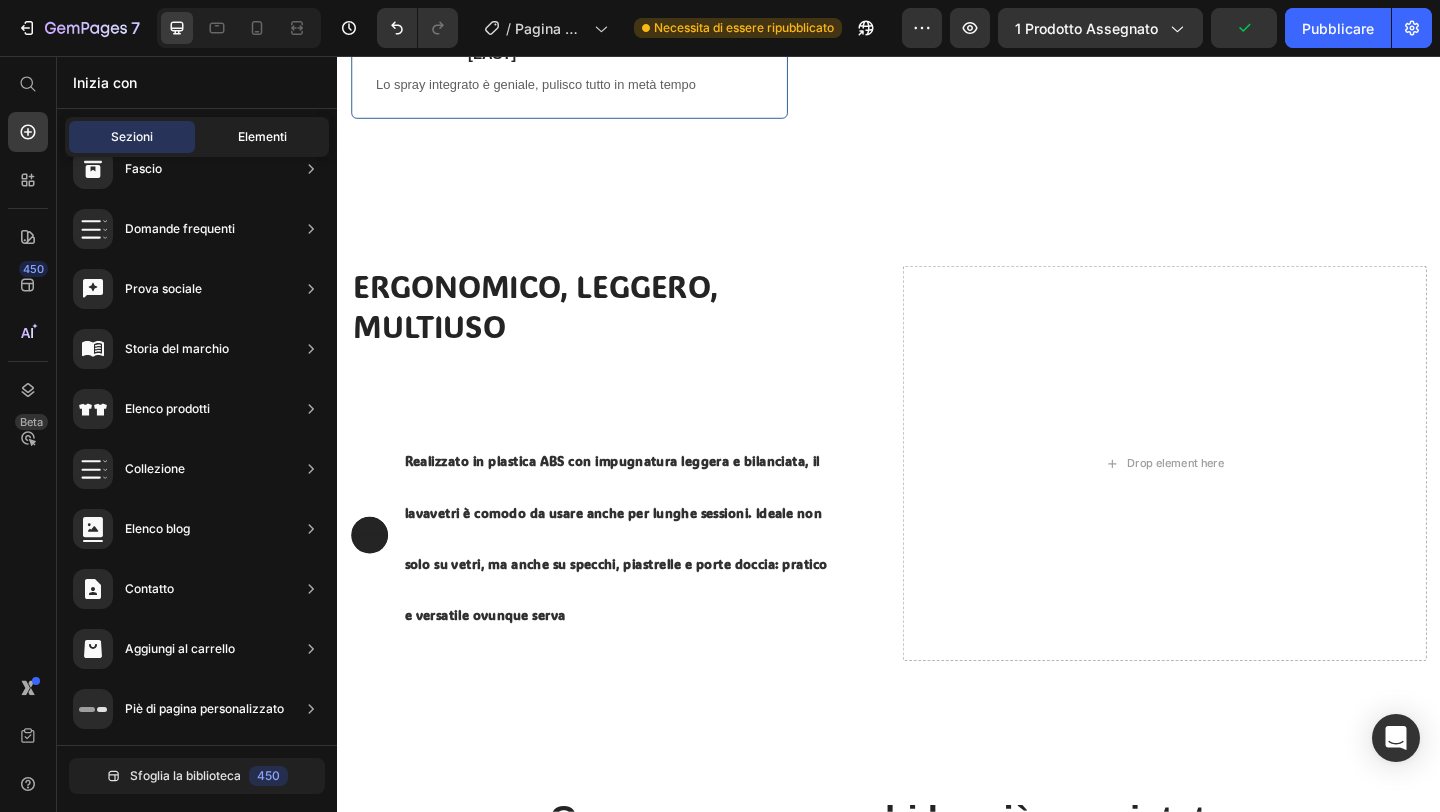 click on "Elementi" at bounding box center (262, 136) 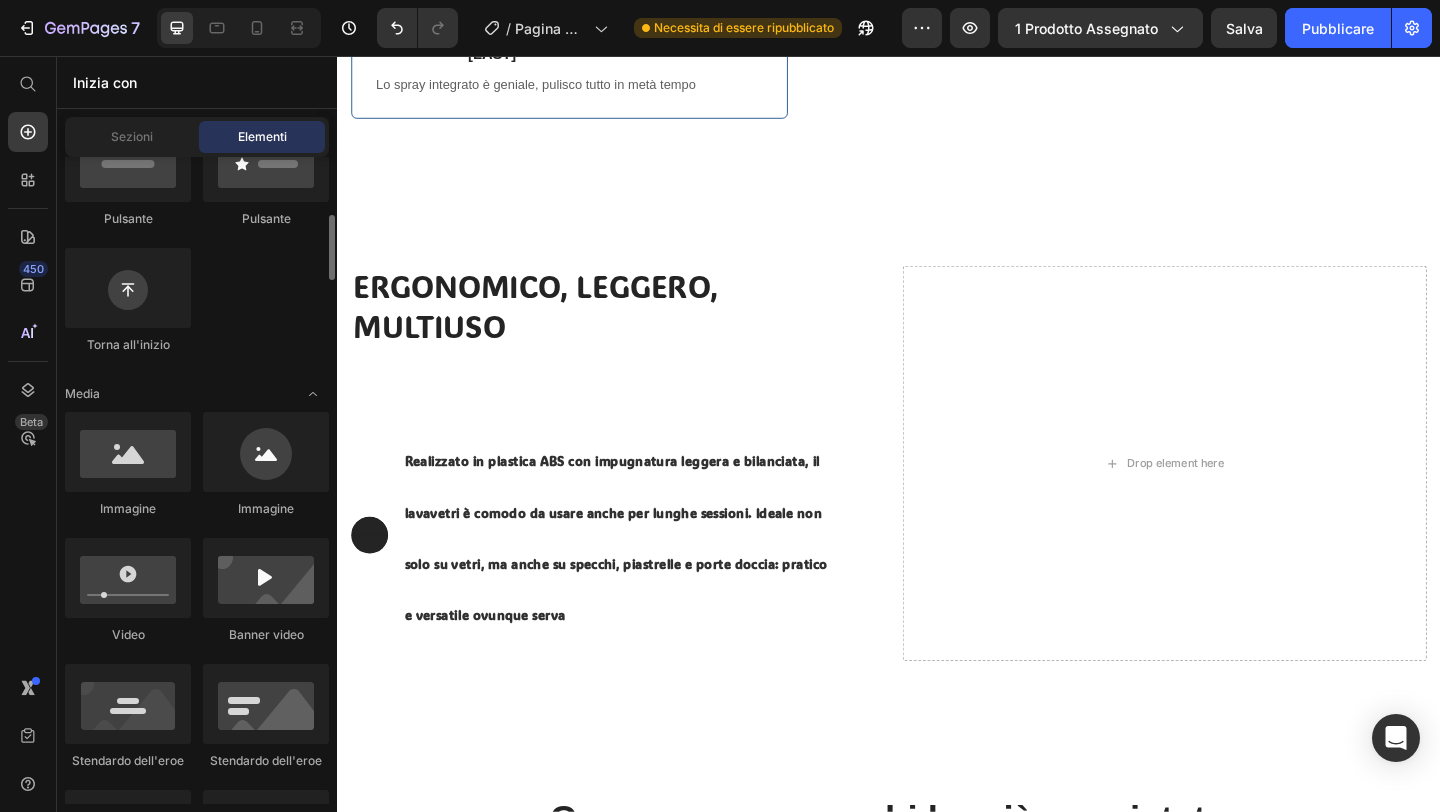 scroll, scrollTop: 541, scrollLeft: 0, axis: vertical 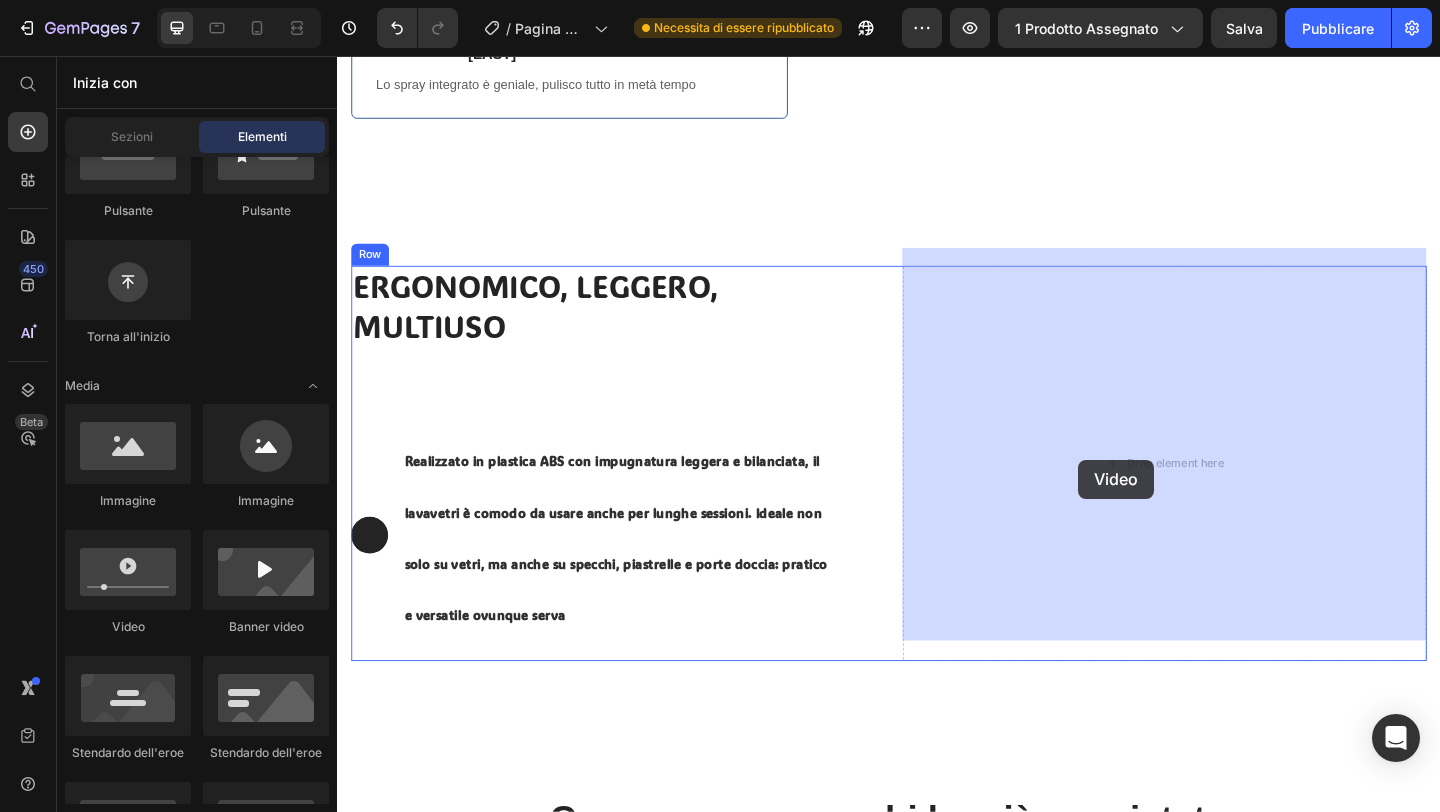 drag, startPoint x: 470, startPoint y: 638, endPoint x: 1143, endPoint y: 495, distance: 688.0247 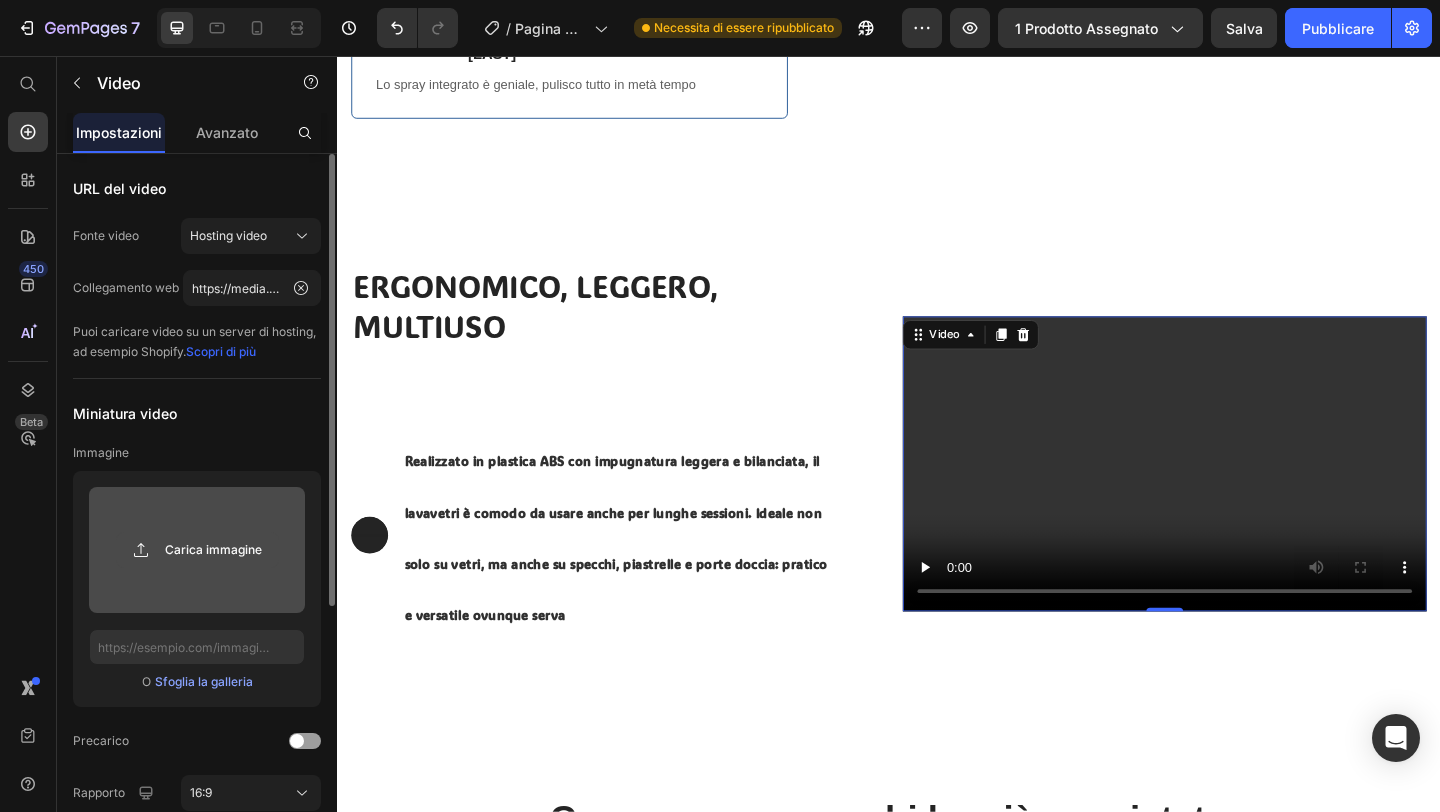 click 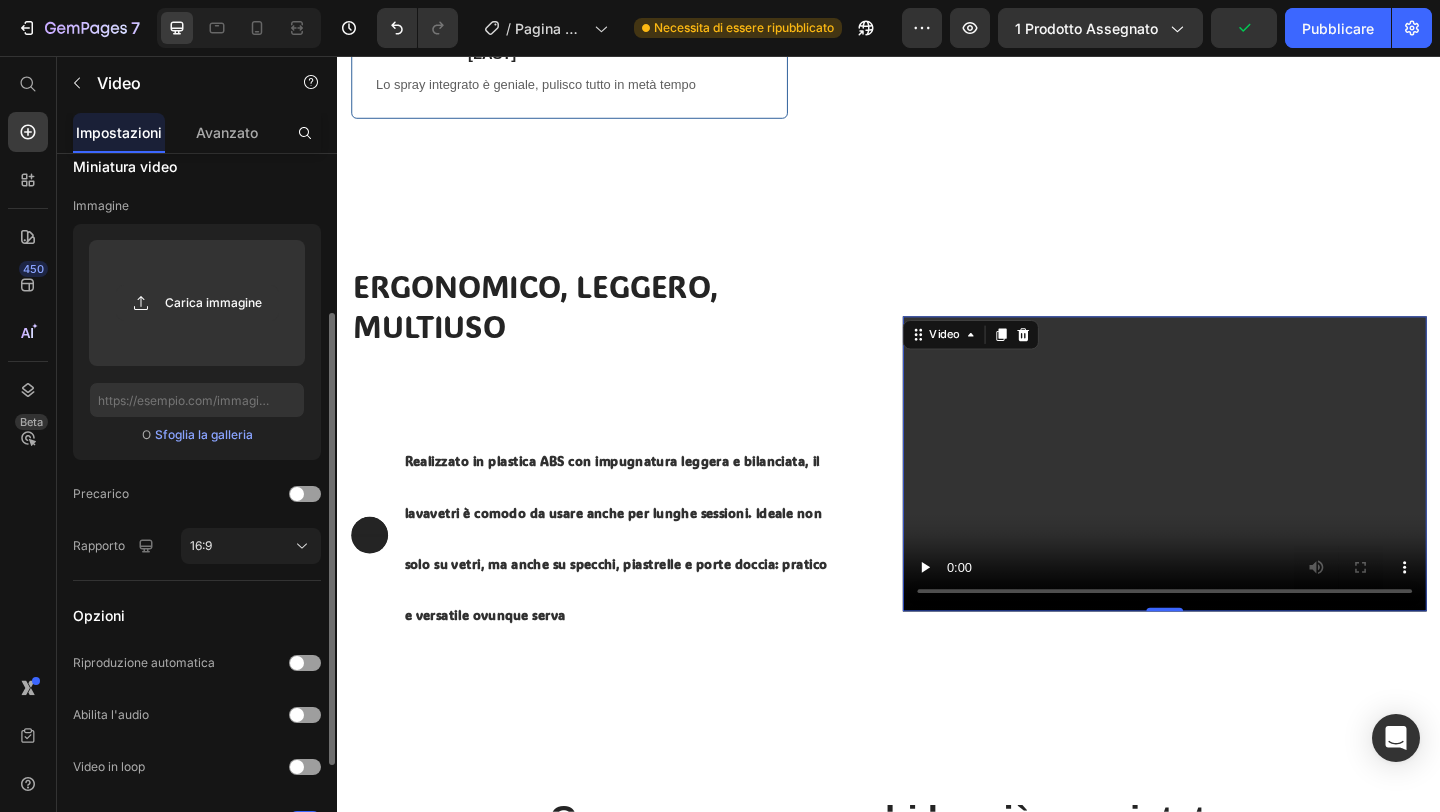 scroll, scrollTop: 251, scrollLeft: 0, axis: vertical 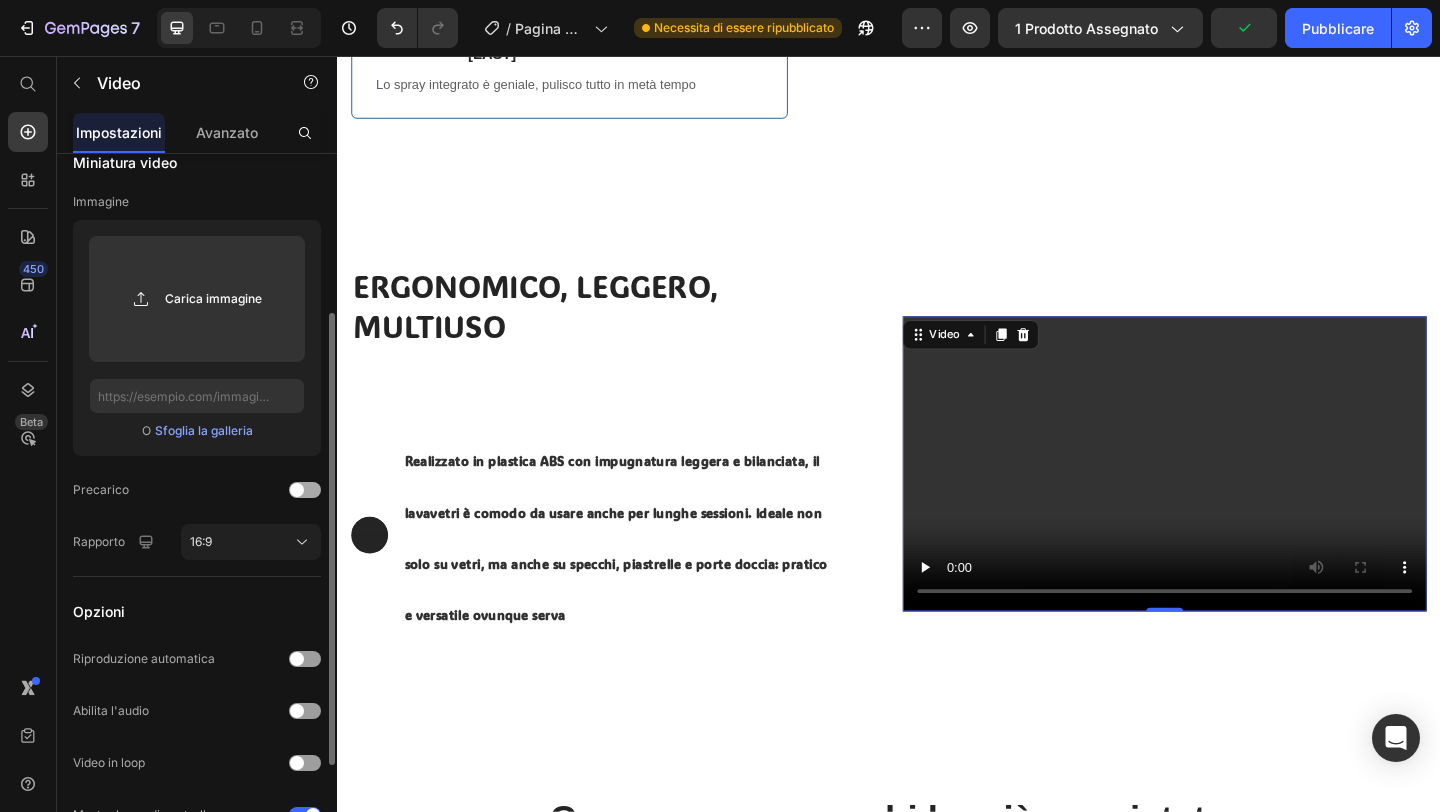click at bounding box center (297, 490) 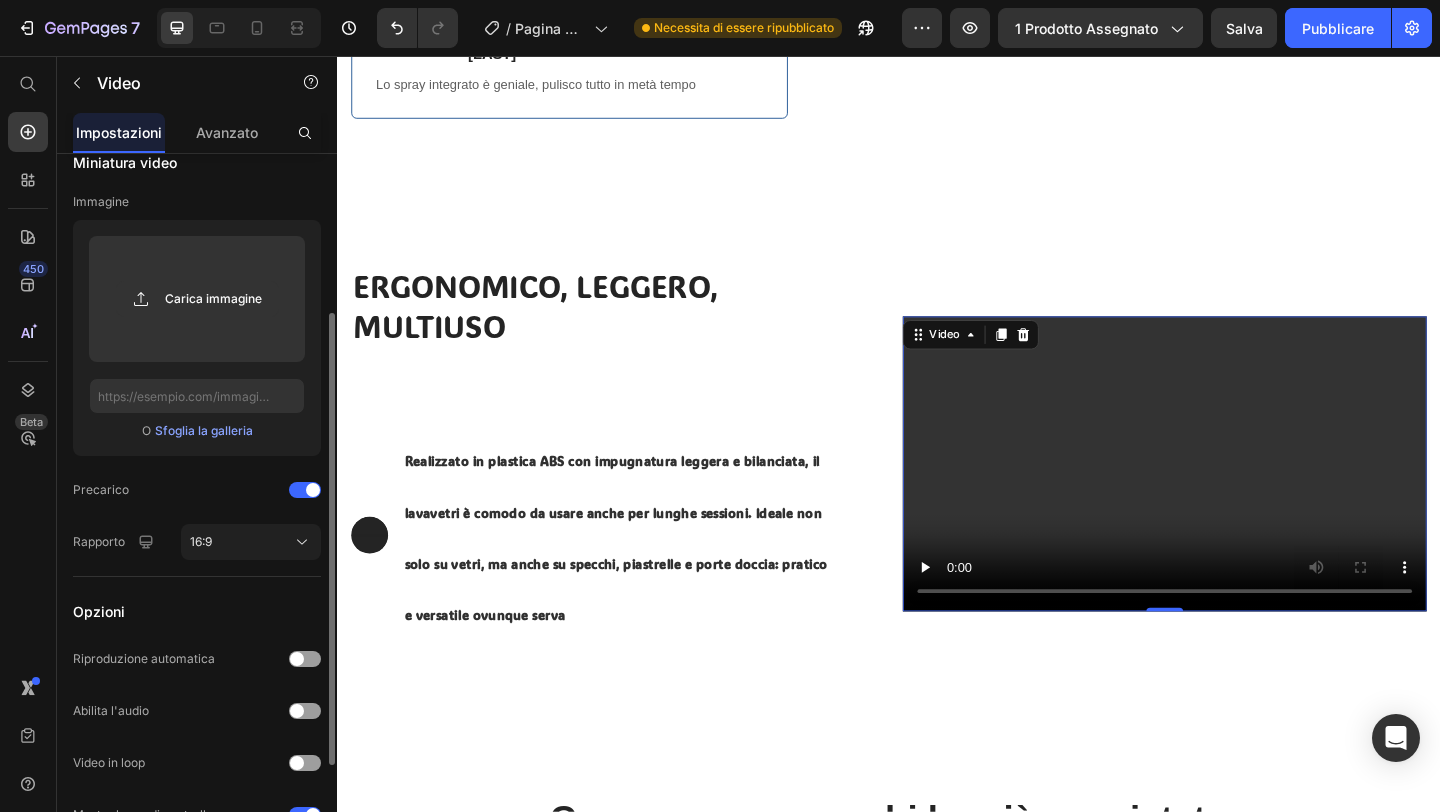 click on "Sfoglia la galleria" at bounding box center [204, 430] 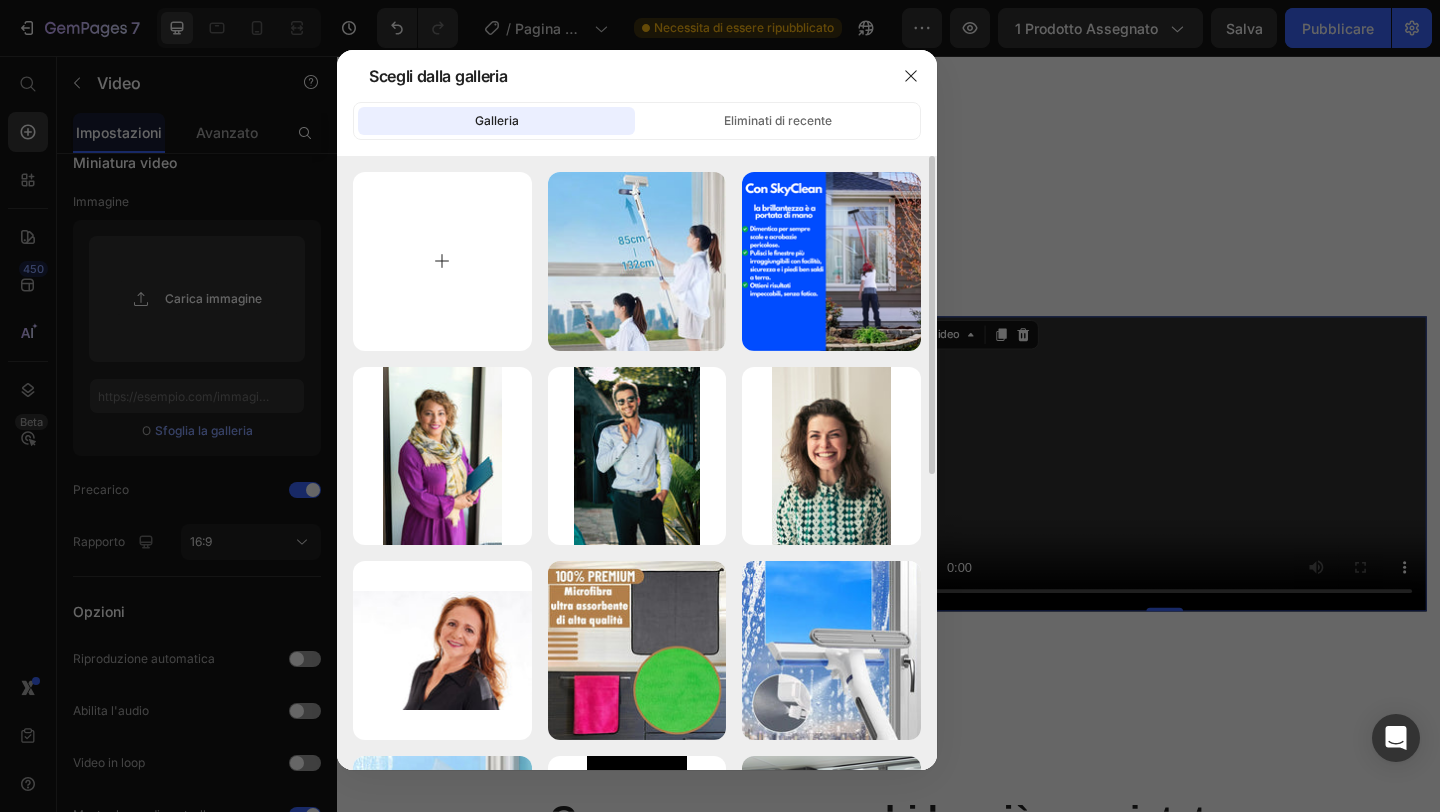 click at bounding box center (442, 261) 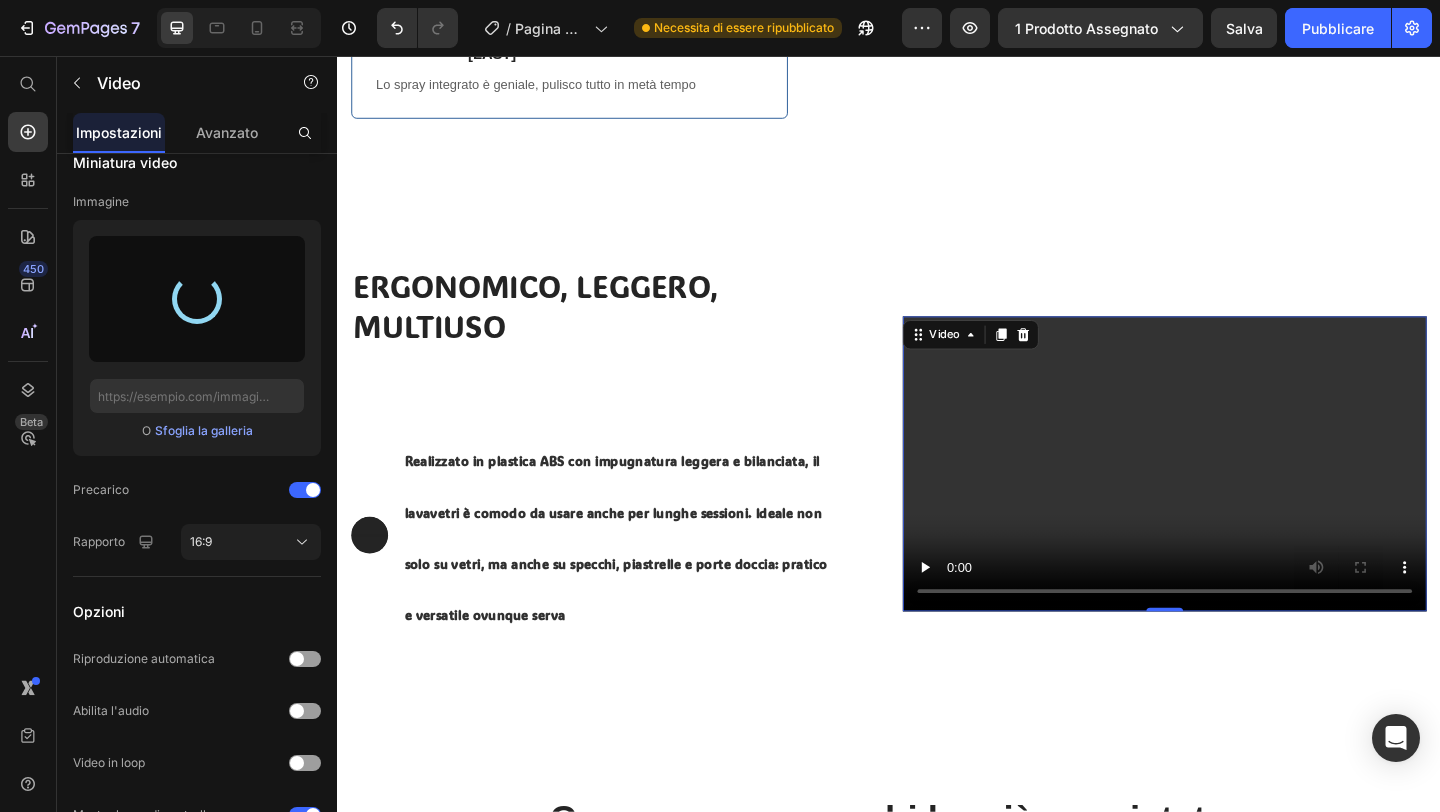type on "https://cdn.shopify.com/s/files/1/0931/6414/2940/files/gempages_572786027408655584-6c2bb6bc-5523-4e5d-b18b-655c1b154e01.png" 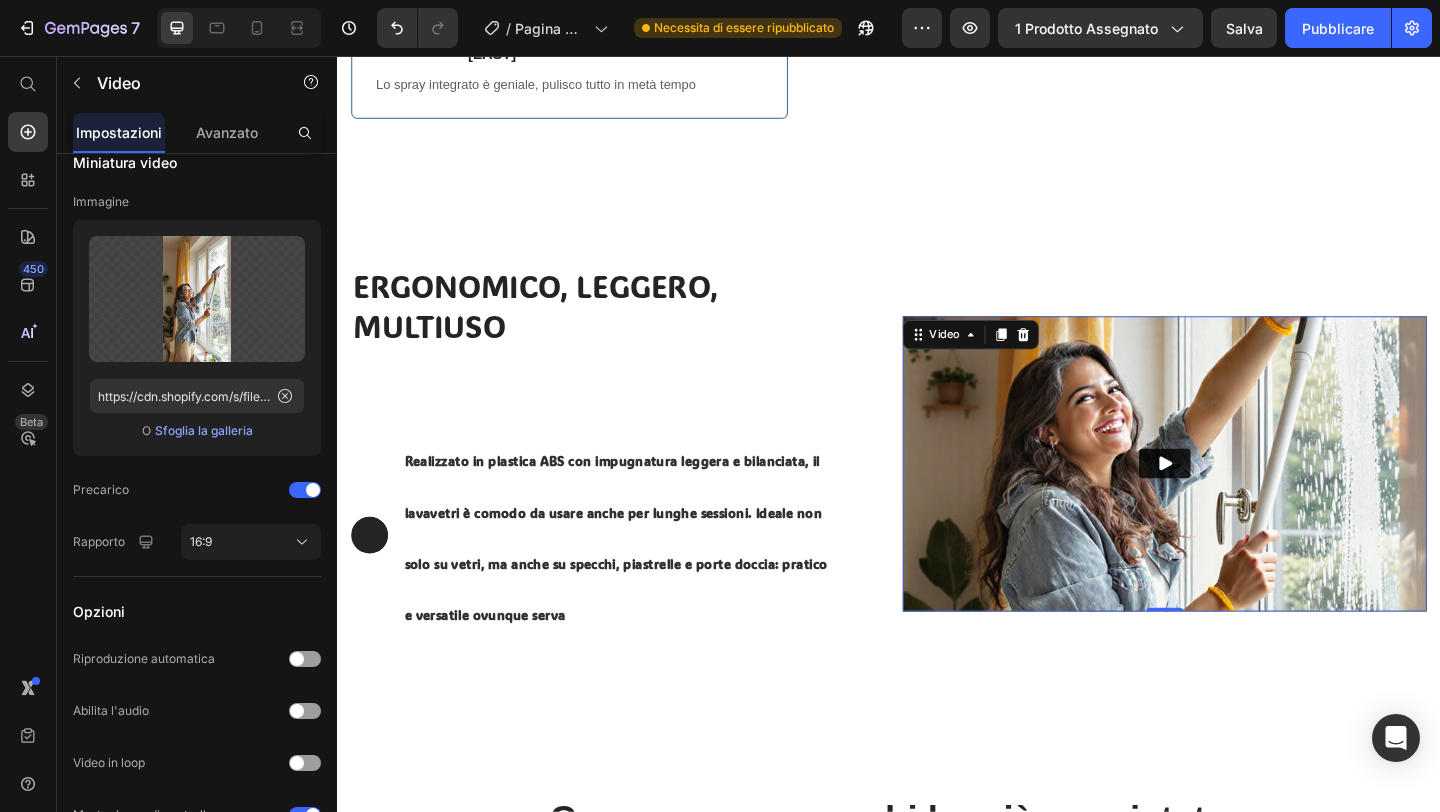 click 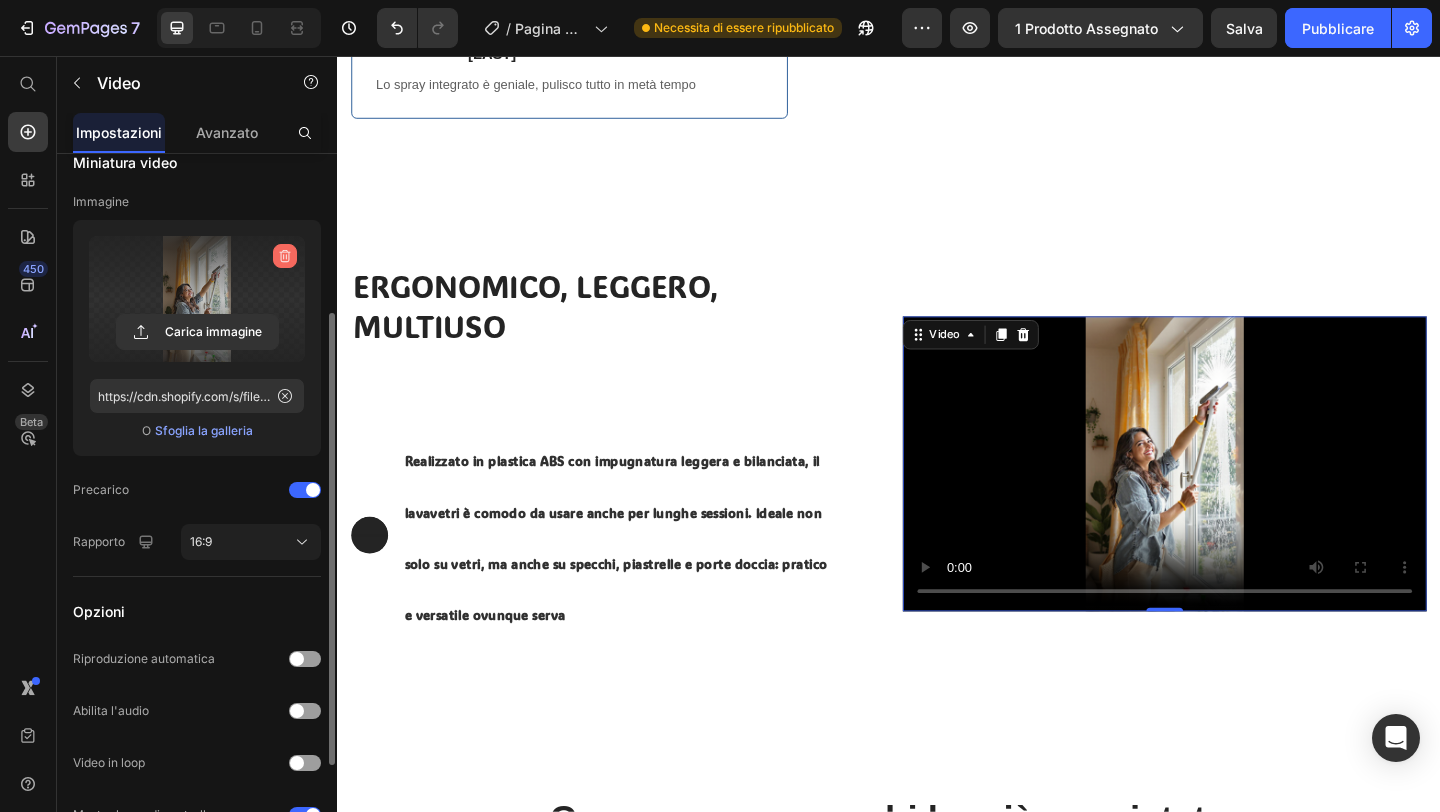 click 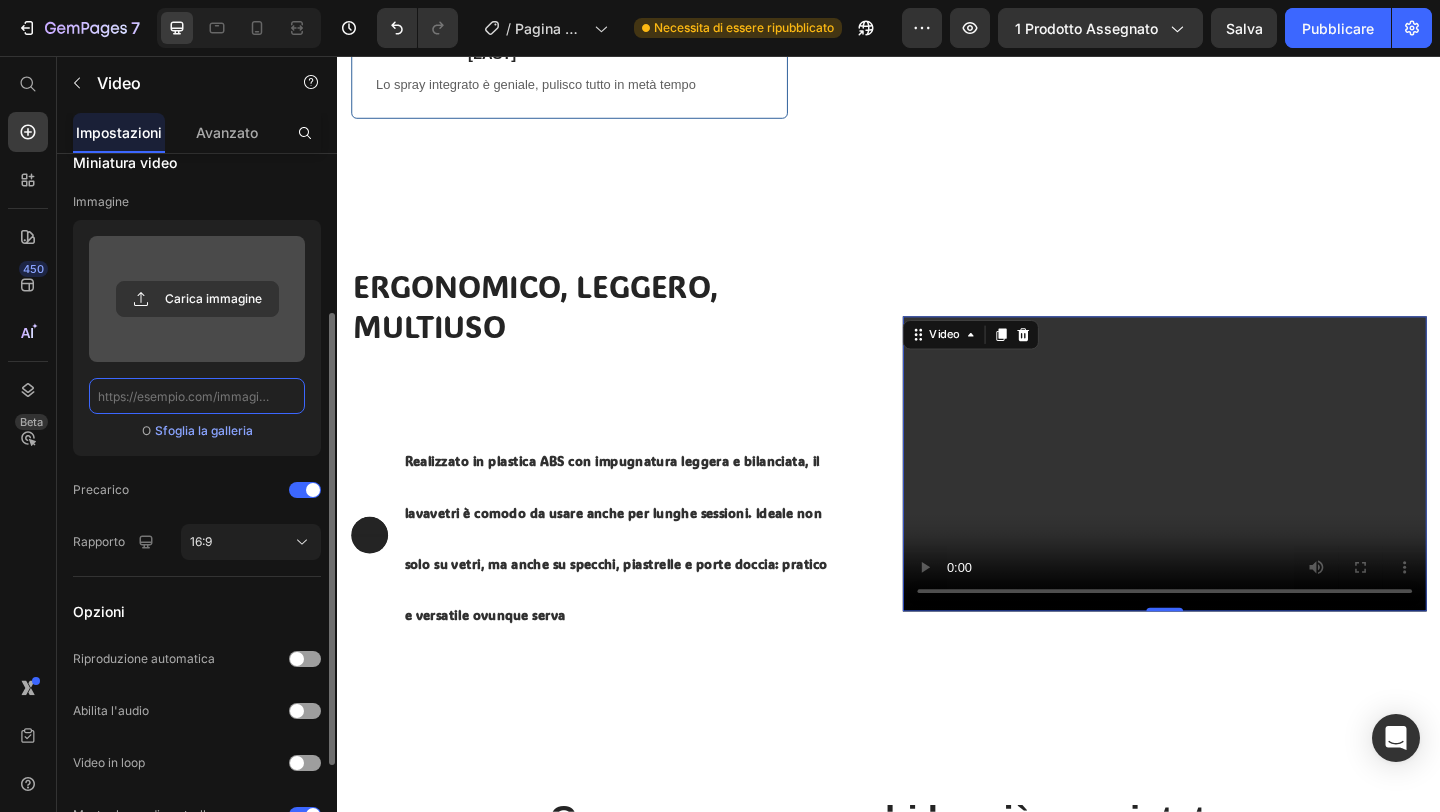 scroll, scrollTop: 0, scrollLeft: 0, axis: both 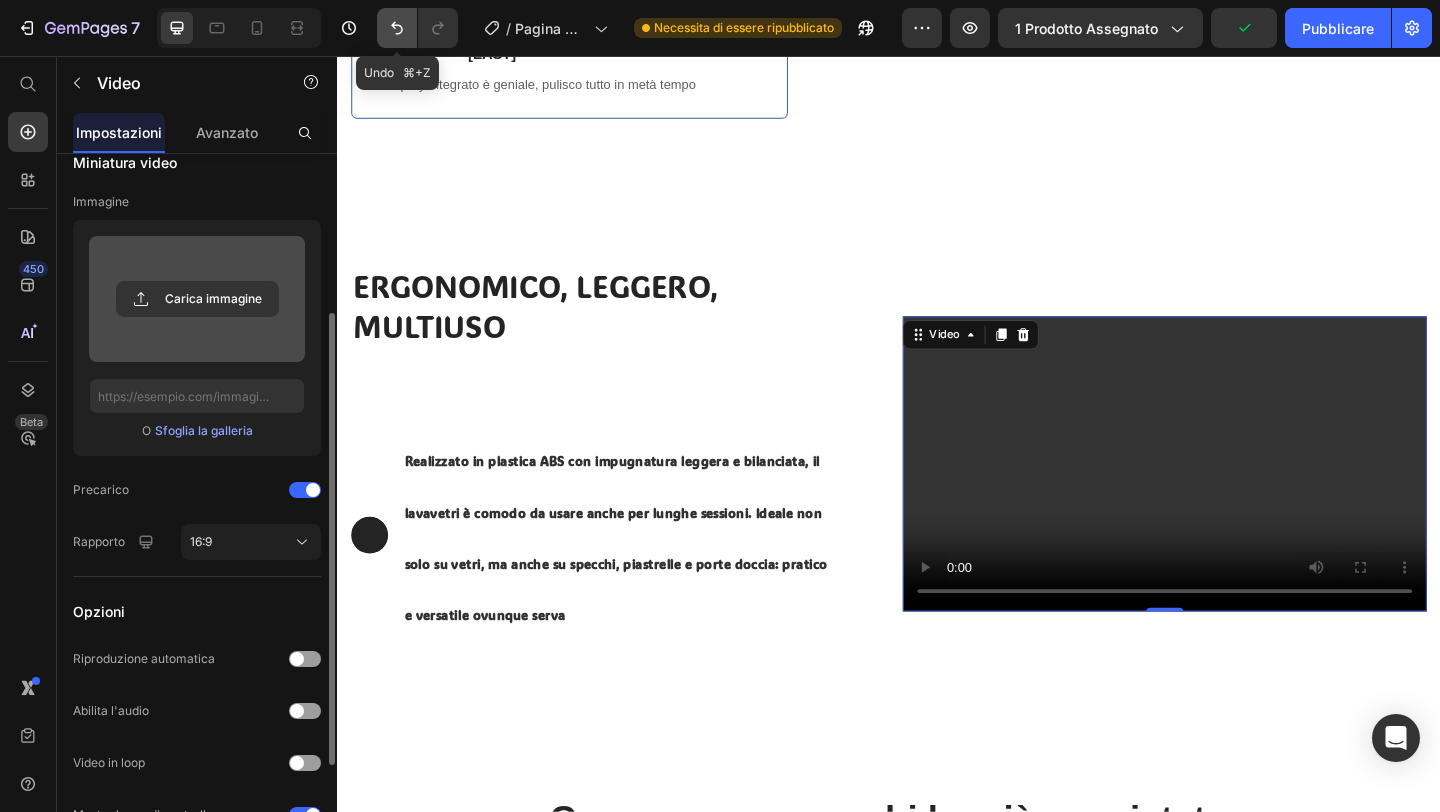 click 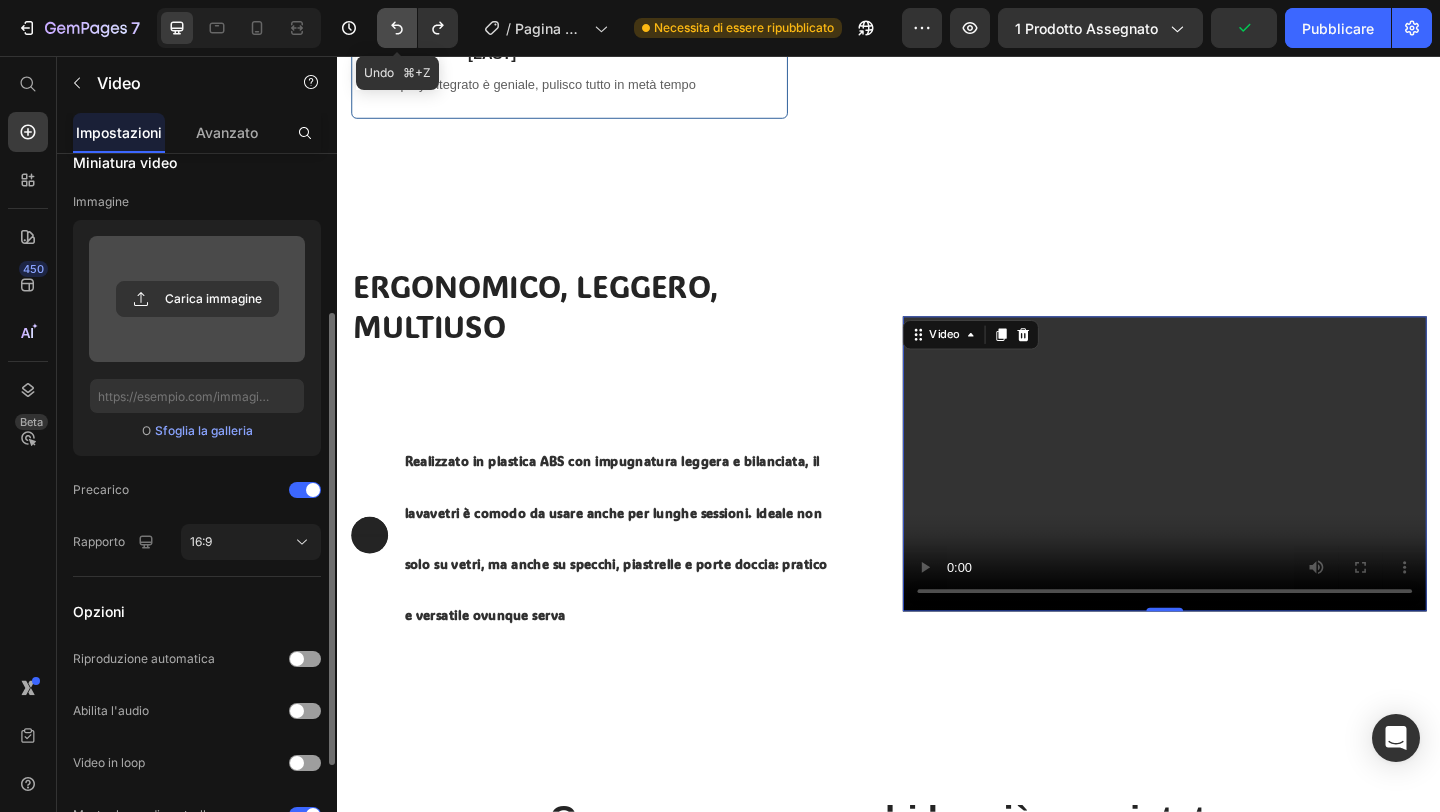click 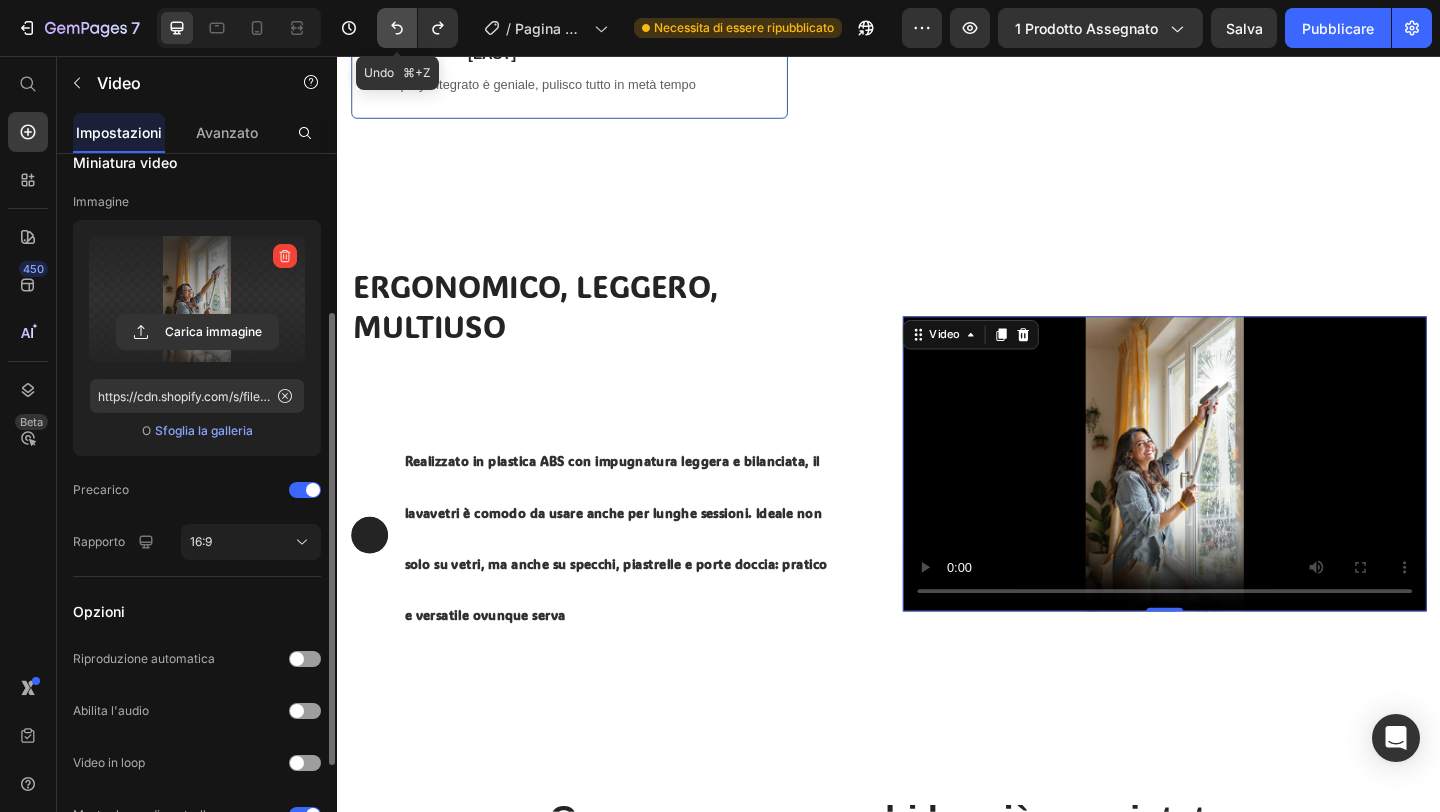 click 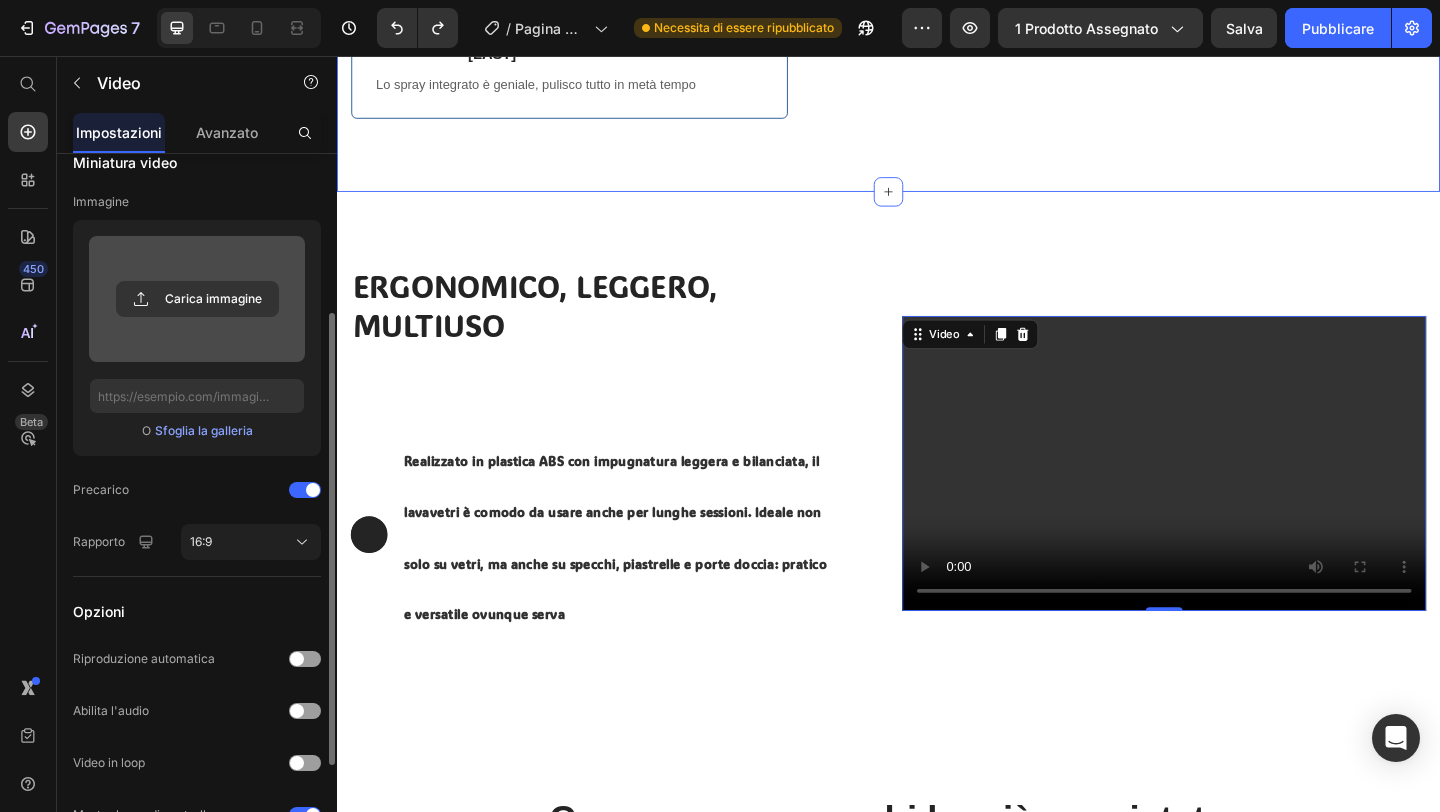 click on "100% Money-Back Guarantee Item List
30-giorni di reso gratuito Item List Row
Product Images Icon Icon Icon Icon Icon Icon List Sabrina M. Text Block Row Verified Buyer Item List Row Lo spray integrato è geniale, pulisco tutto in metà tempo Text Block Row SkyClean Lavavetri Telescopico 3 in 1 con Spray e Contenitore Integrato Product Title Icon Icon Icon Icon Icon Icon List 4.6 (15 recensioni) Text Block Row €26,00 Product Price 🚚 Spedizione in 24-48 ore lavorative 📦 Paga alla consegna 🎁 Spedizione gratuita a partire da 49€ Item List 1 Product Quantity Acquista ora! Add to Cart Row
100% Money-Back Guarantee Item List
60-Day Easy Returns and Exchanges Item List Row
Spray, Pulizia e Raccolta Acqua in un Solo Gesto!
Funzioni:
Info di Spedizione Accordion Row Product Section 1" at bounding box center (937, -234) 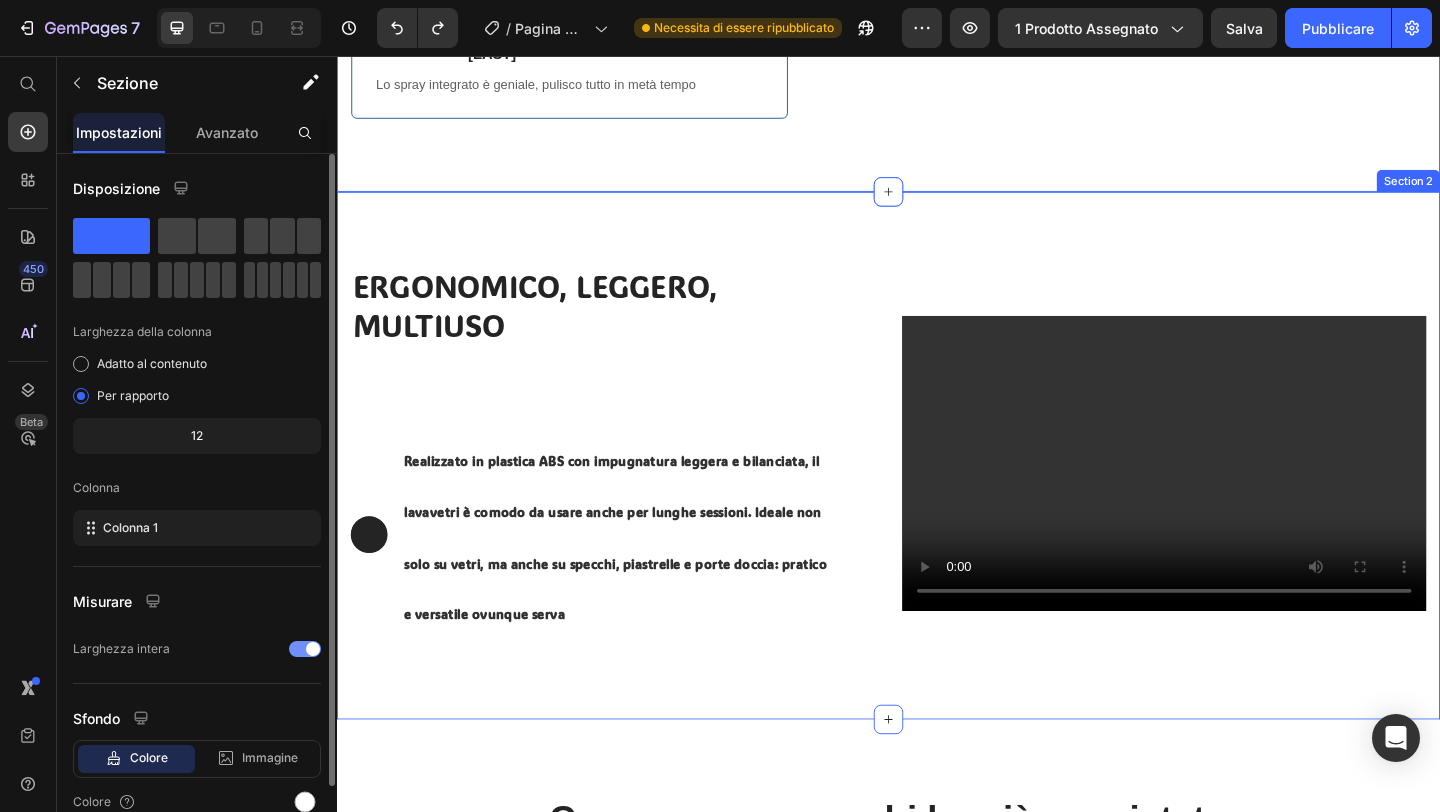 click on "Ergonomico, leggero, multiuso   Heading Text Block Hero Banner Realizzato in plastica ABS con impugnatura leggera e bilanciata, il lavavetri è comodo da usare anche per lunghe sessioni. Ideale non solo su vetri, ma anche su specchi, piastrelle e porte doccia: pratico e versatile ovunque serva Text Block Row Row Video Row Section 2" at bounding box center [937, 491] 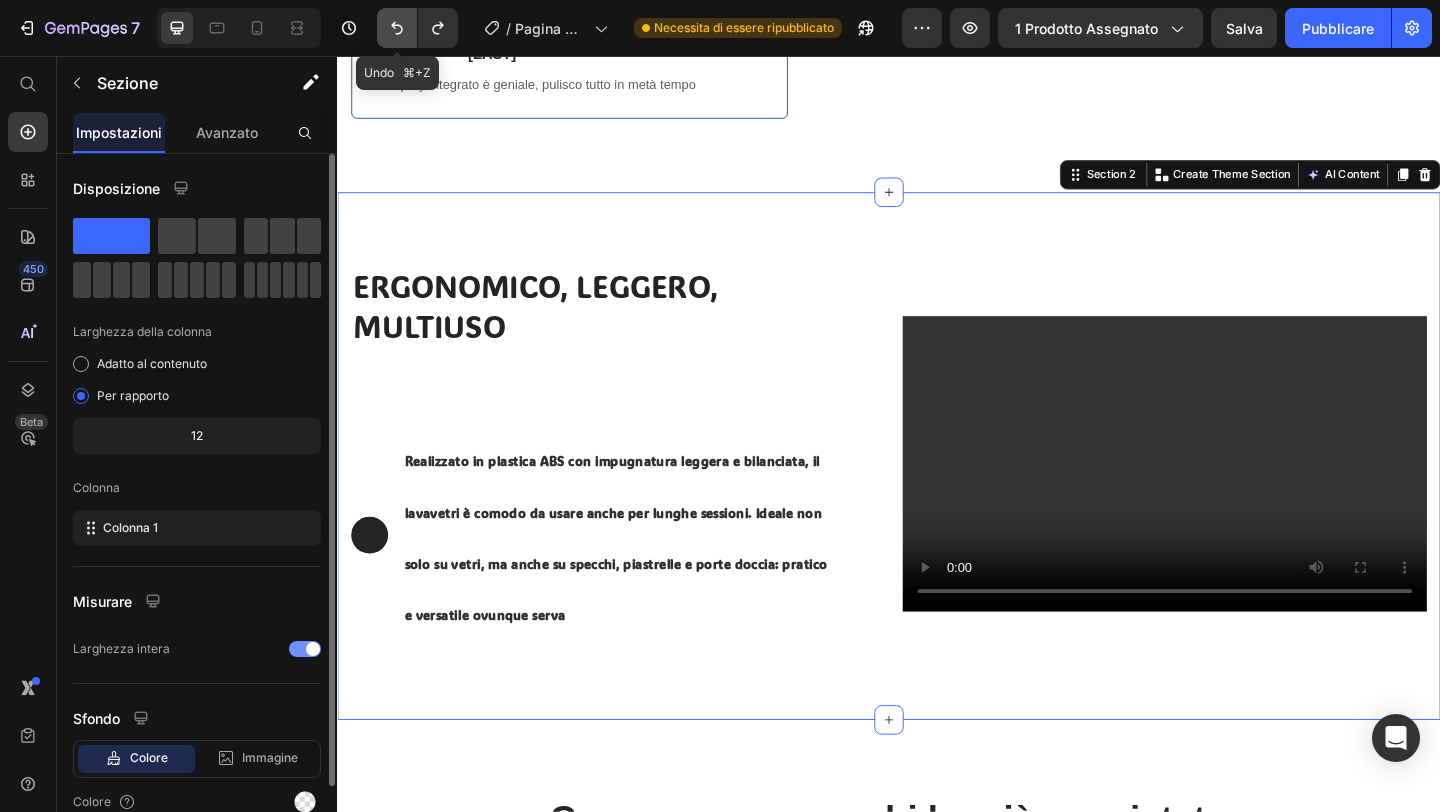 click 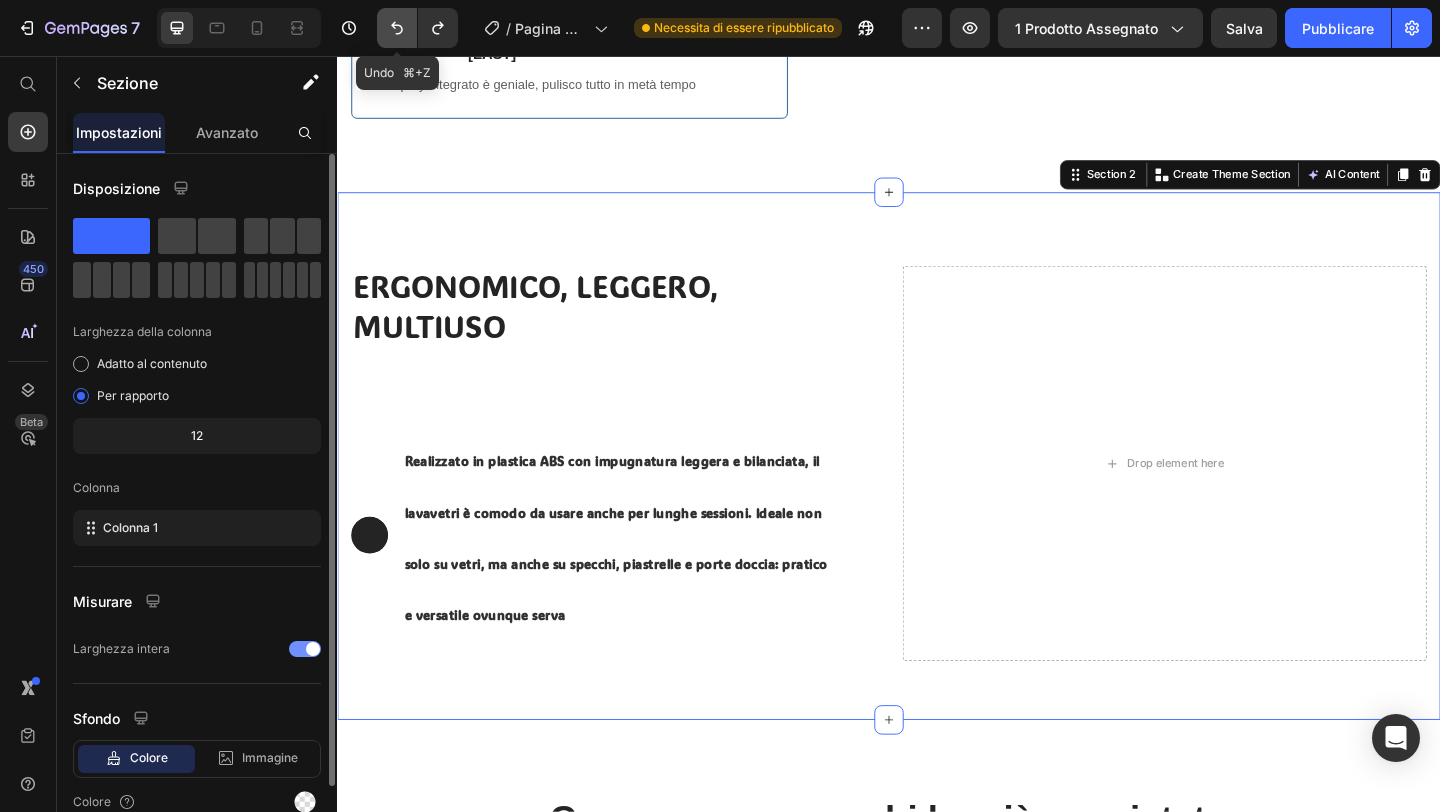 click 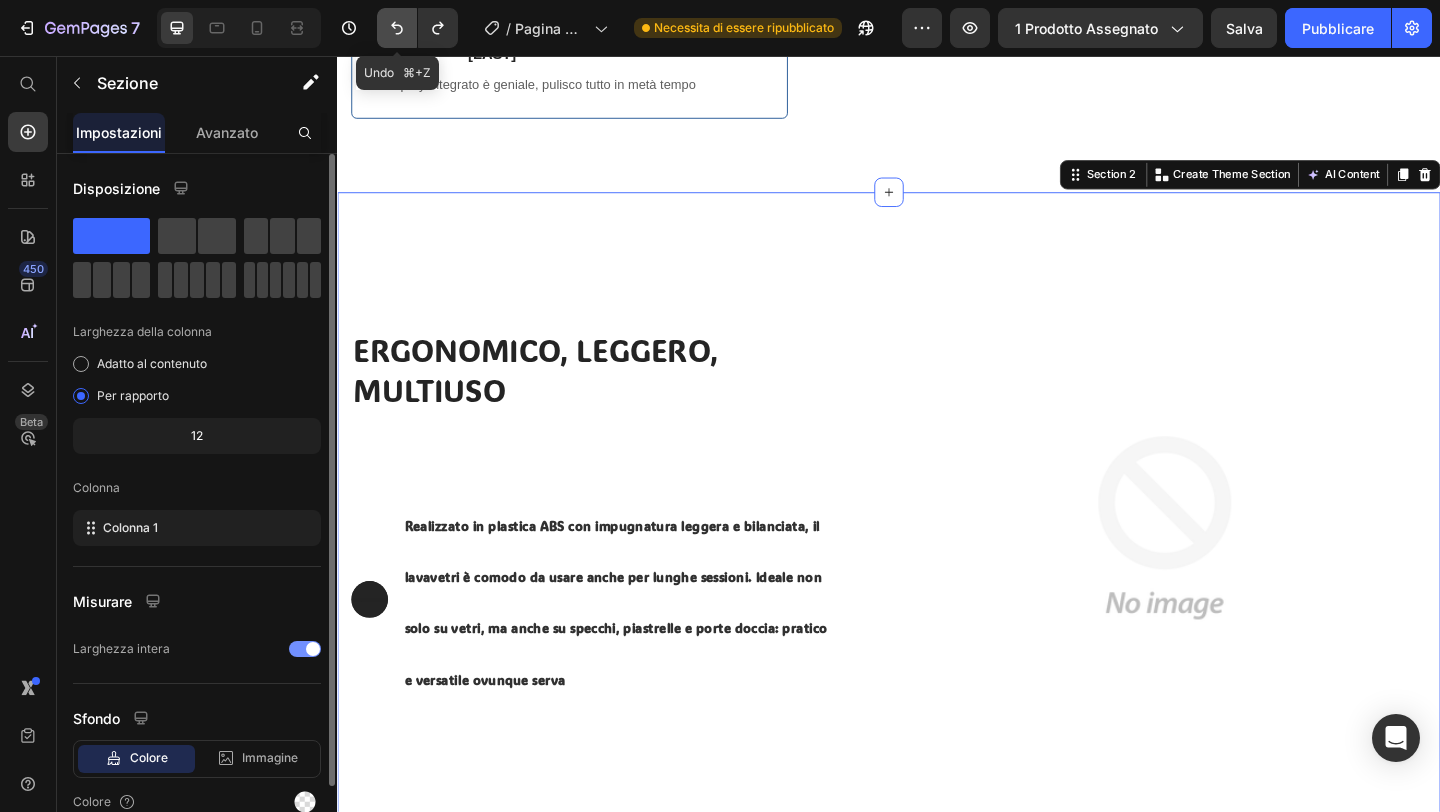 click 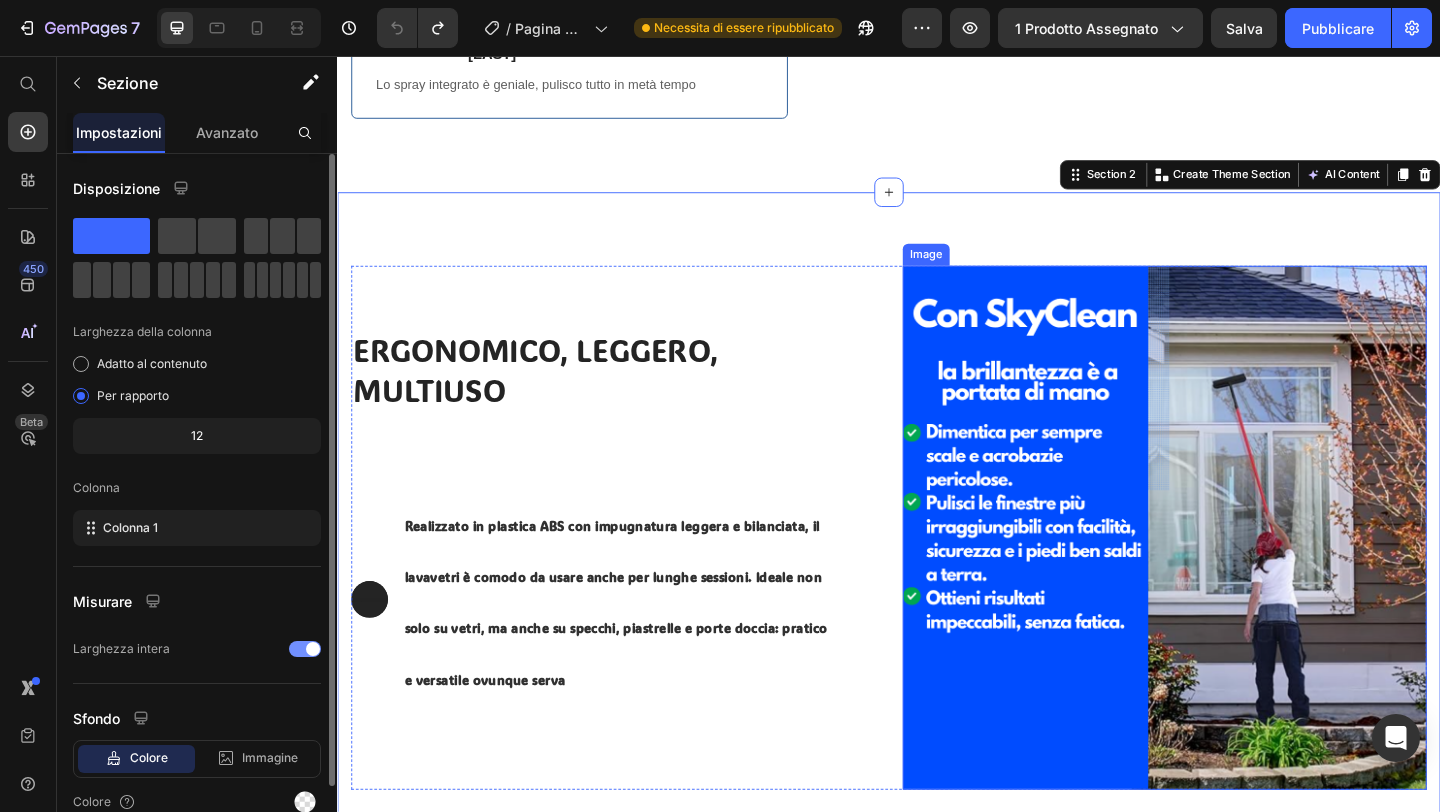 click at bounding box center [1237, 569] 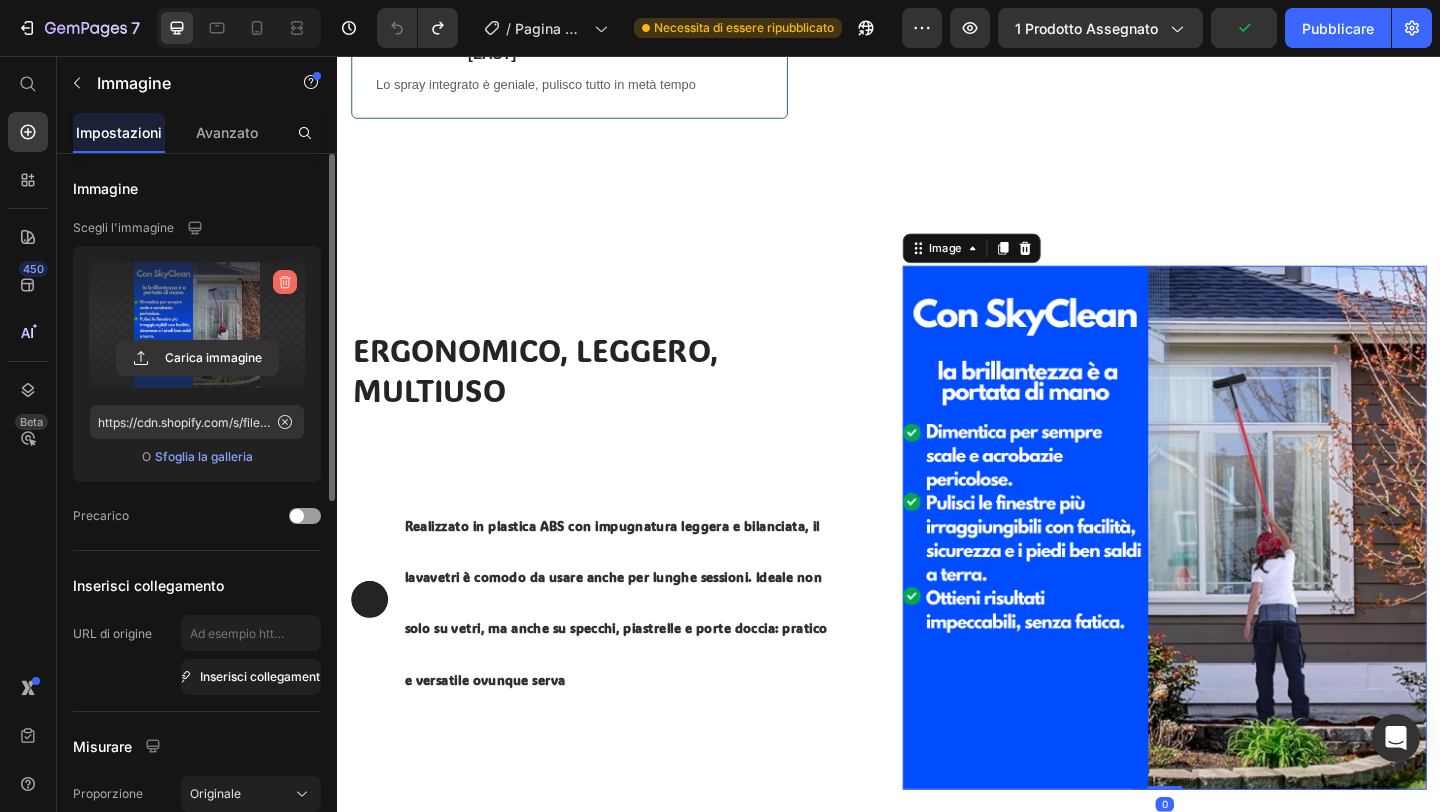 click at bounding box center (285, 282) 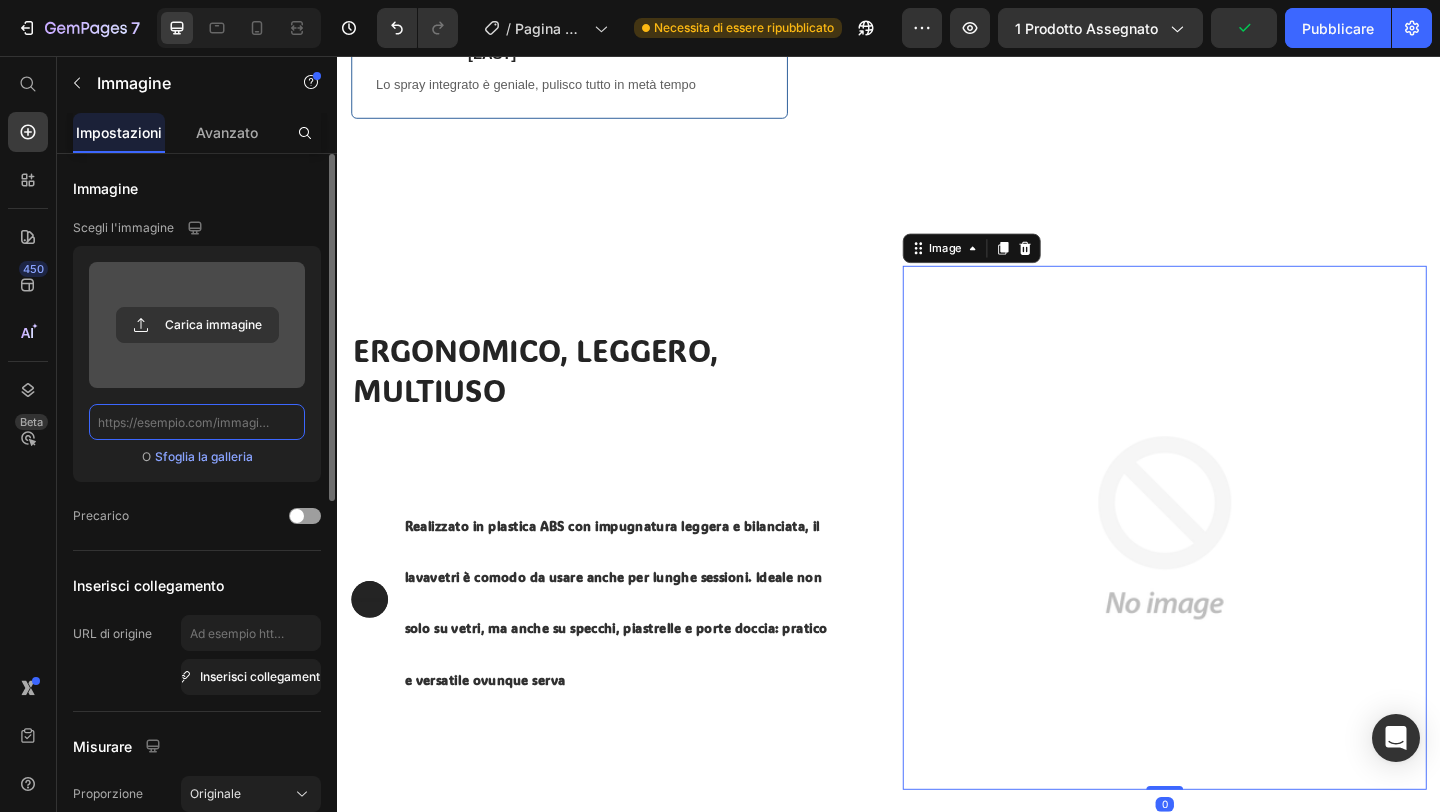 scroll, scrollTop: 0, scrollLeft: 0, axis: both 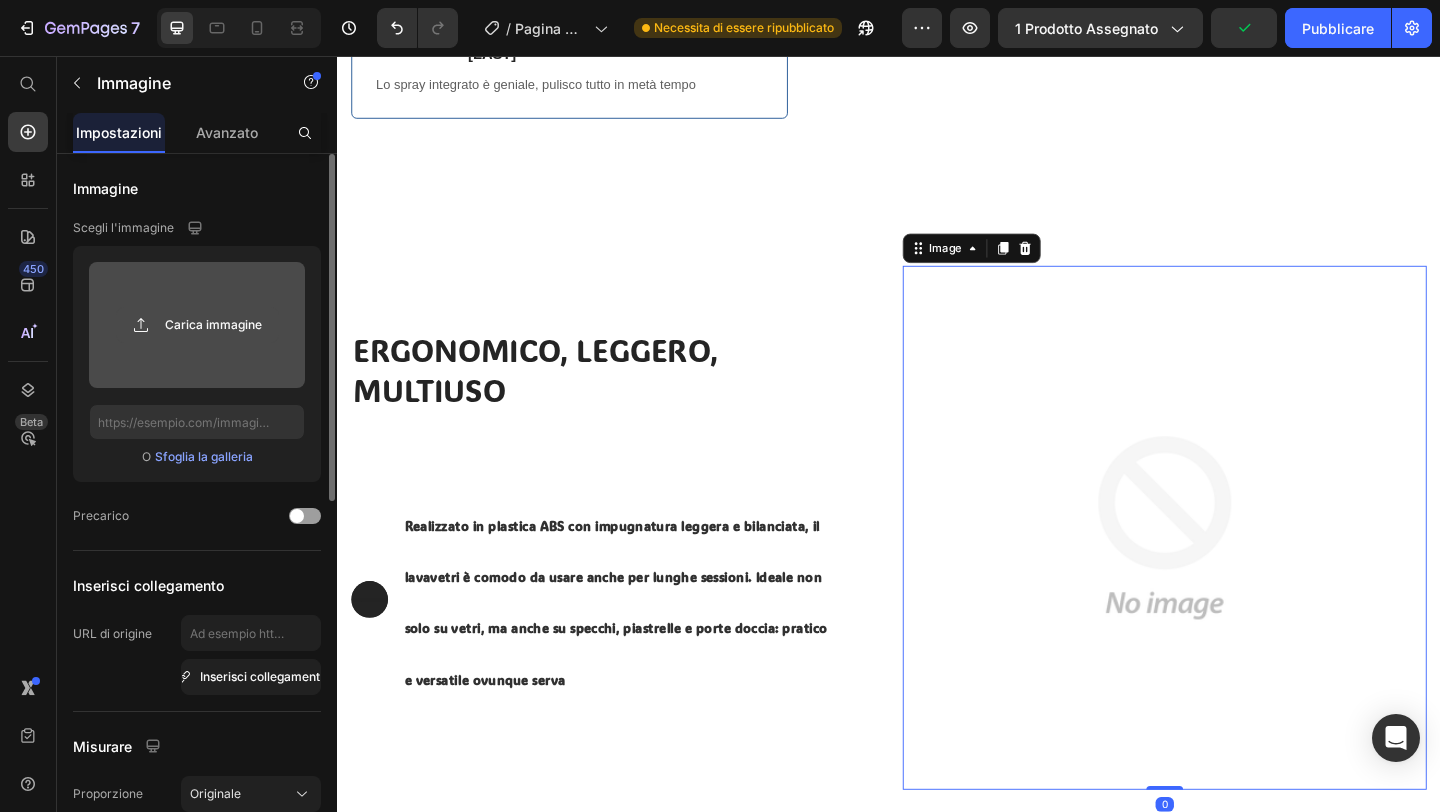 click 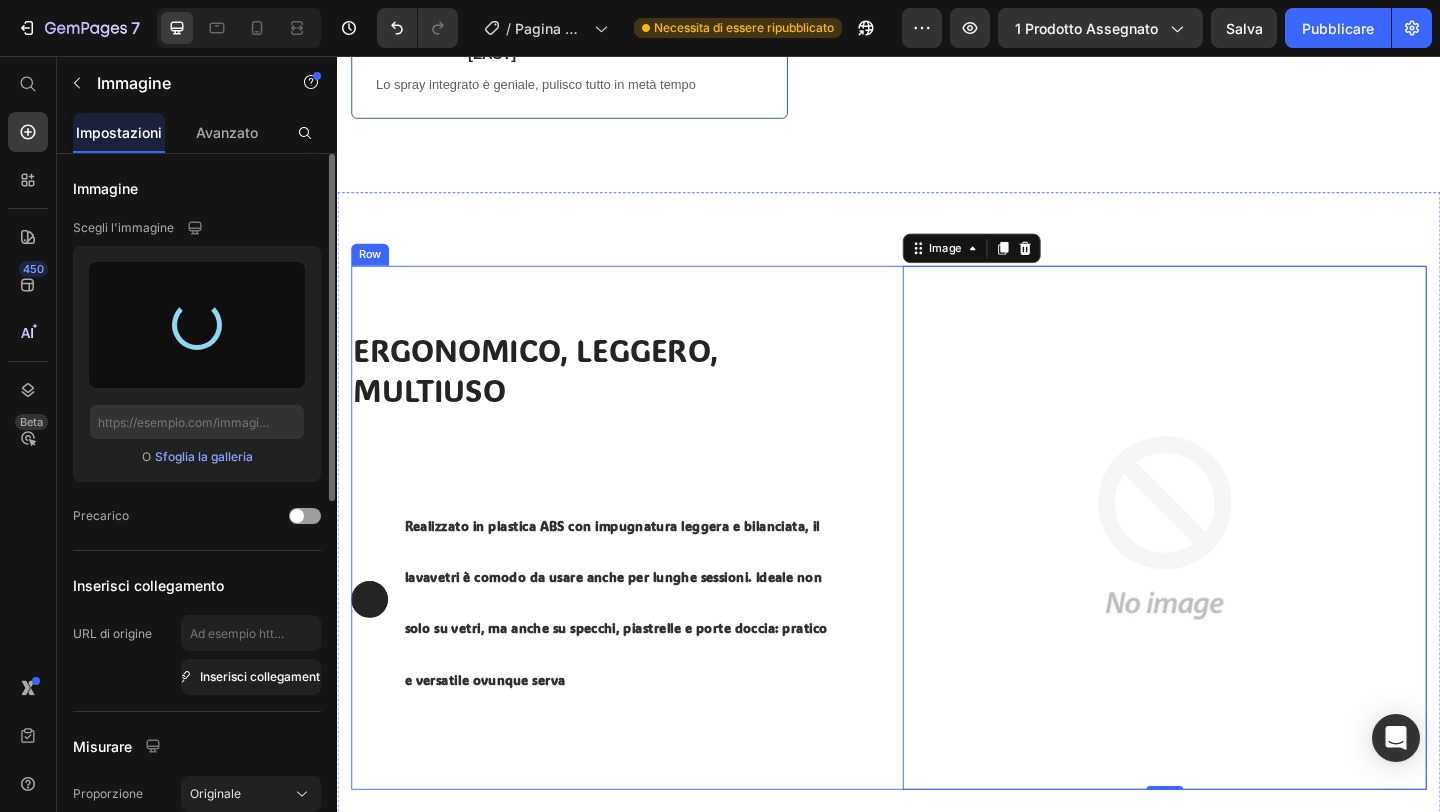 type on "https://cdn.shopify.com/s/files/1/0931/6414/2940/files/gempages_572786027408655584-6c2bb6bc-5523-4e5d-b18b-655c1b154e01.png" 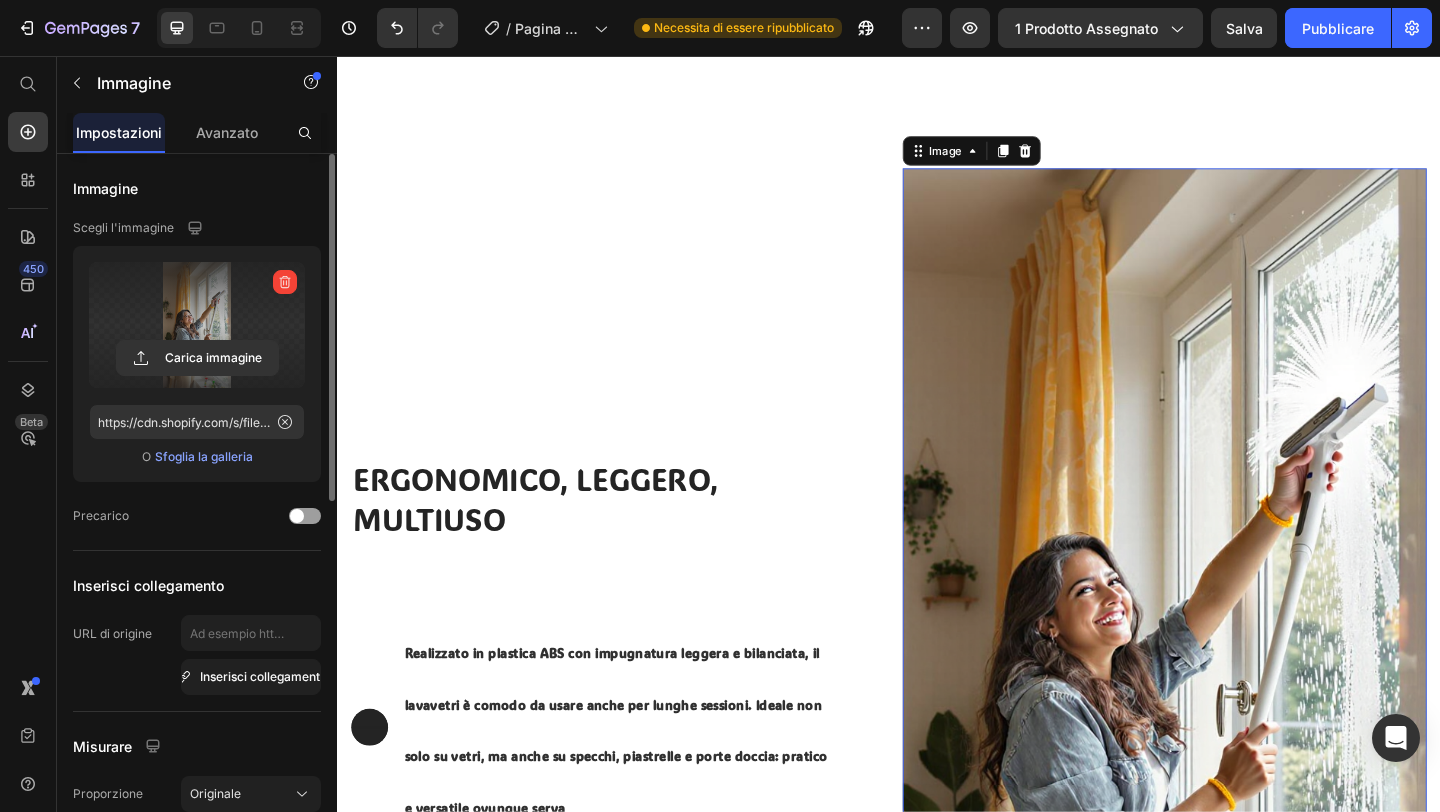 scroll, scrollTop: 877, scrollLeft: 0, axis: vertical 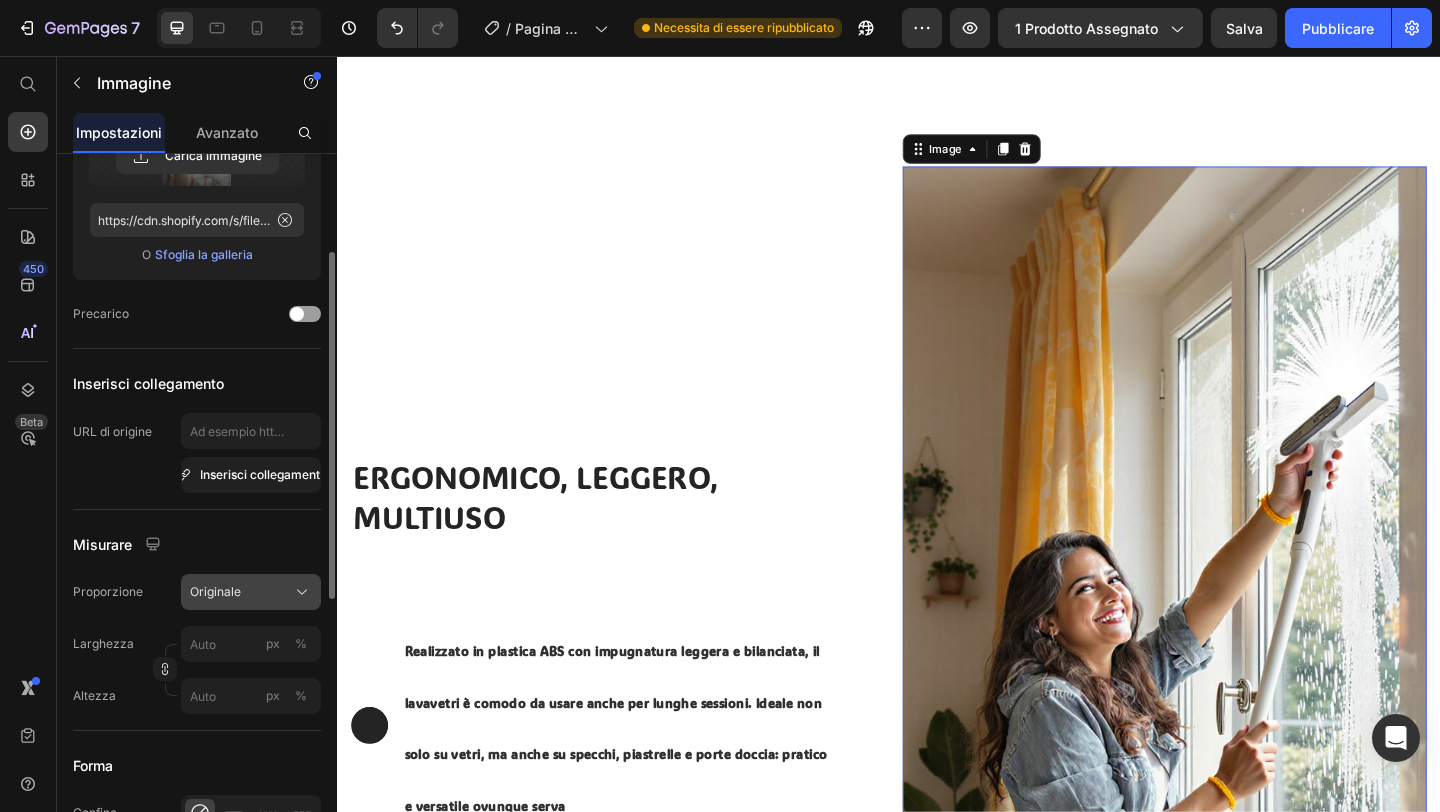 click on "Originale" 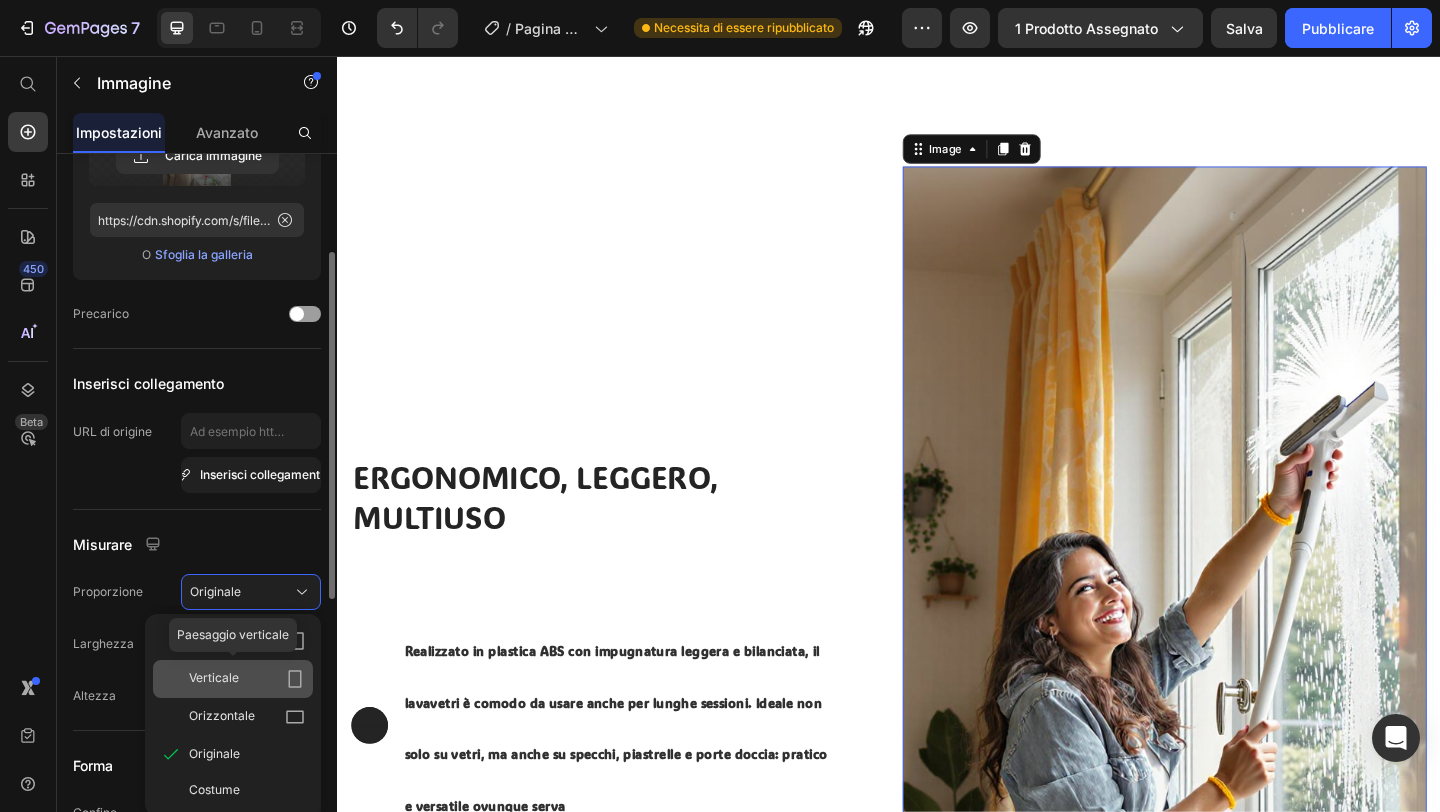 click on "Verticale" at bounding box center (247, 679) 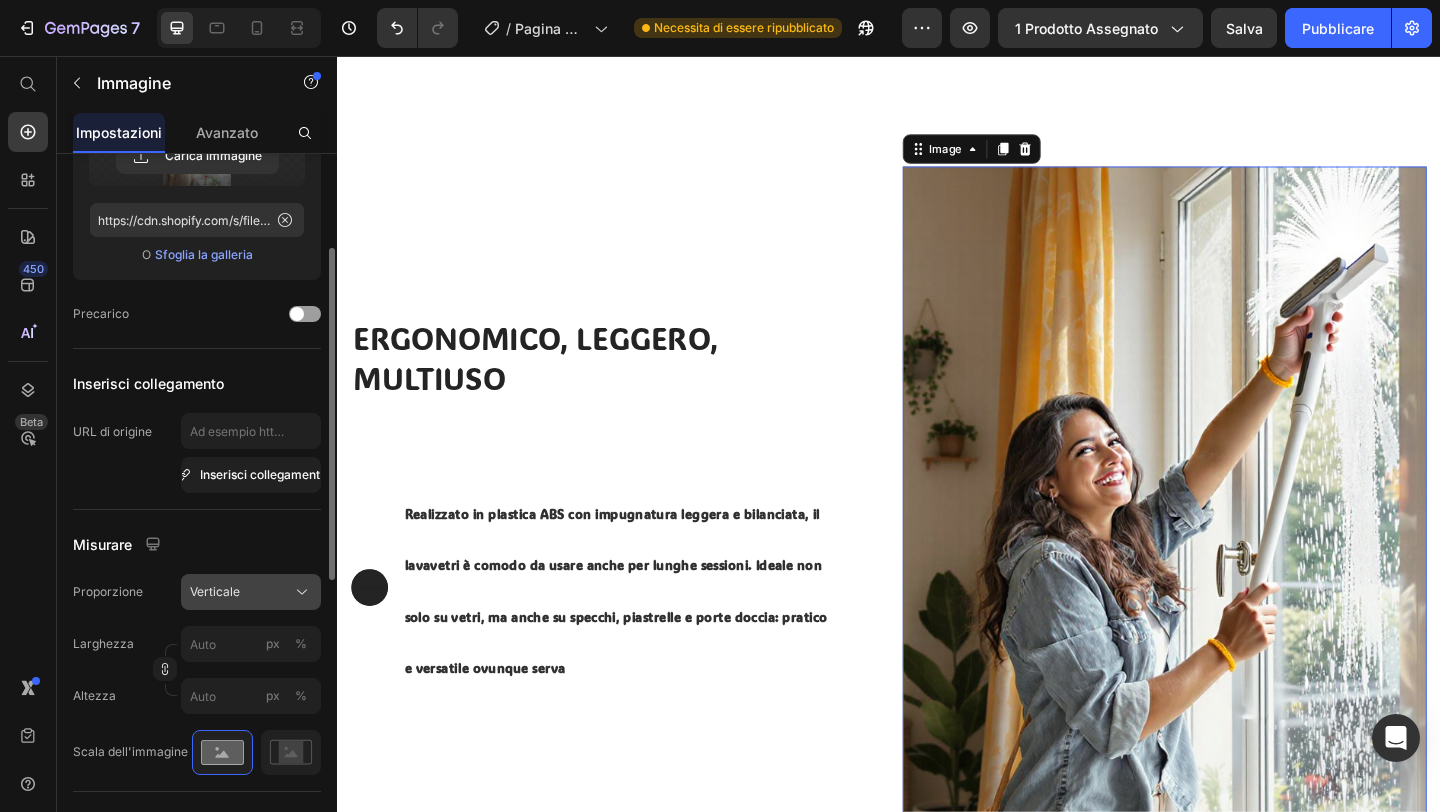 click on "Verticale" 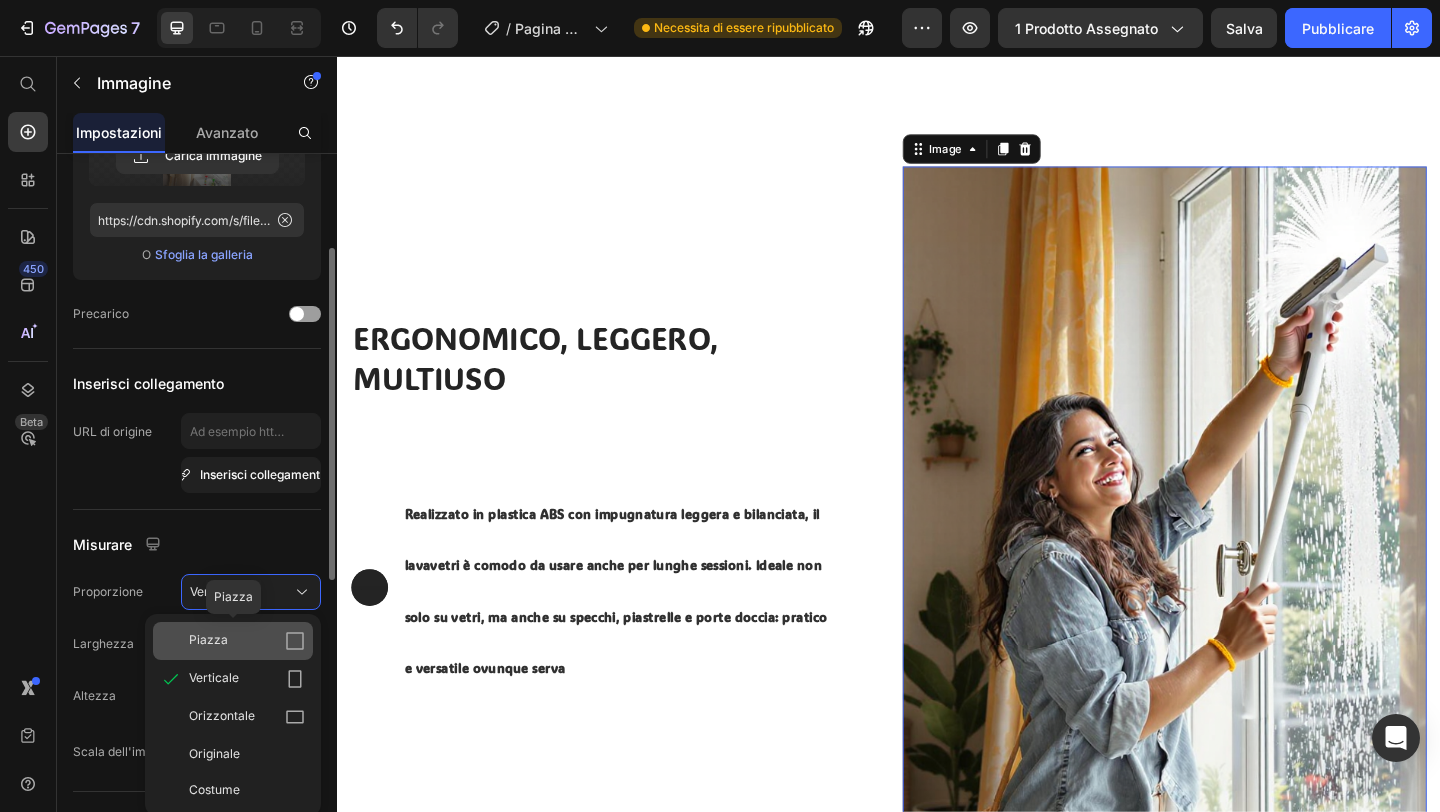 click on "Piazza" at bounding box center (247, 641) 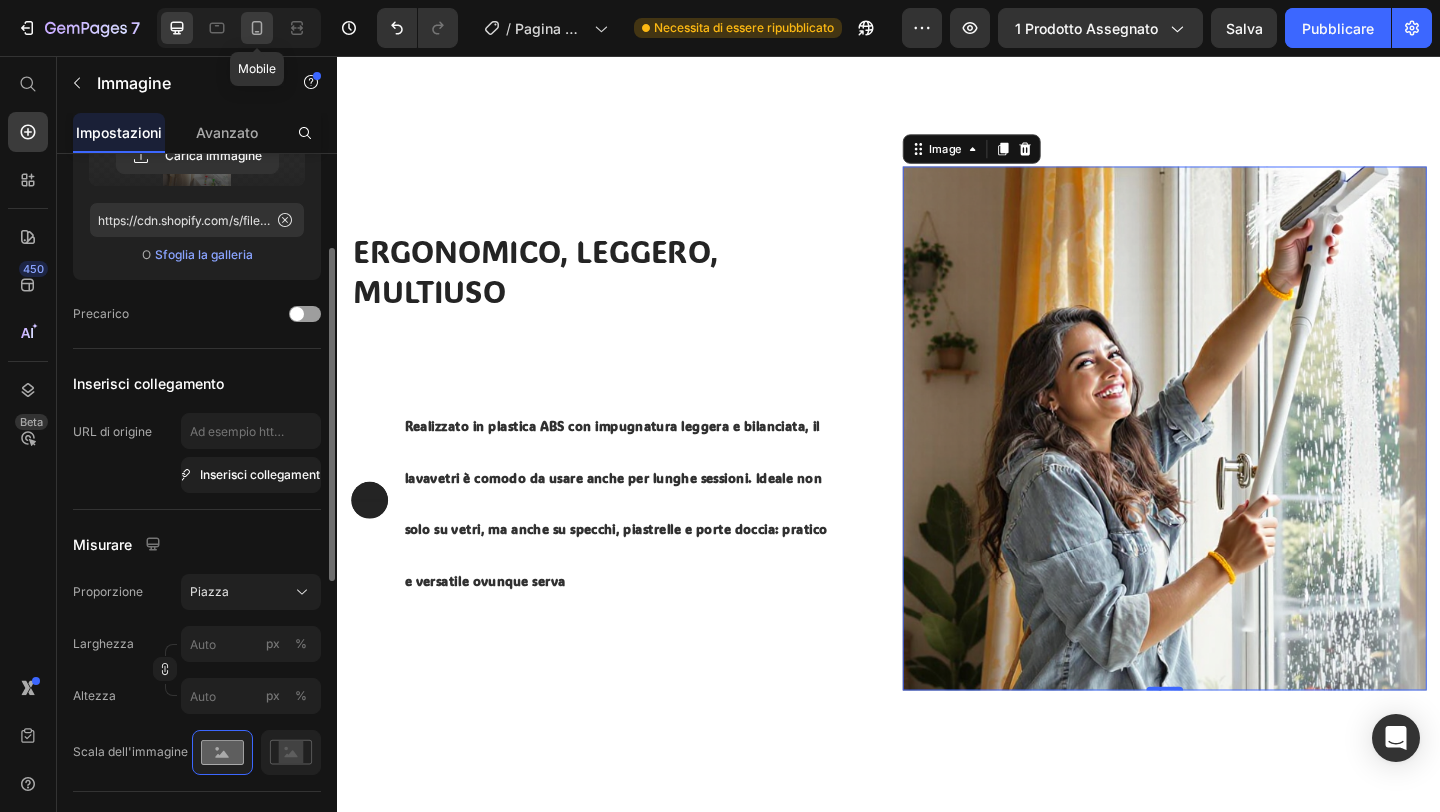 click 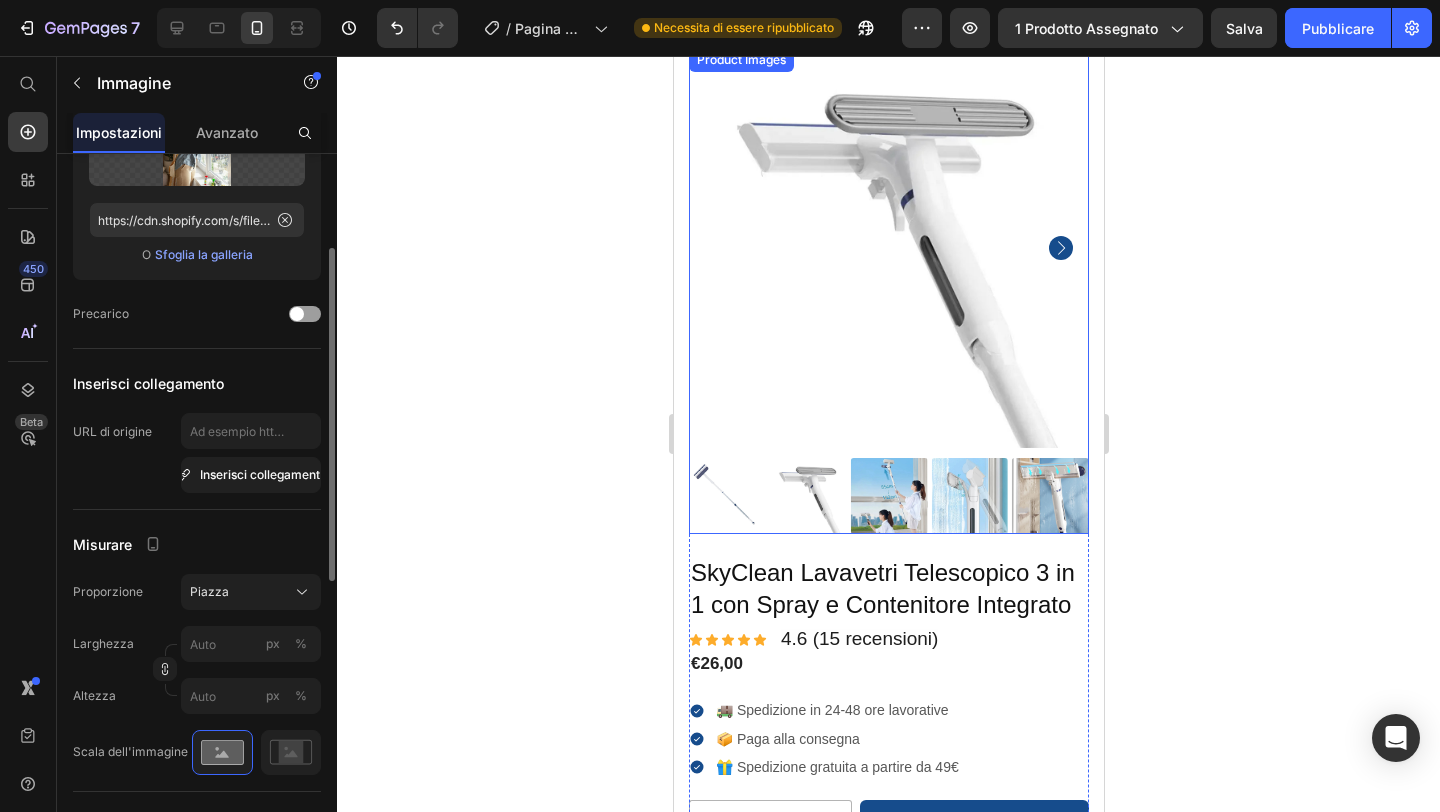 scroll, scrollTop: 0, scrollLeft: 0, axis: both 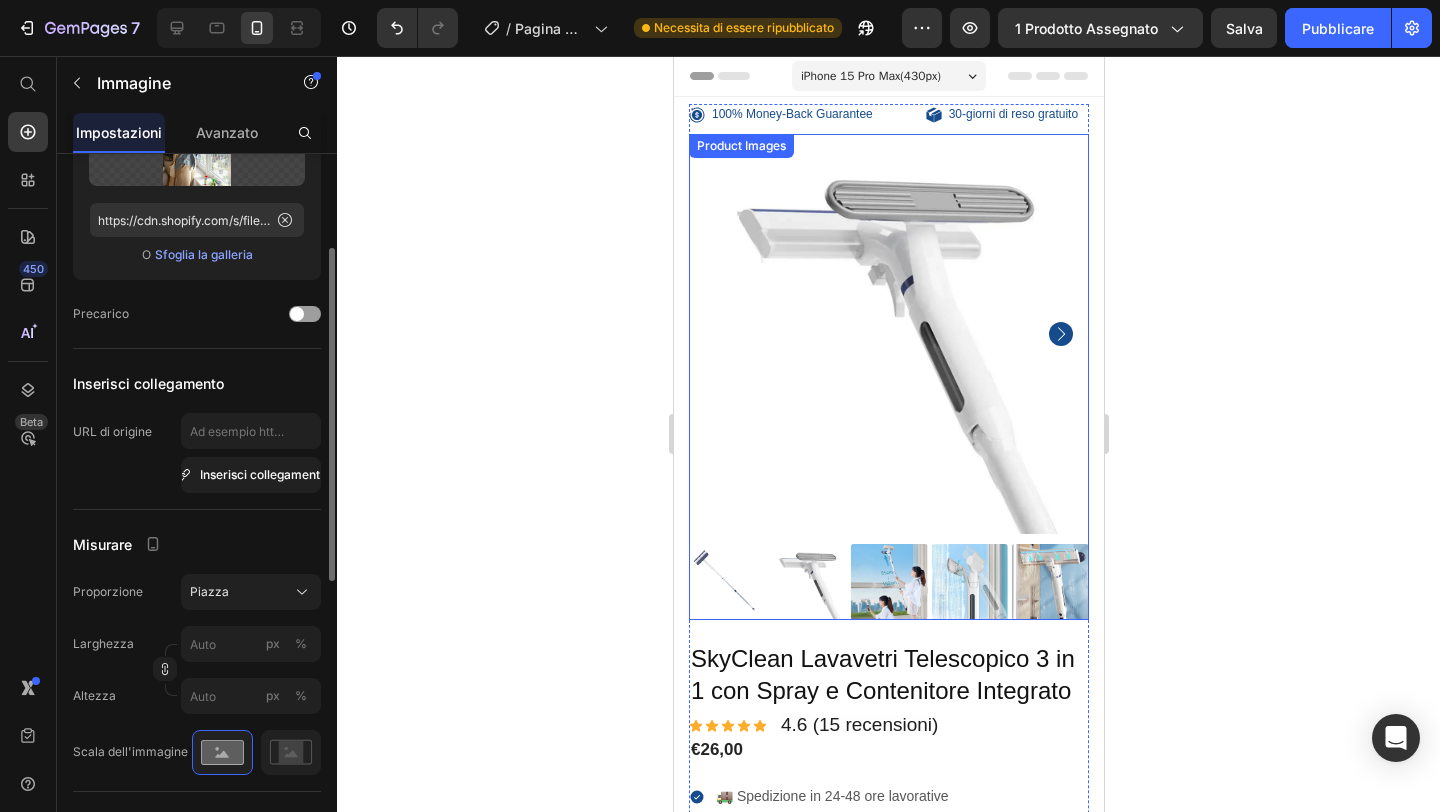 click 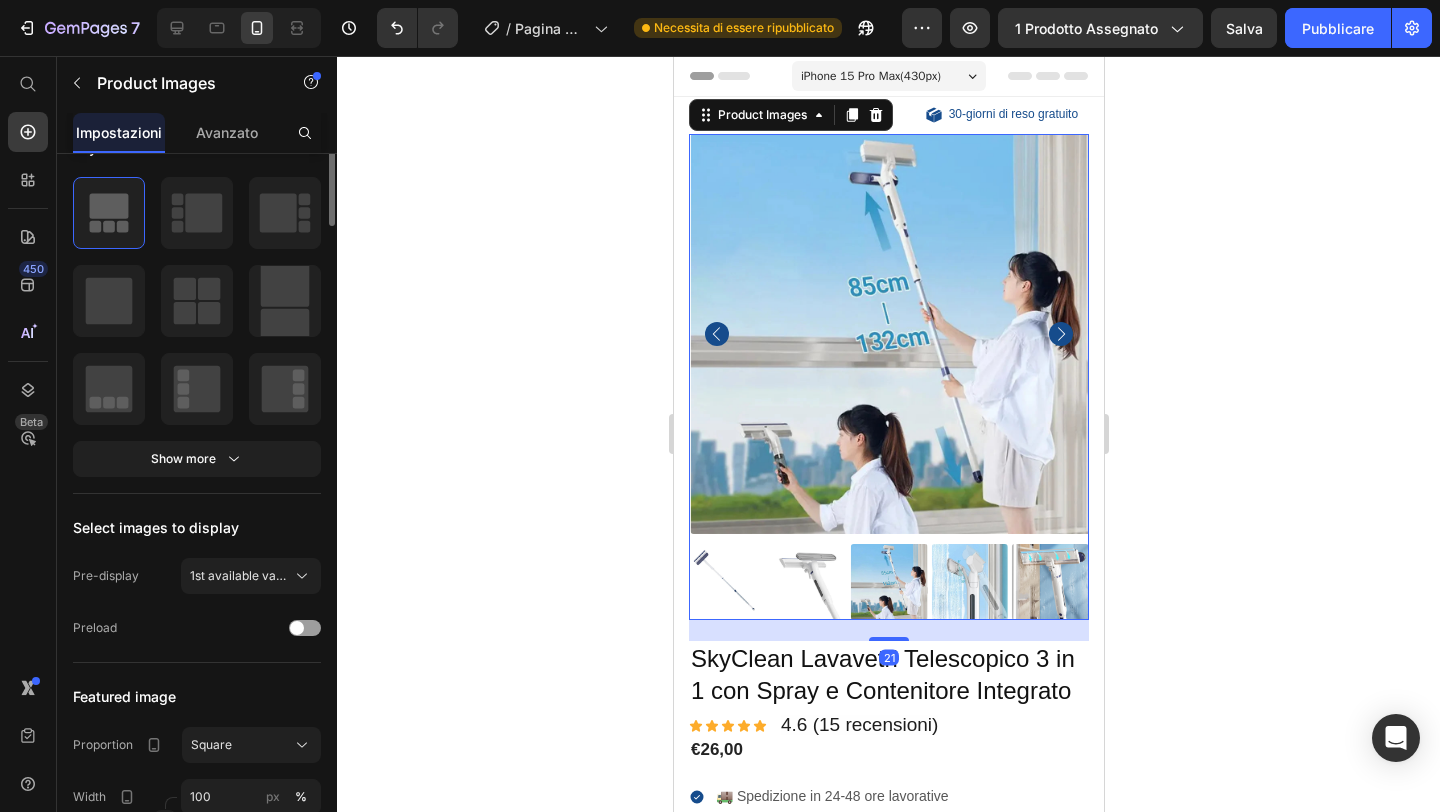 scroll, scrollTop: 0, scrollLeft: 0, axis: both 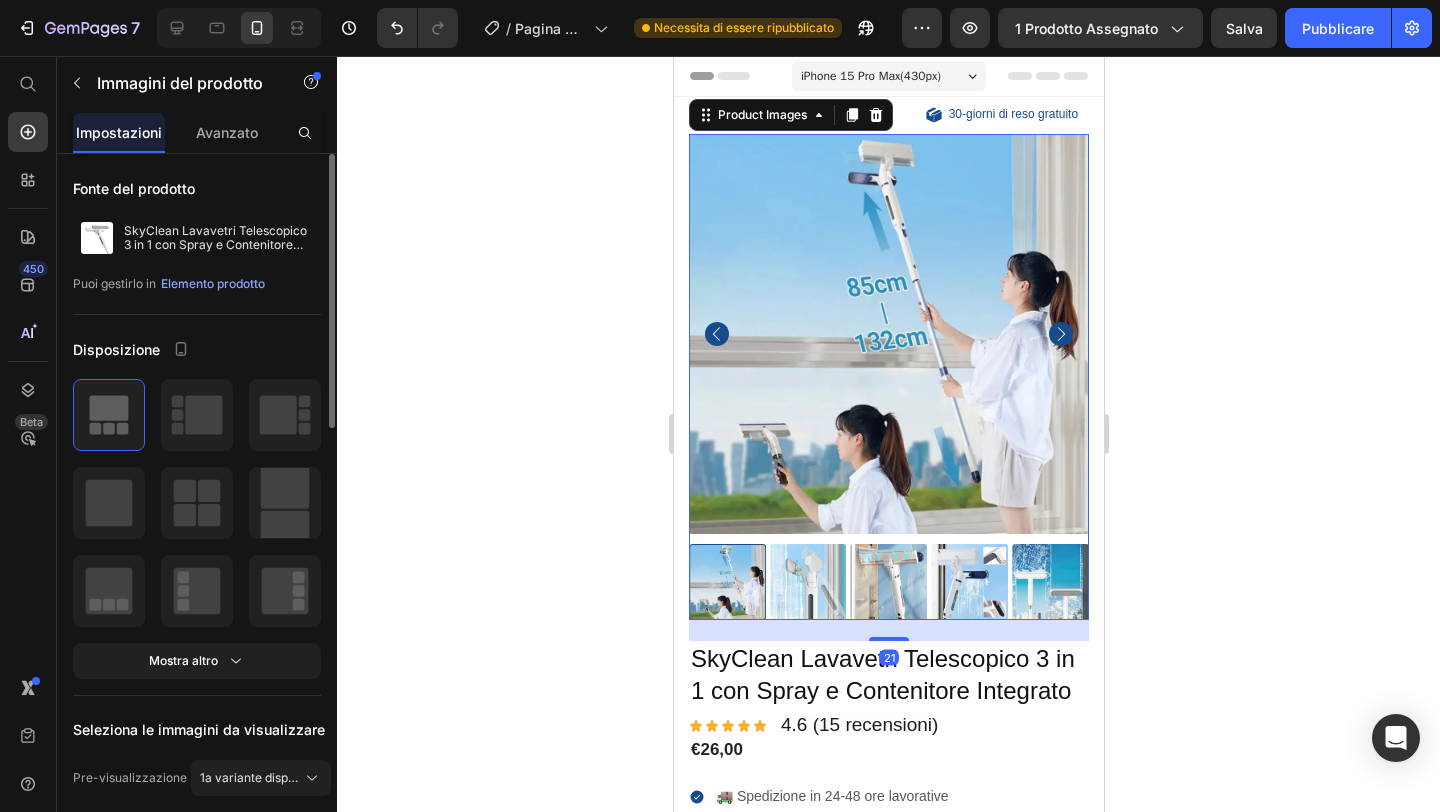 click 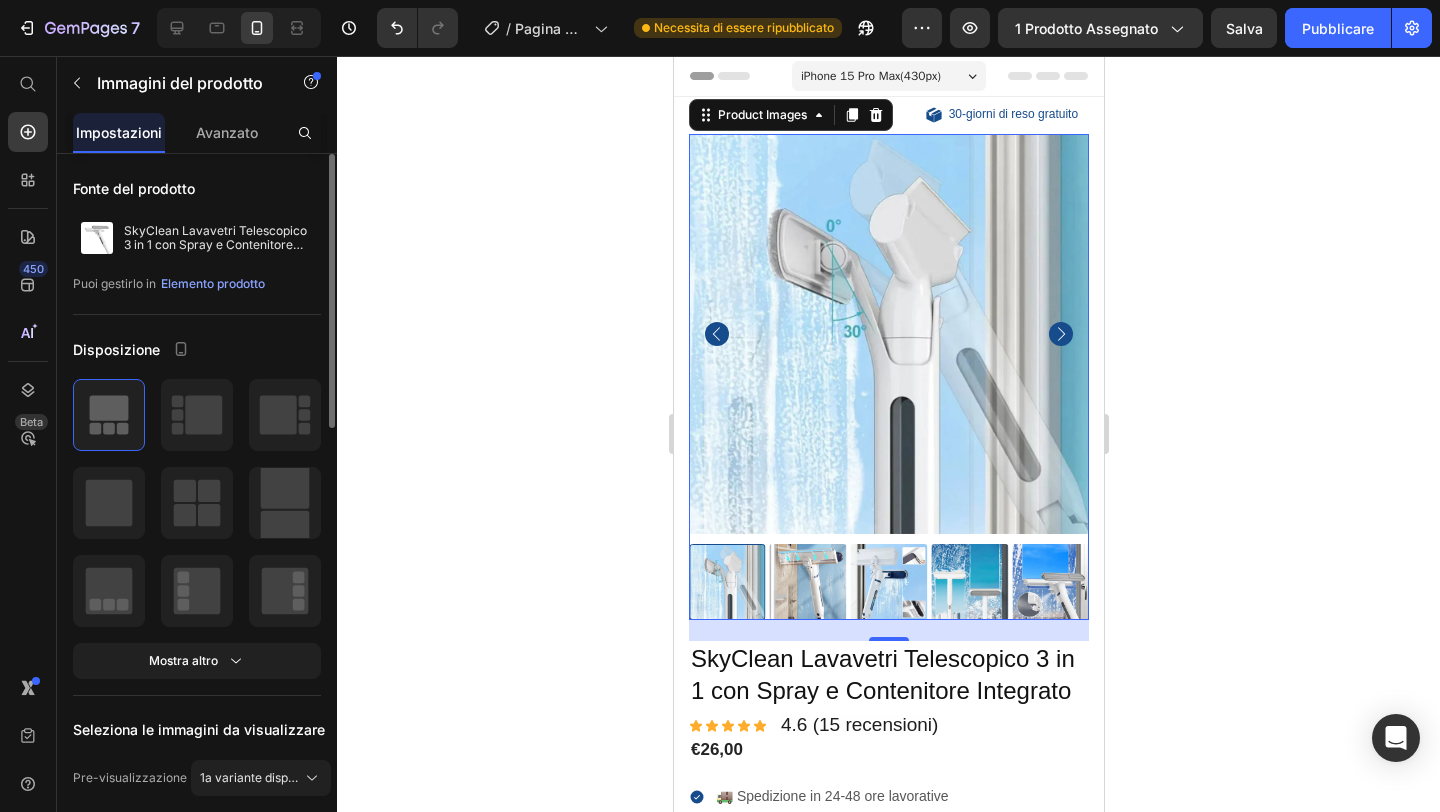 click 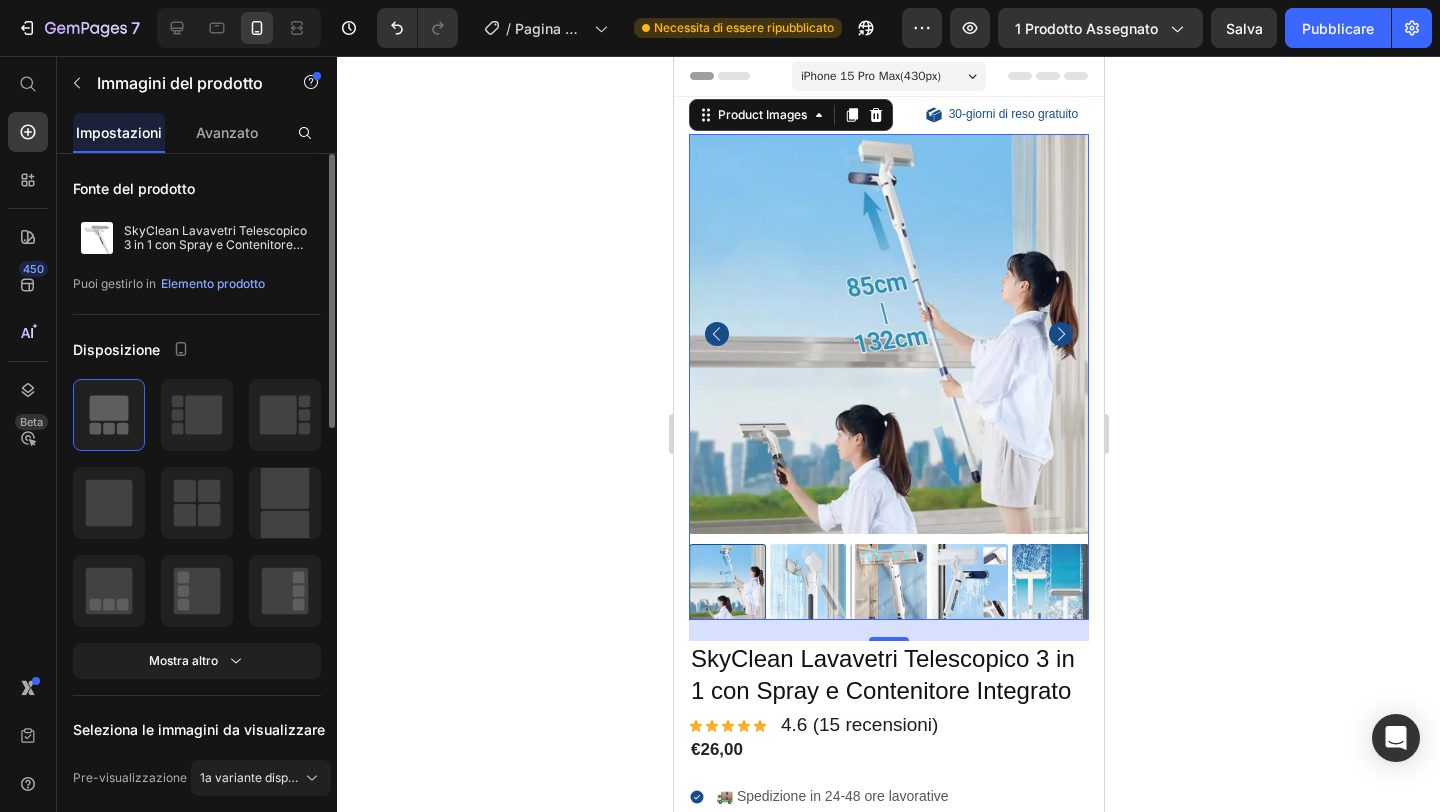click 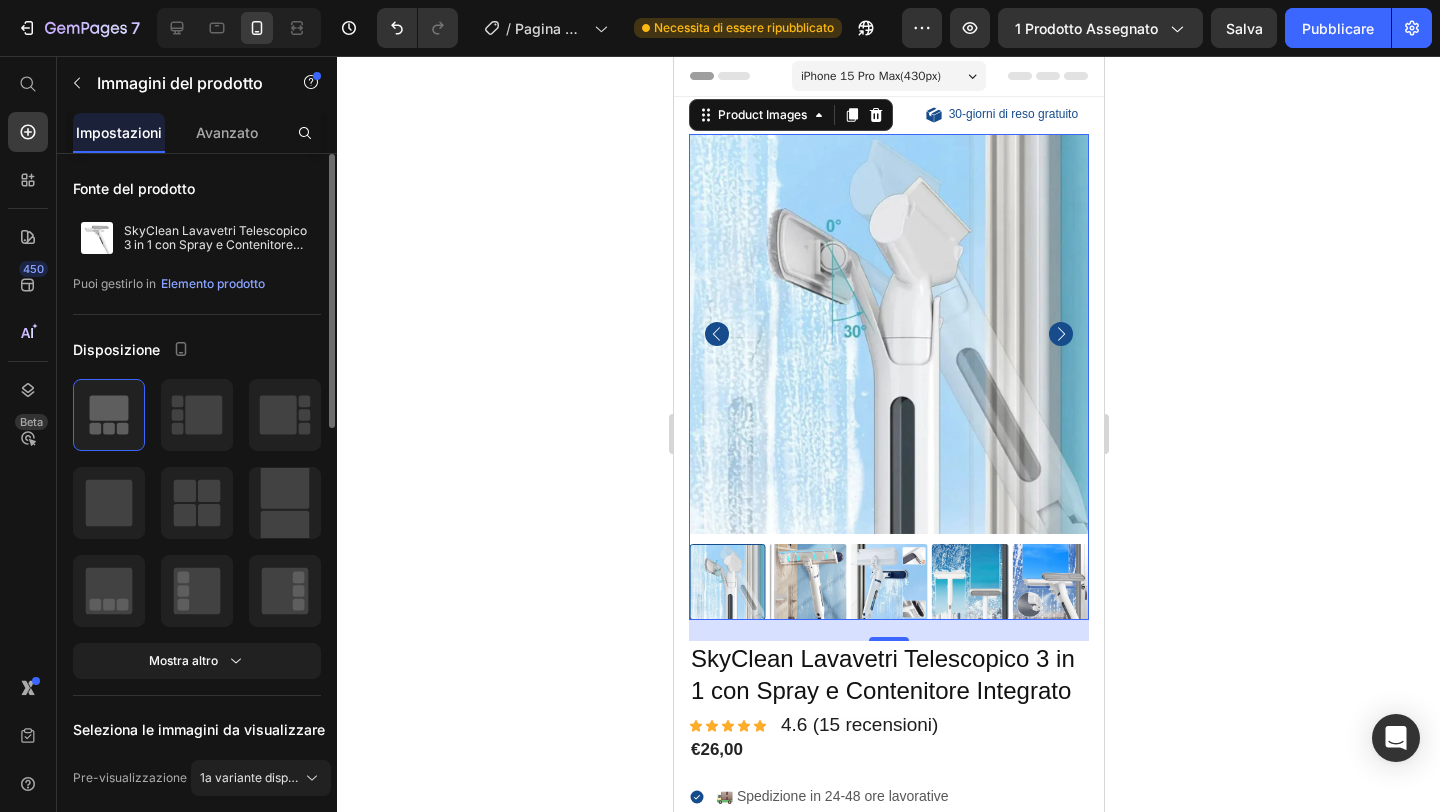 click 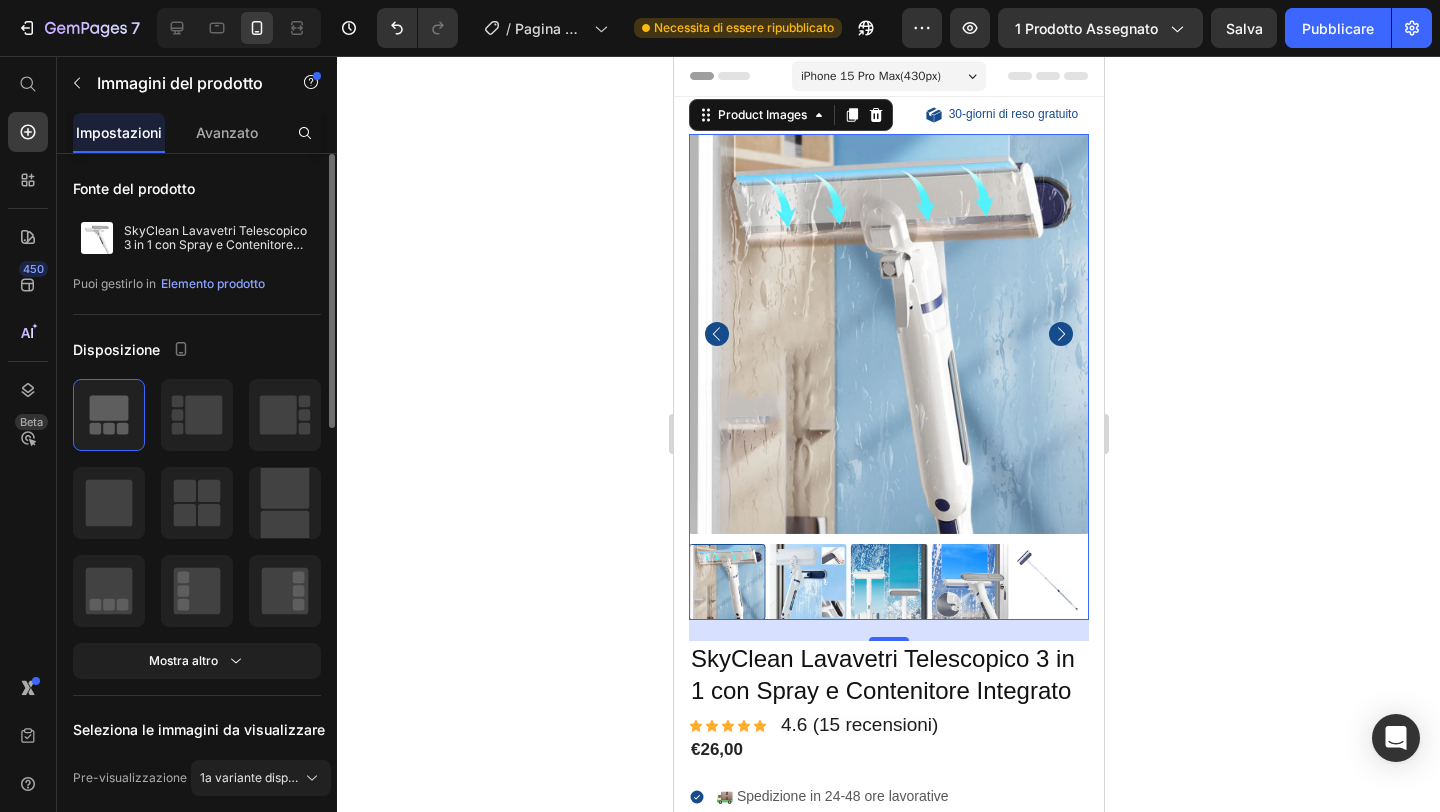 click 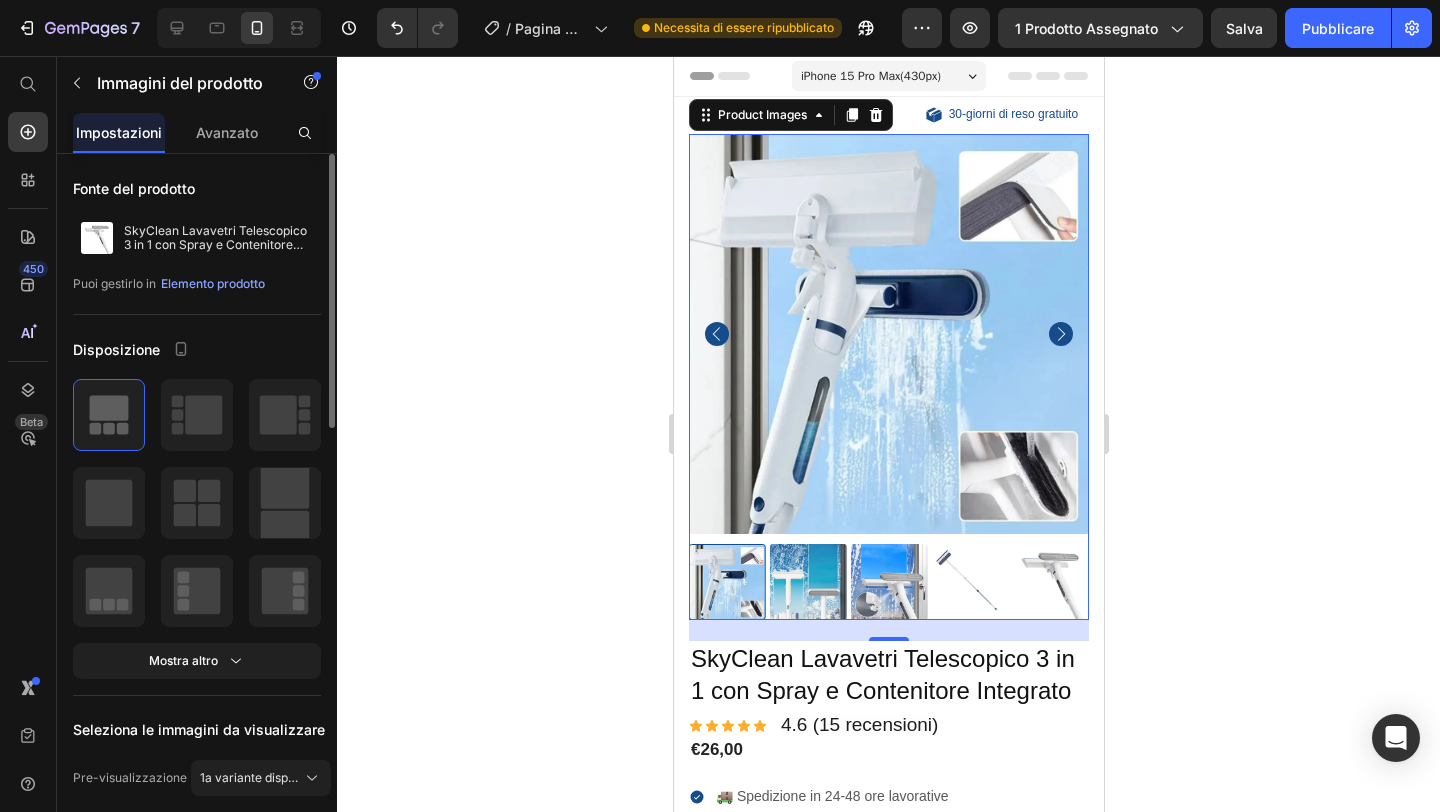 click 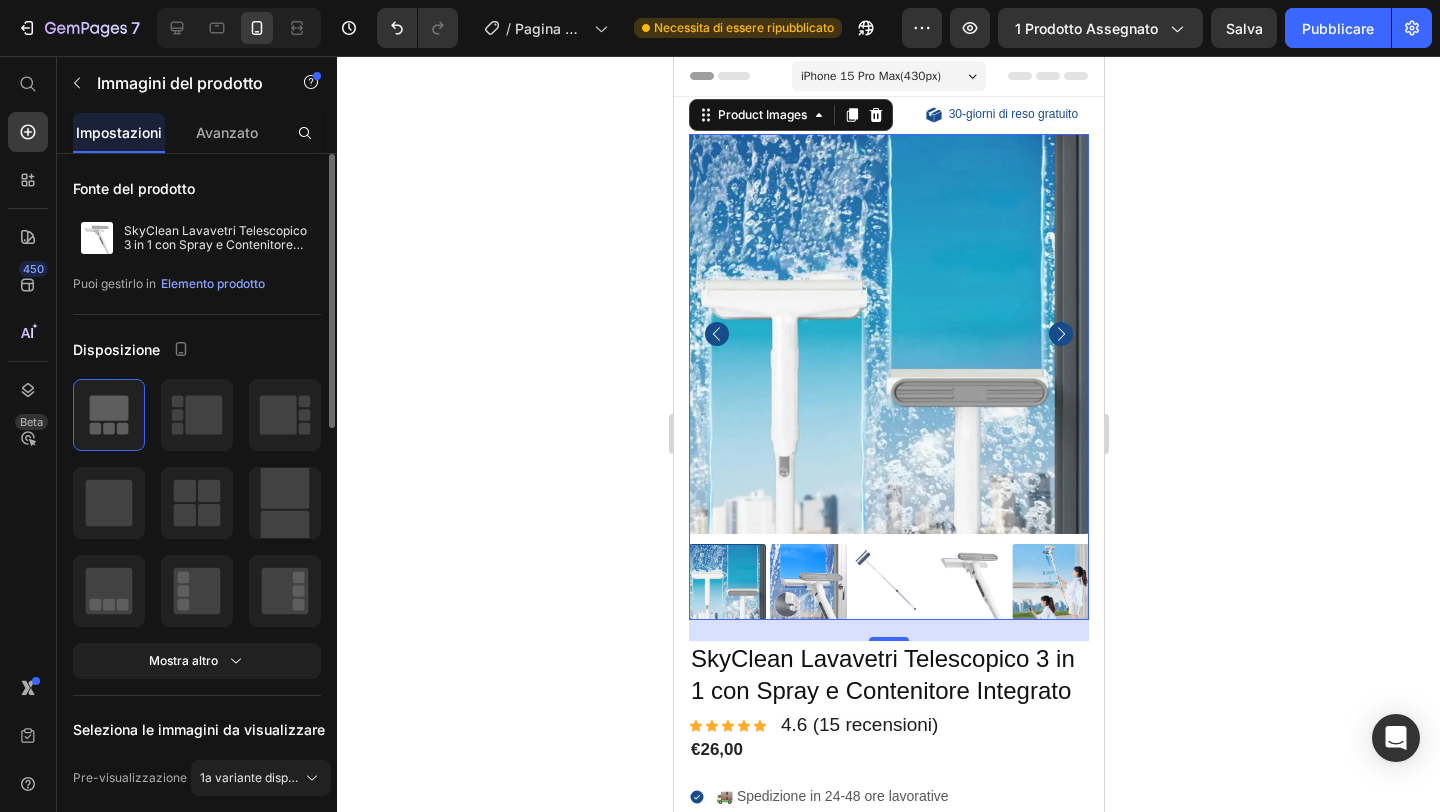 click 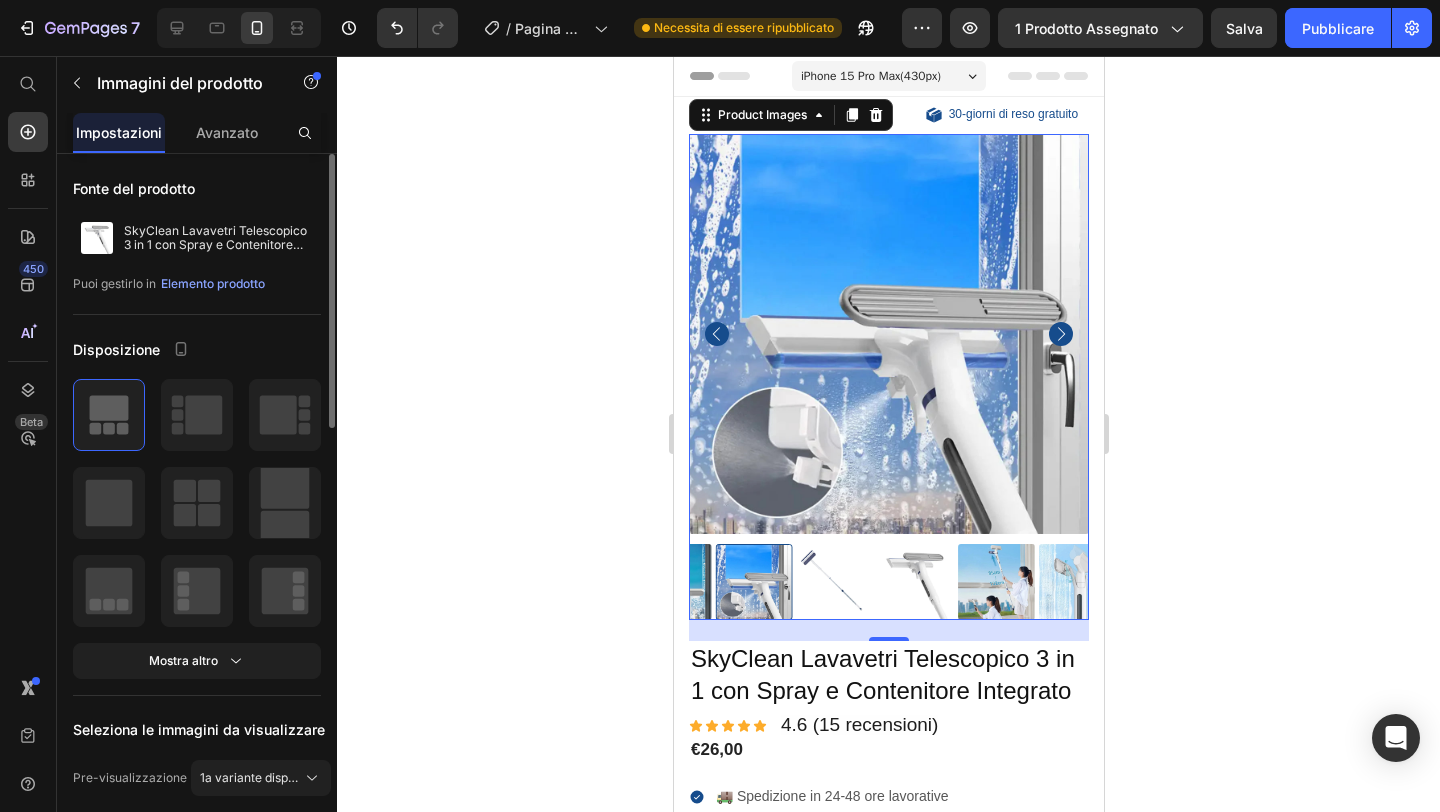 click 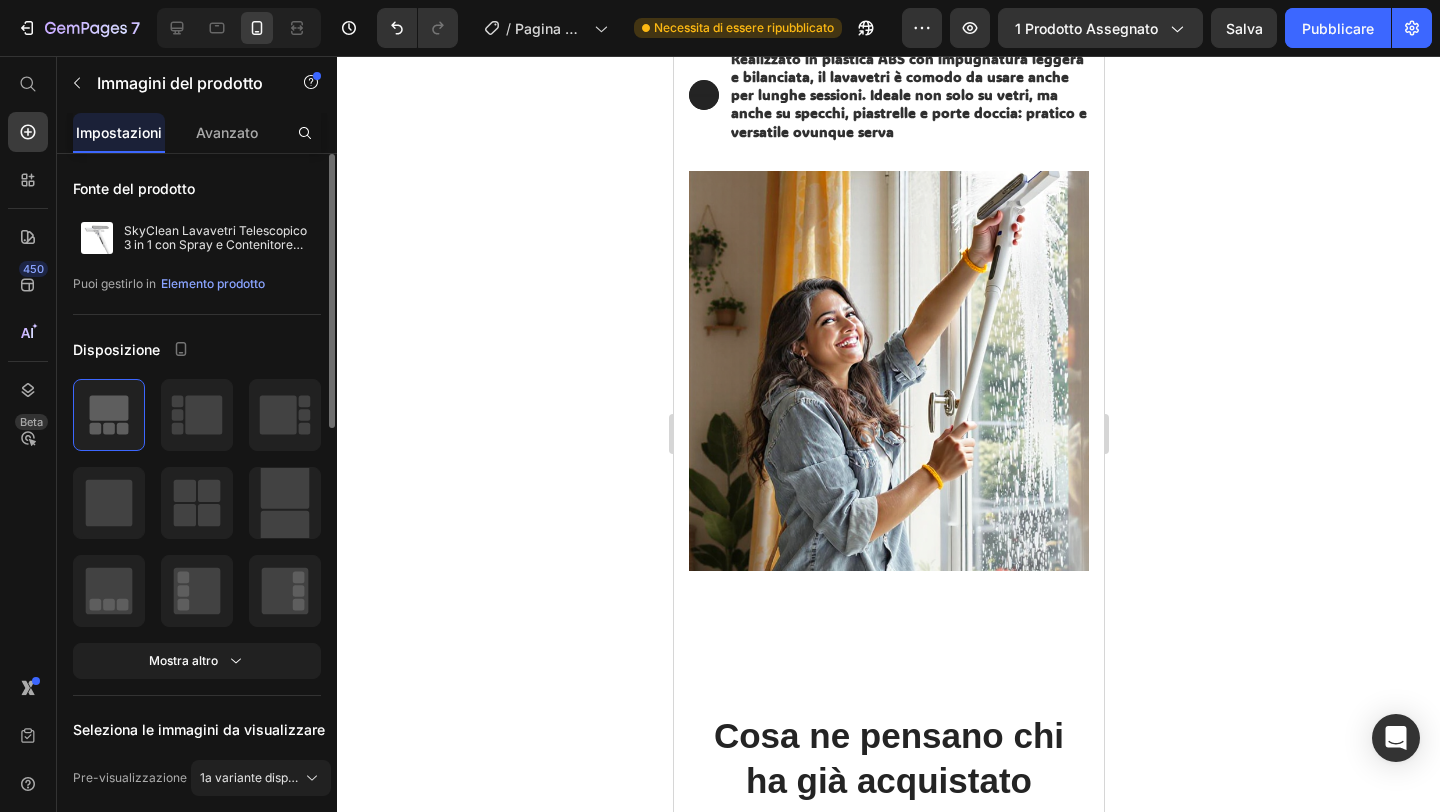 scroll, scrollTop: 1357, scrollLeft: 0, axis: vertical 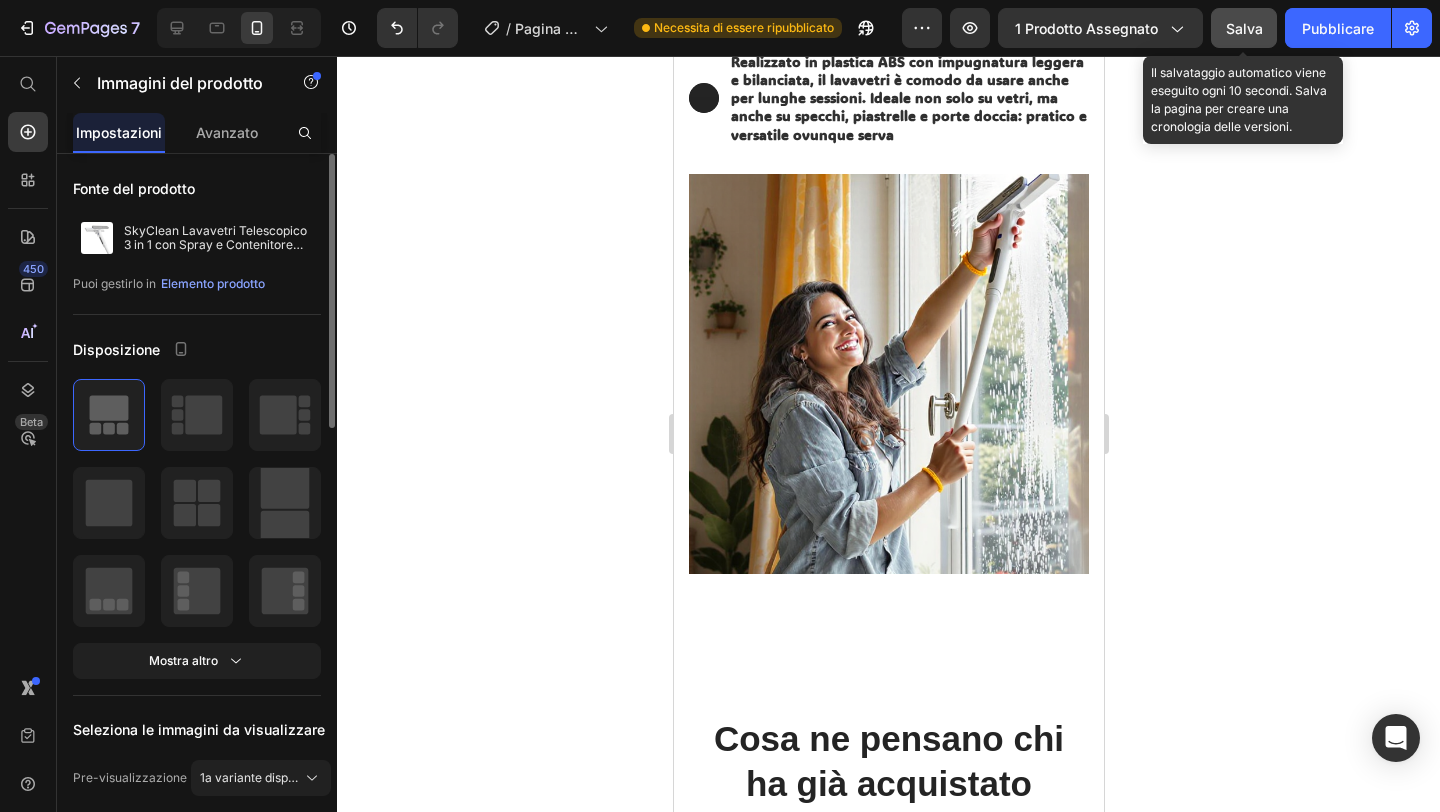 click on "Salva" at bounding box center (1244, 28) 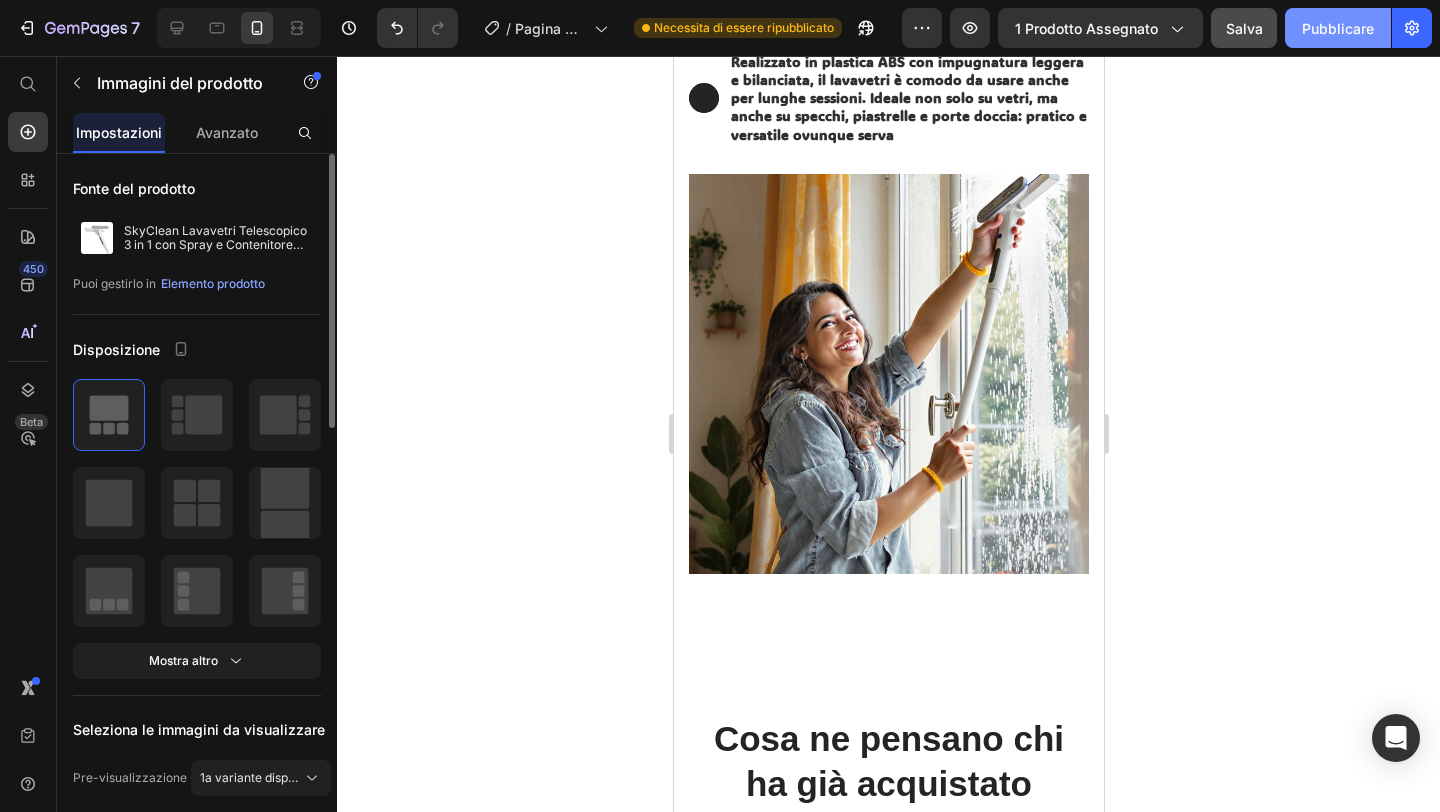 click on "Pubblicare" at bounding box center (1338, 28) 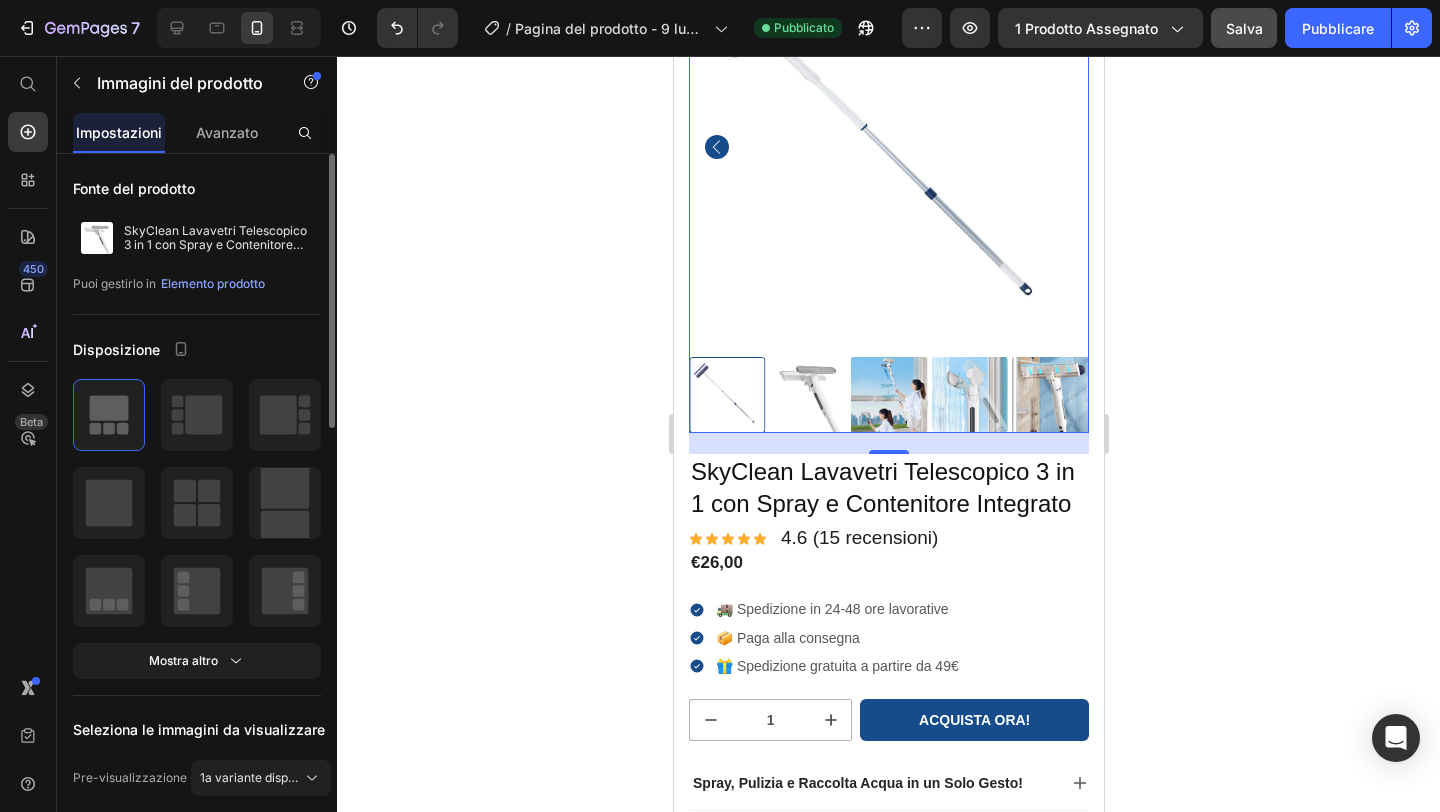 scroll, scrollTop: 23, scrollLeft: 0, axis: vertical 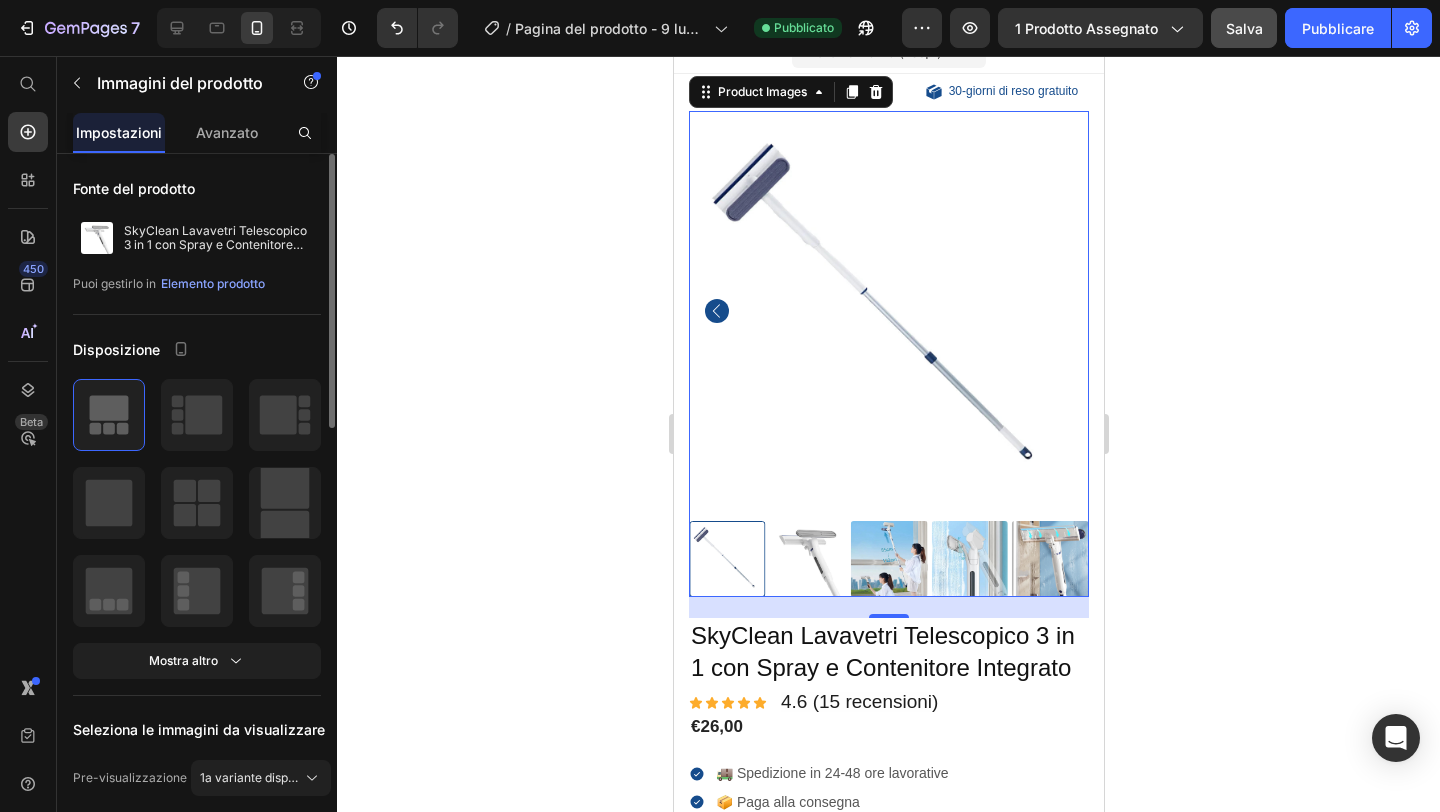 click at bounding box center (807, 559) 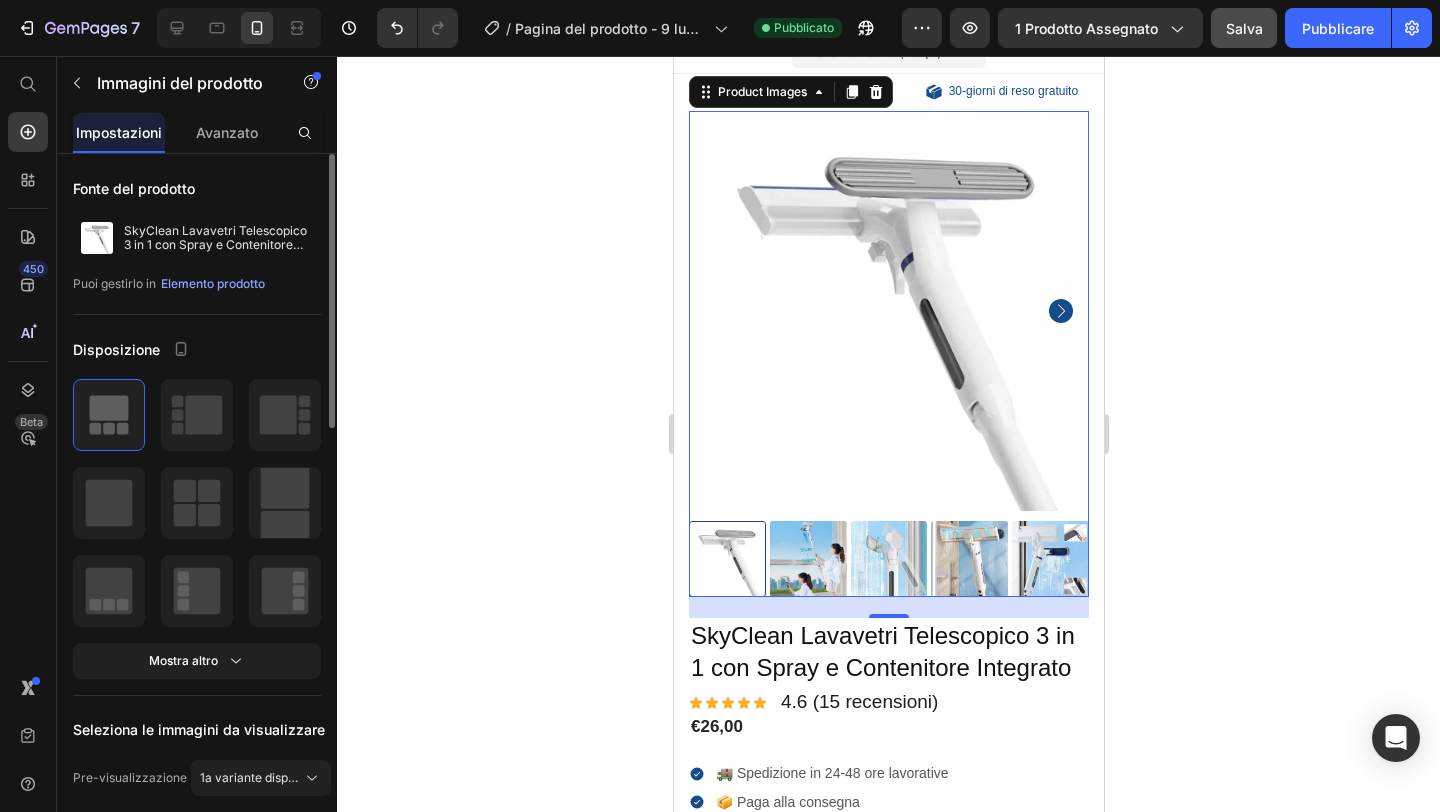 click at bounding box center [807, 559] 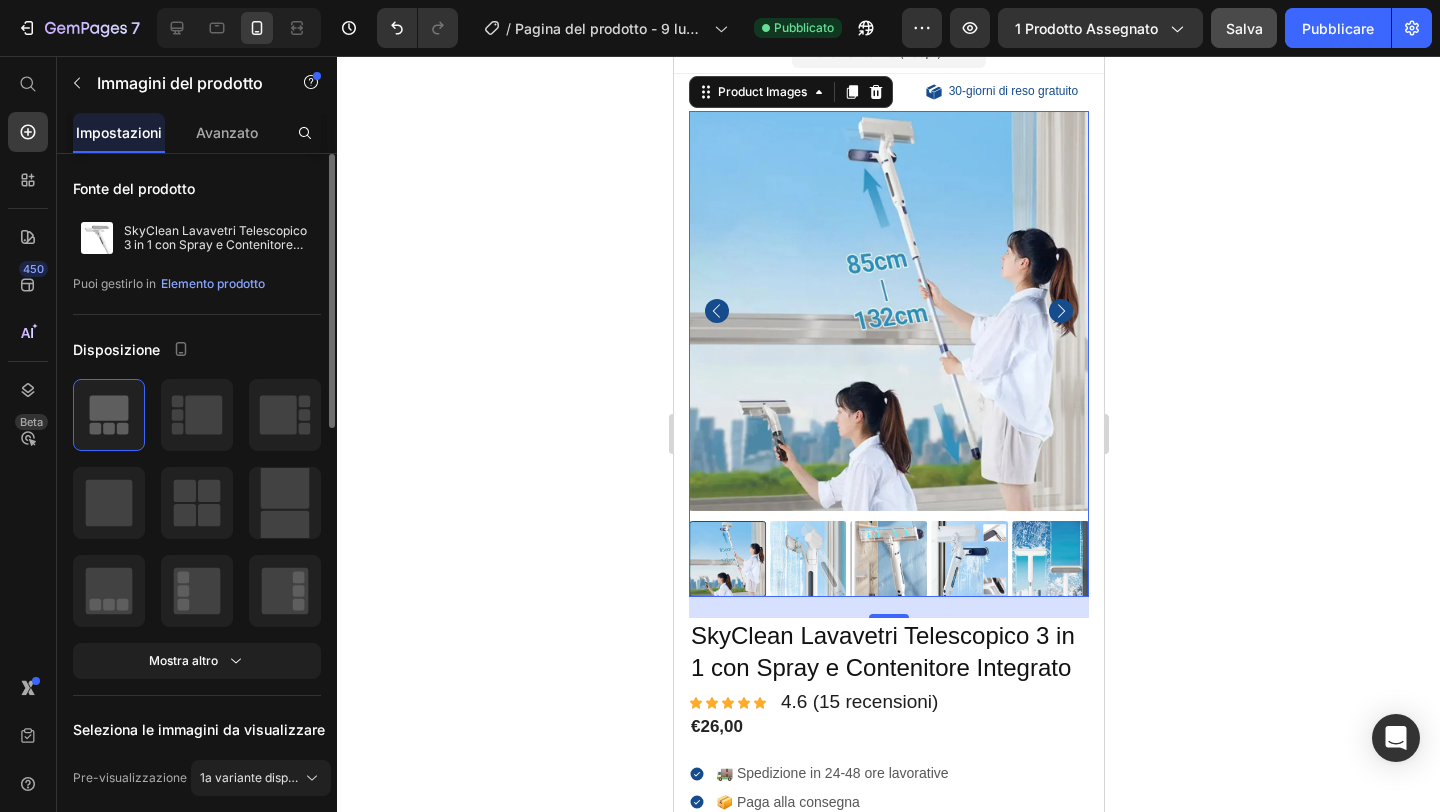 click 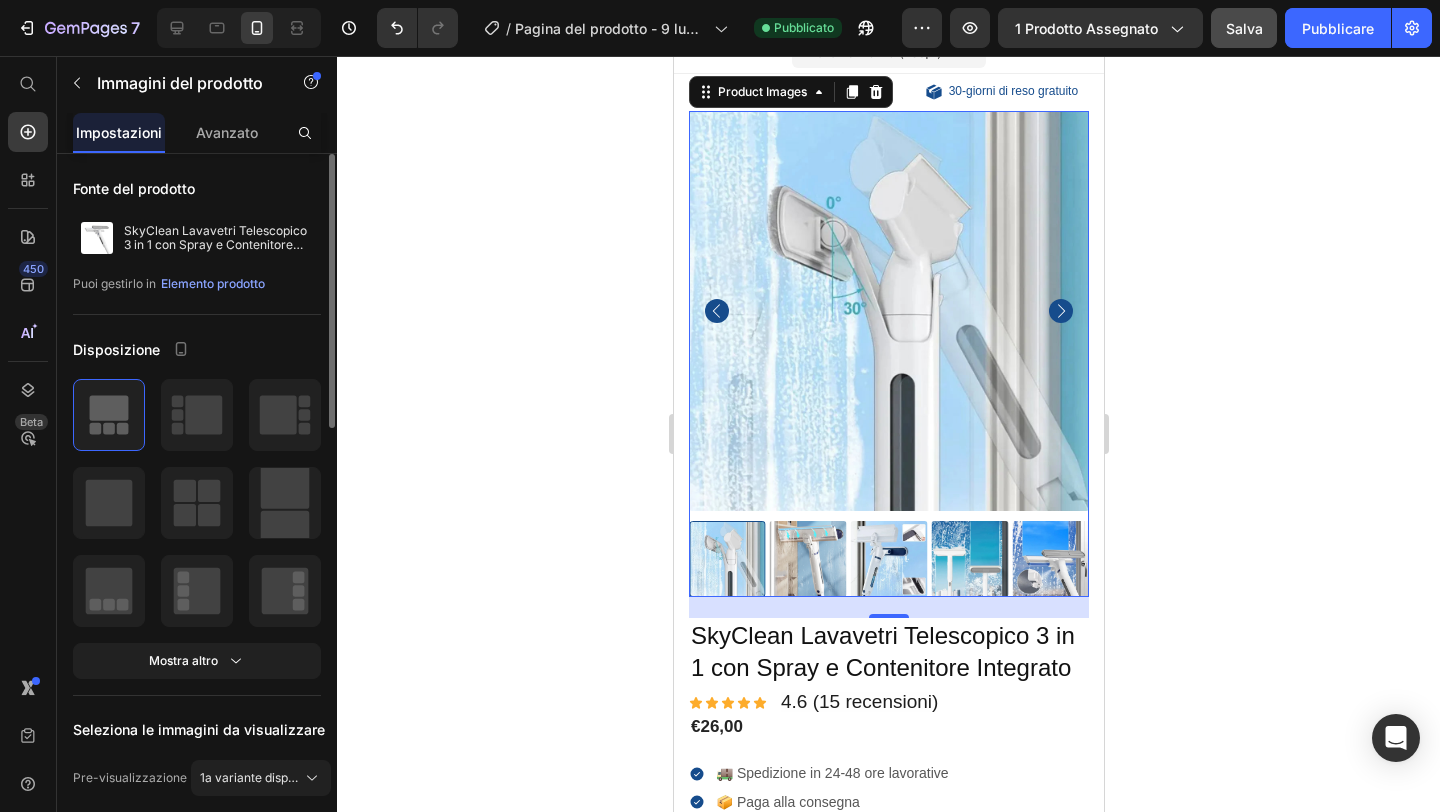 click 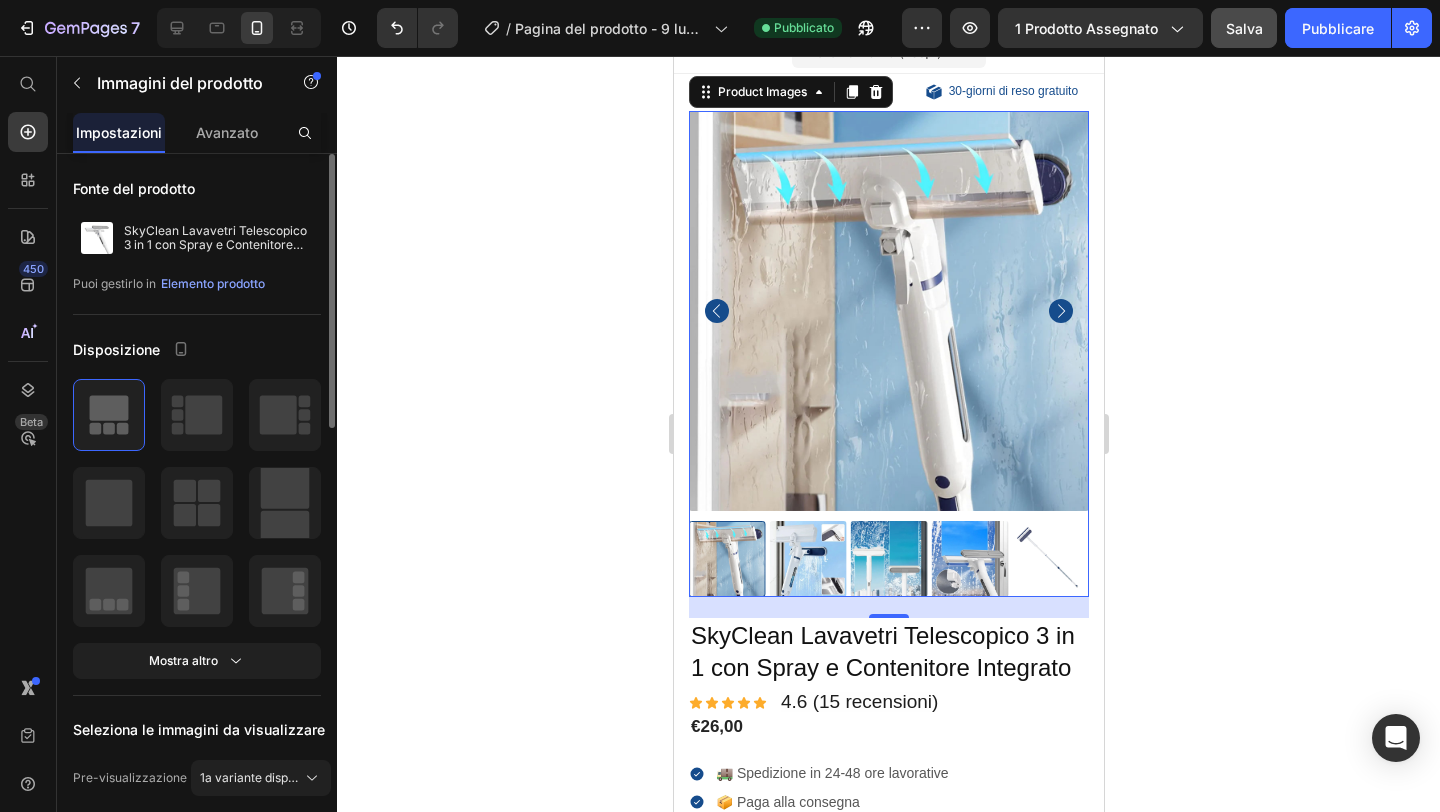 click 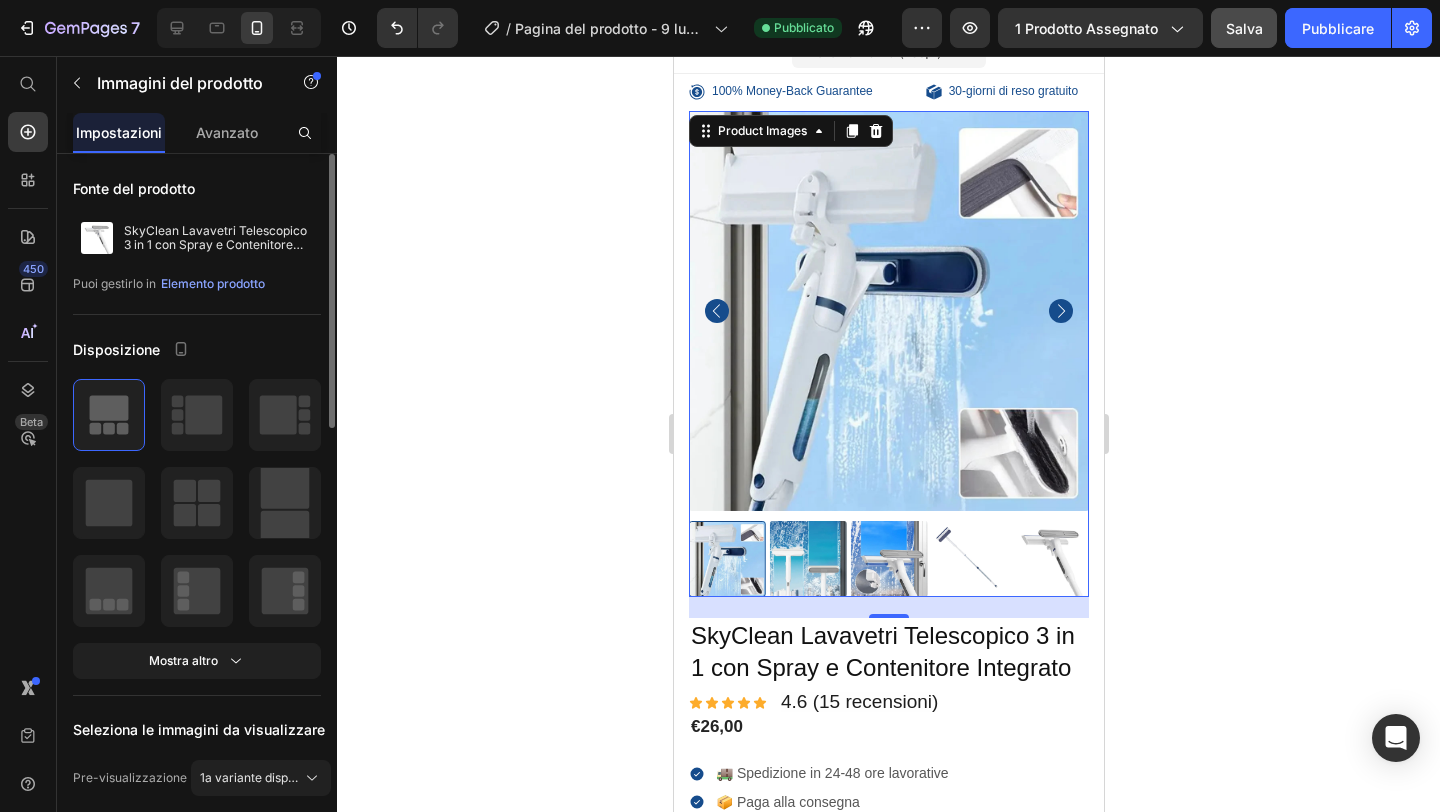 click 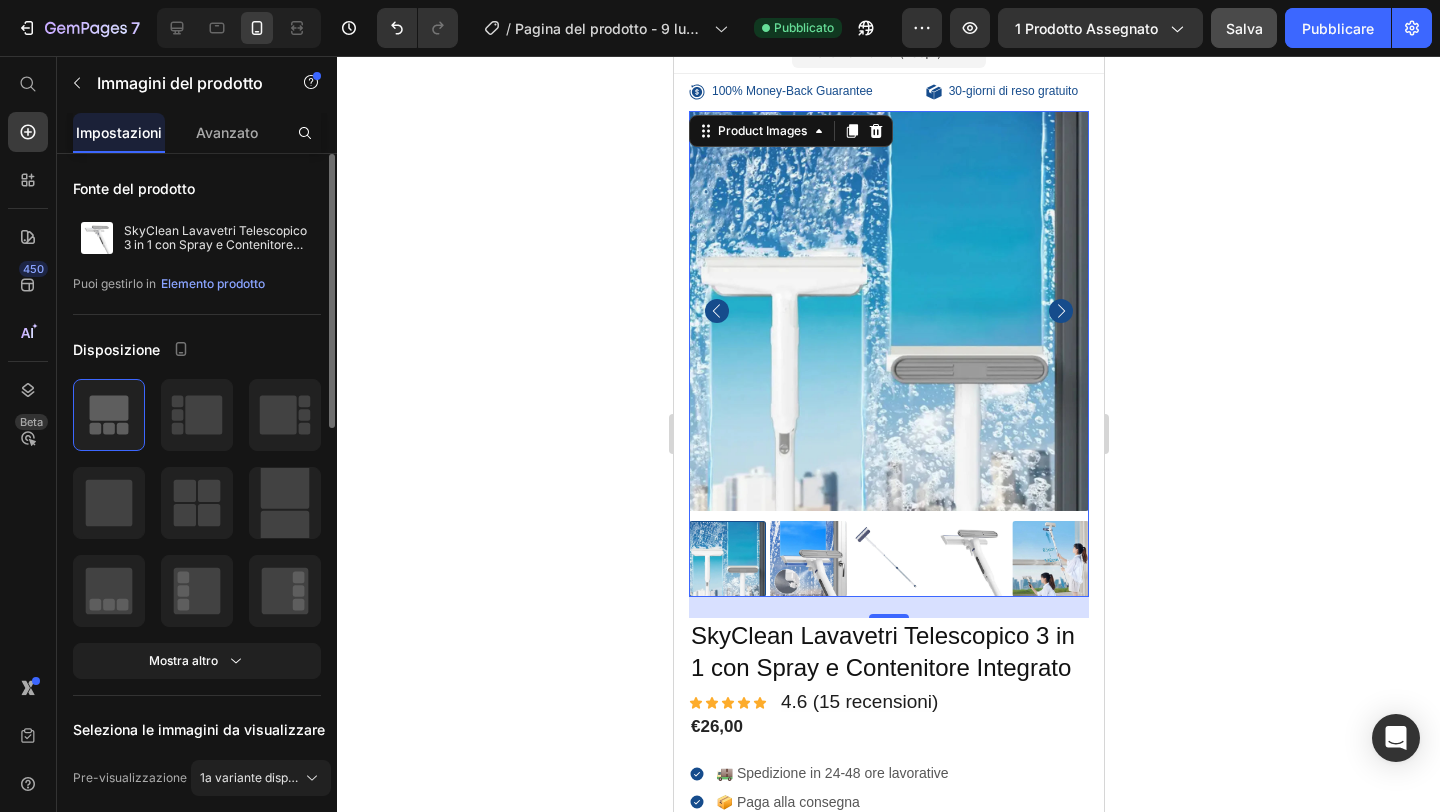 click 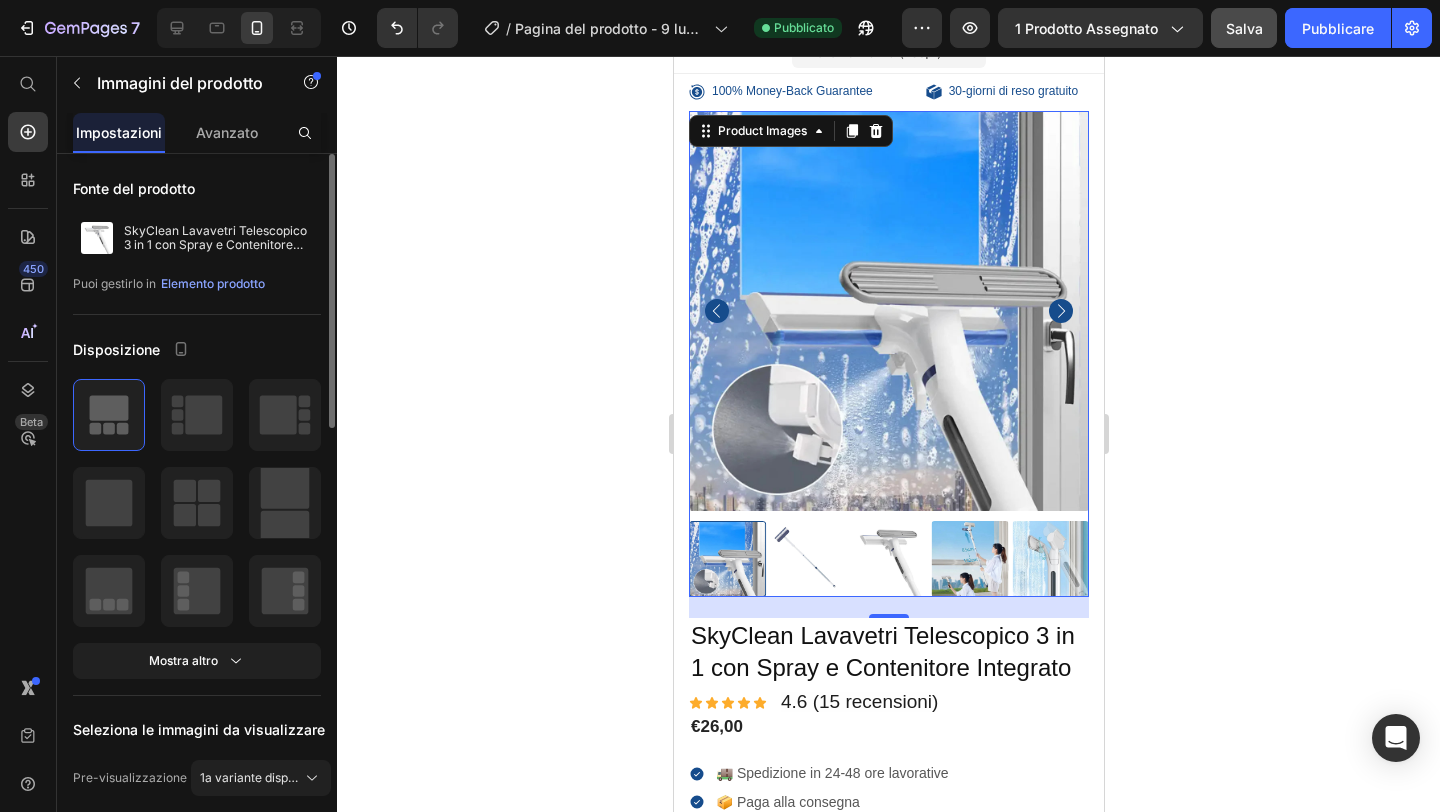 click 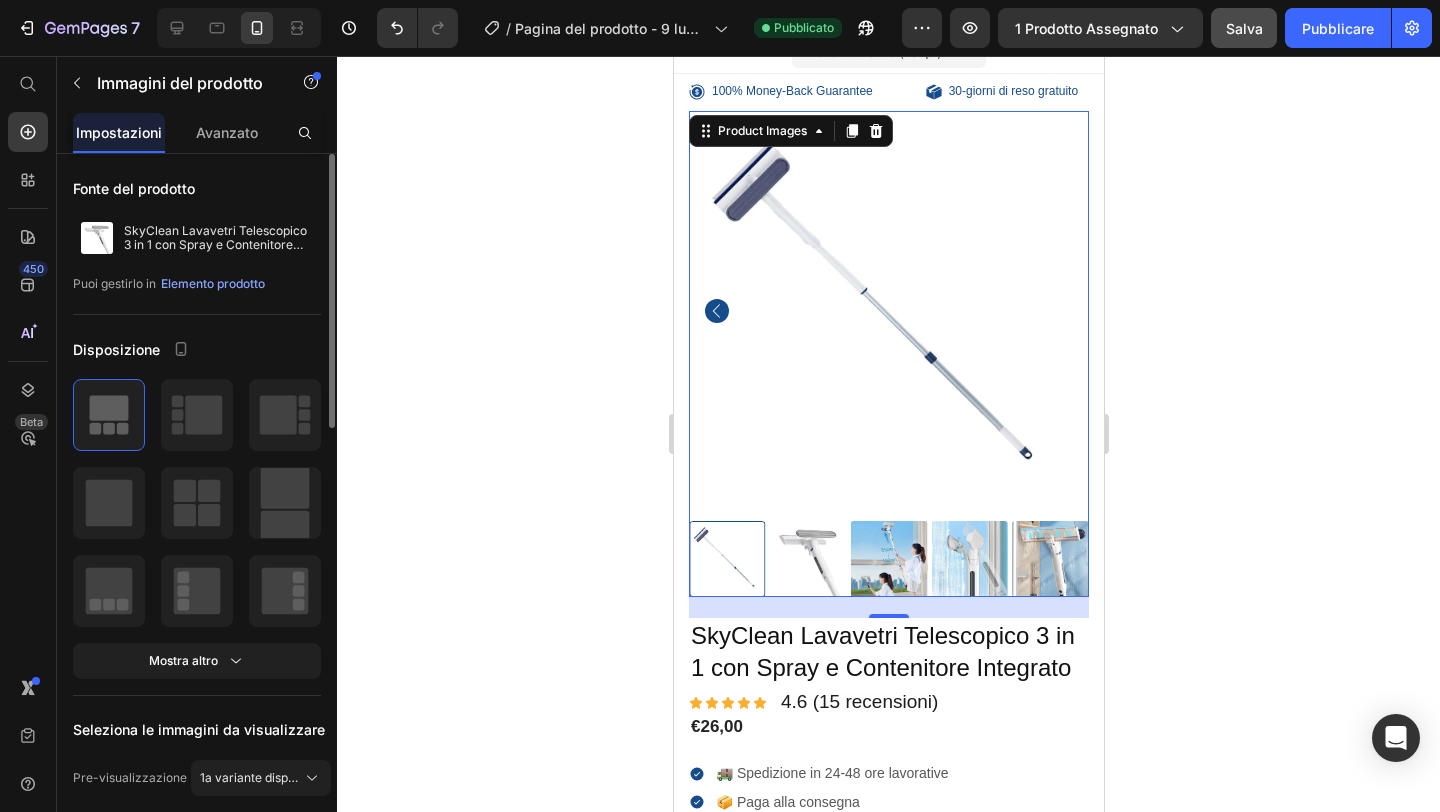 click at bounding box center (888, 311) 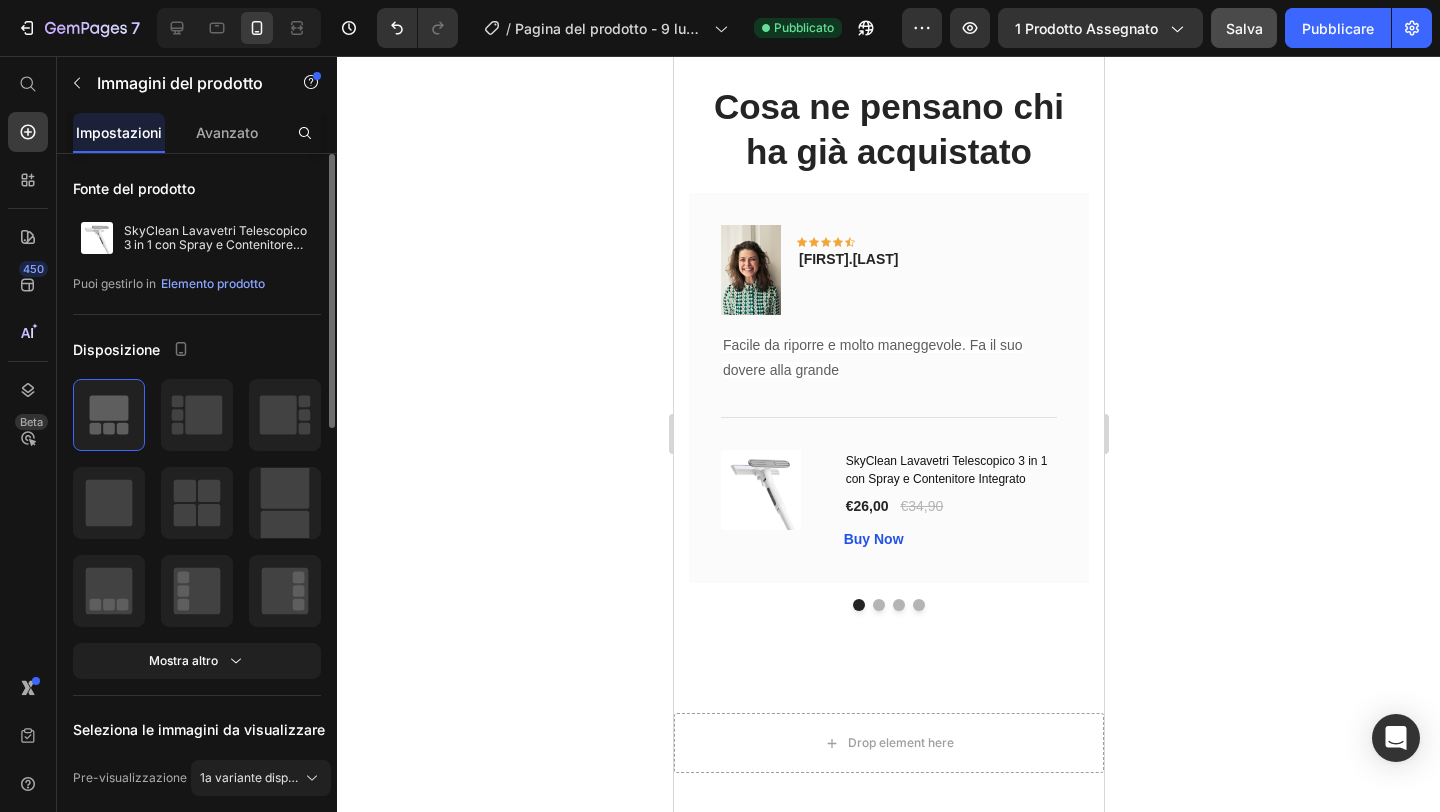 scroll, scrollTop: 1994, scrollLeft: 0, axis: vertical 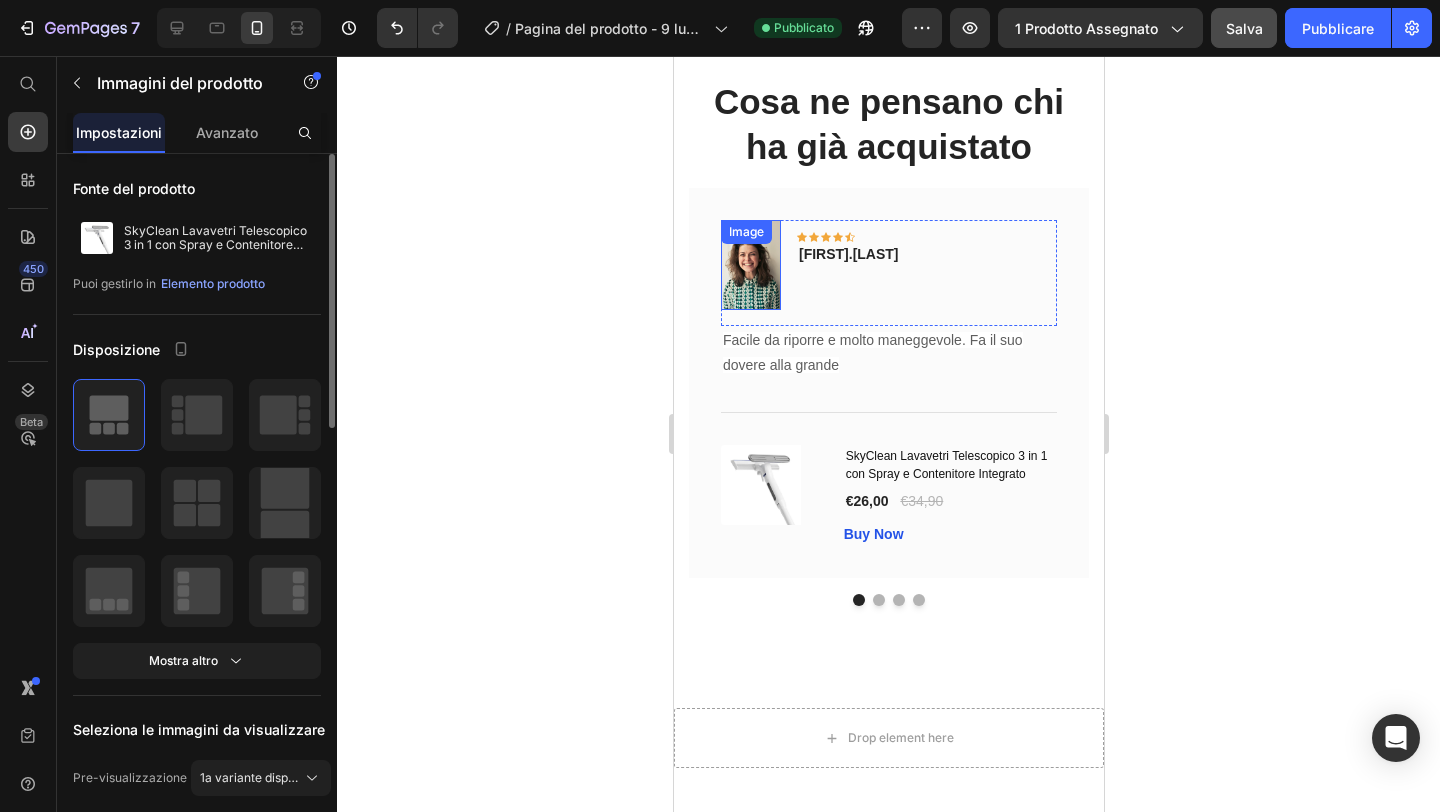 click at bounding box center [750, 265] 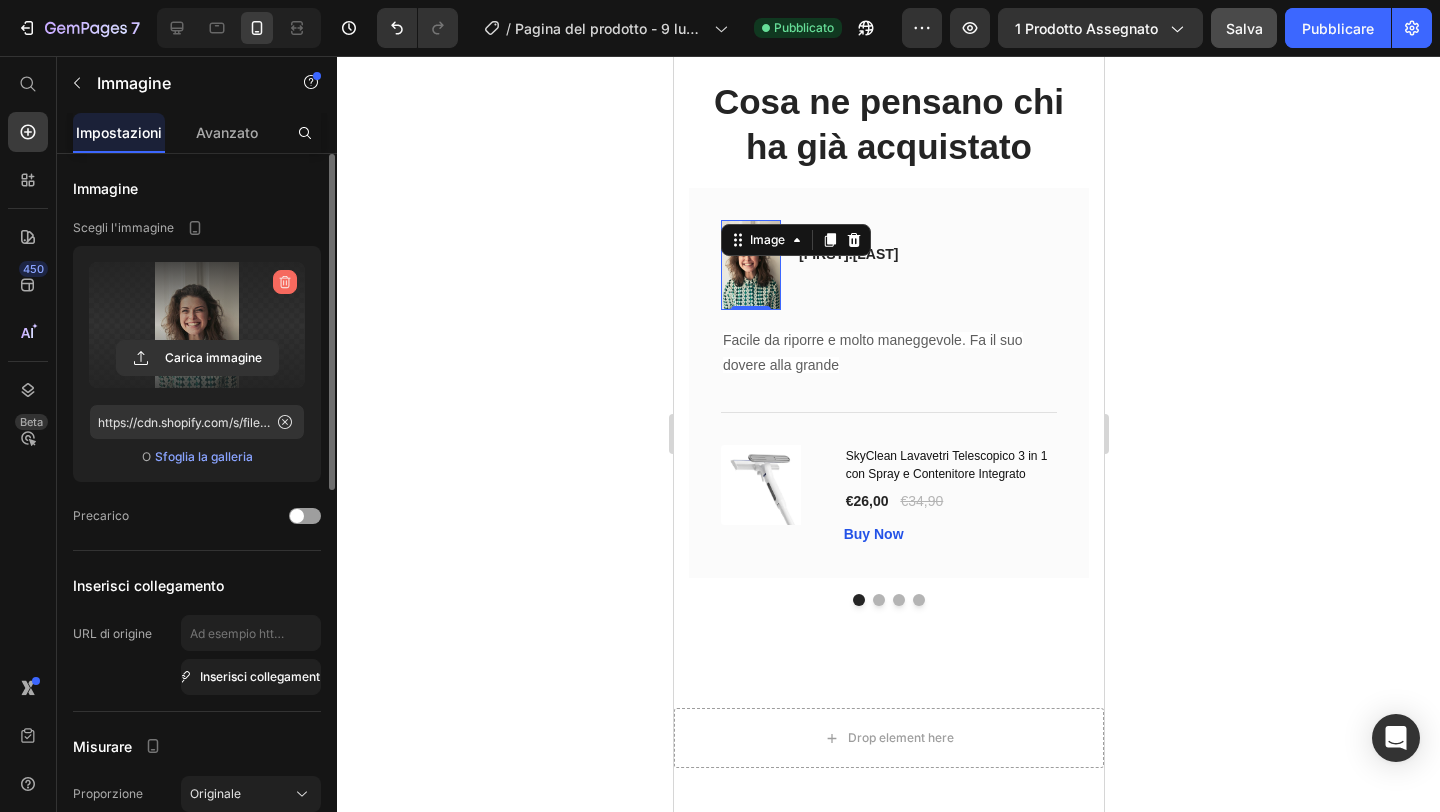 click at bounding box center (285, 282) 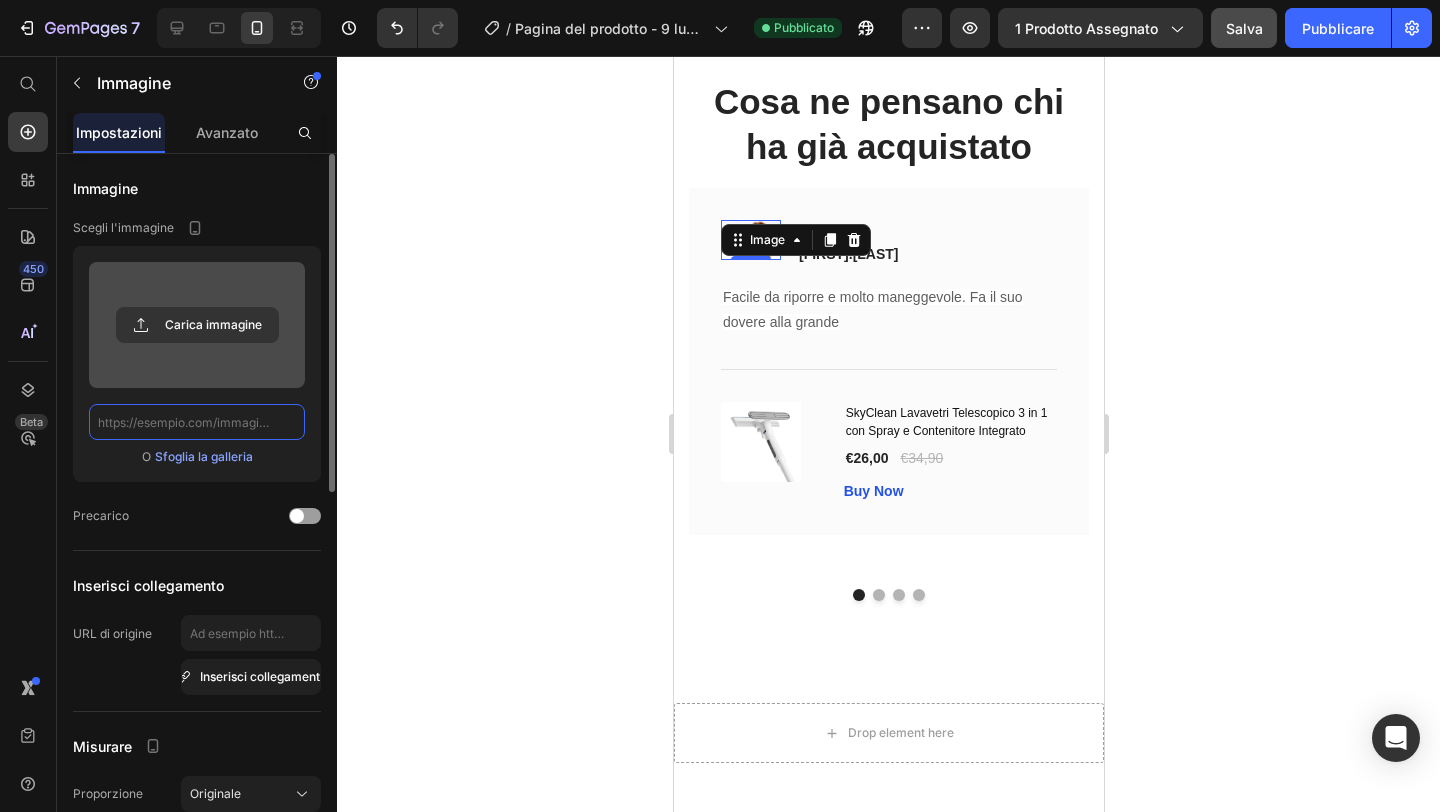 scroll, scrollTop: 0, scrollLeft: 0, axis: both 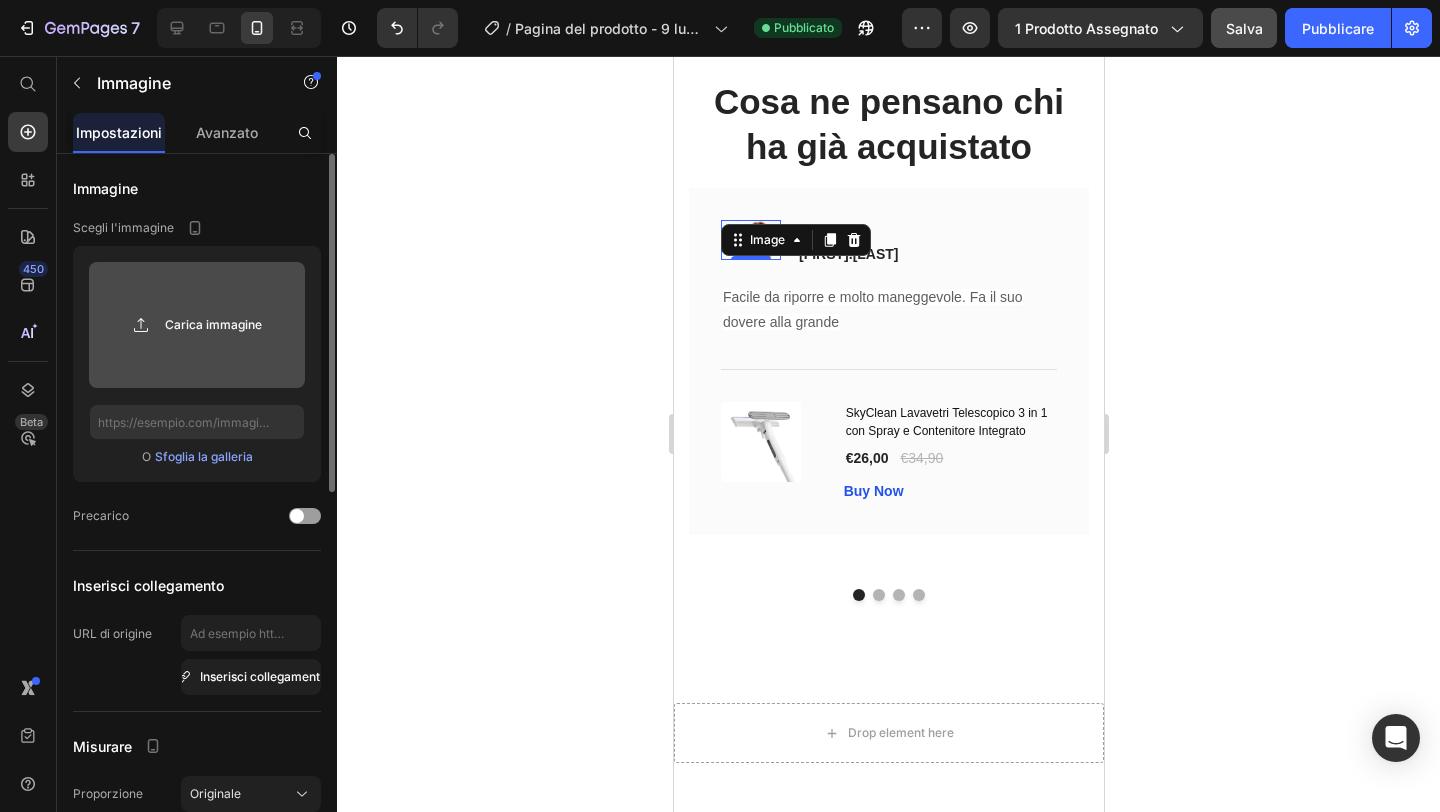 click 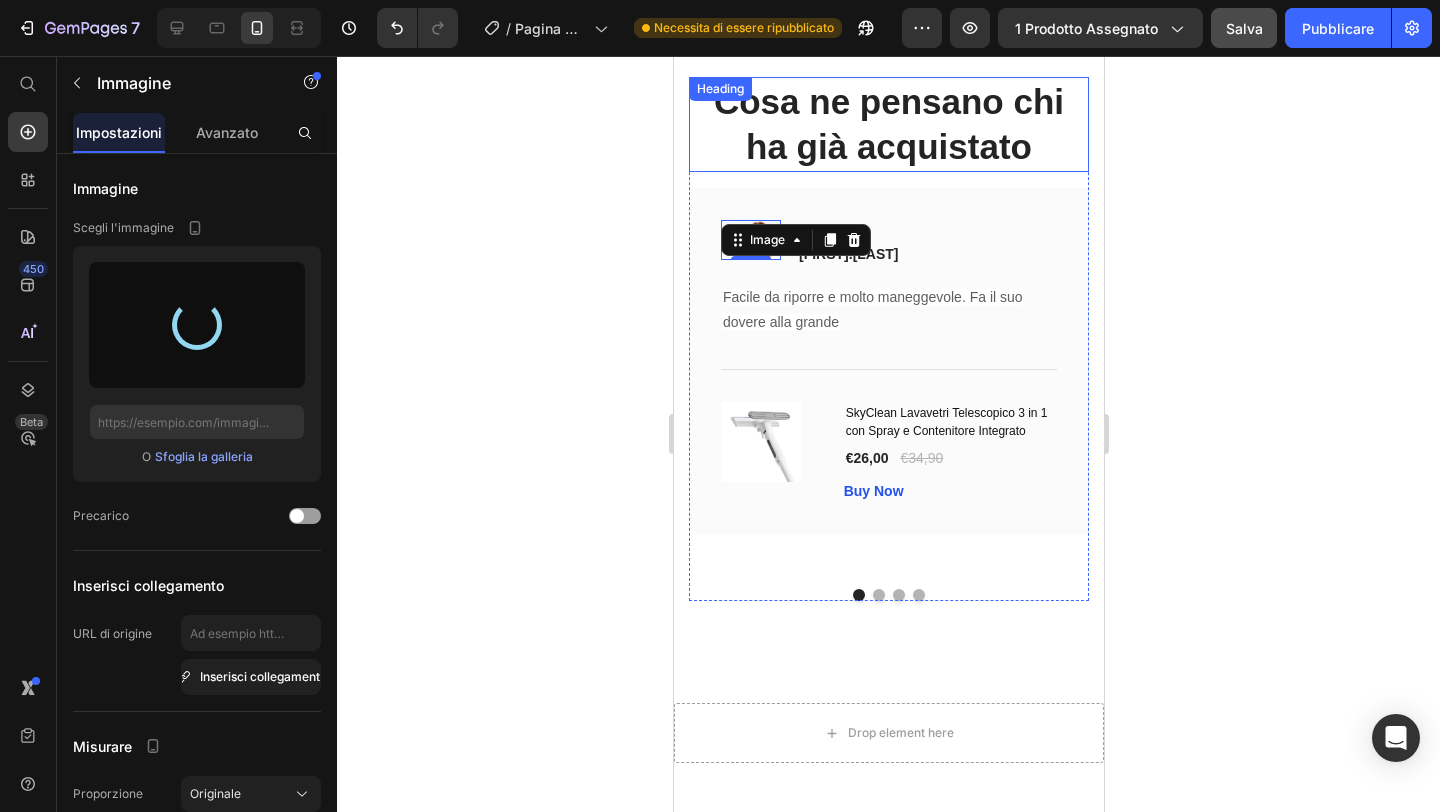 type on "https://cdn.shopify.com/s/files/1/0931/6414/2940/files/gempages_572786027408655584-2e359dcd-c475-47e0-b7ed-23526a63014e.png" 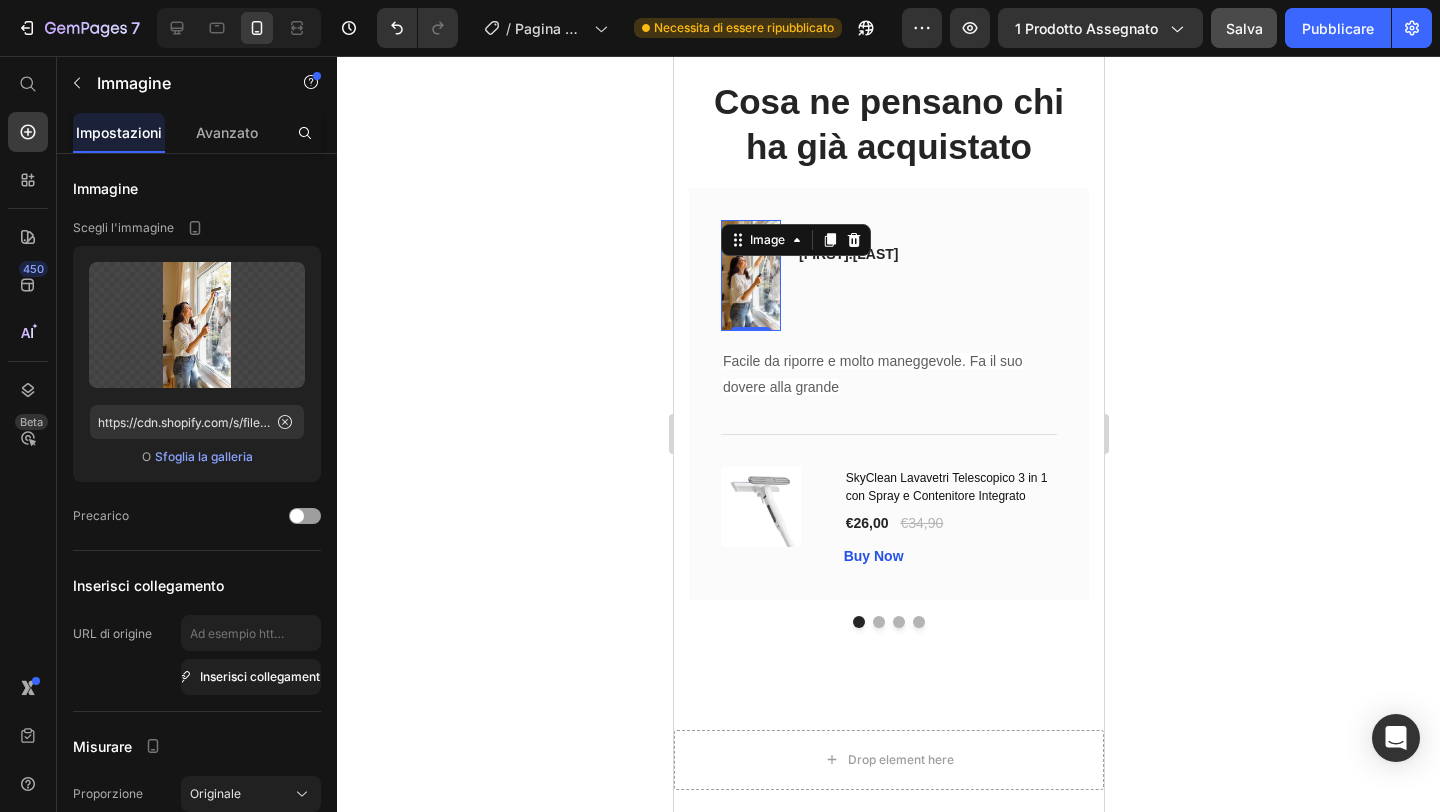 click 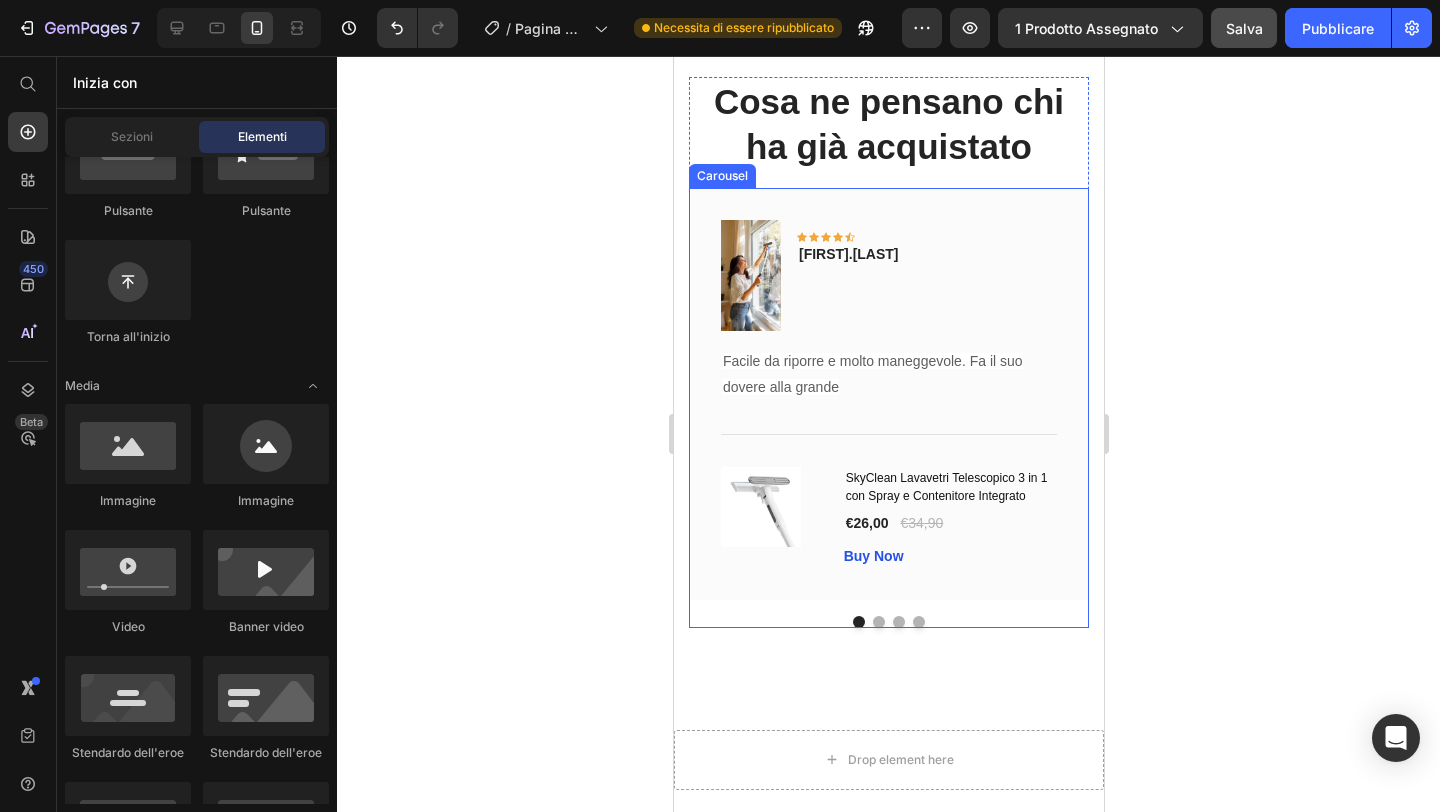 click at bounding box center [878, 622] 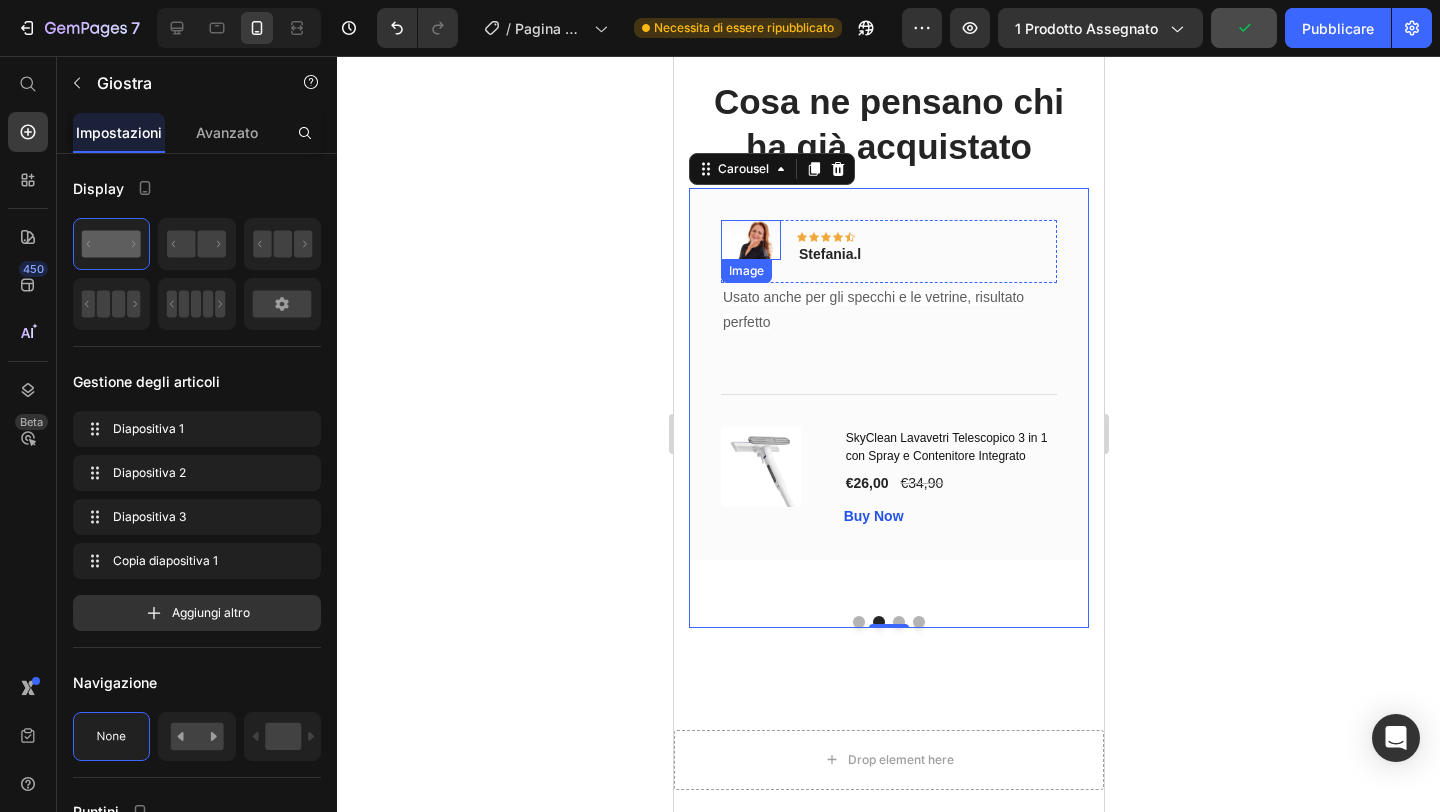 click at bounding box center [750, 240] 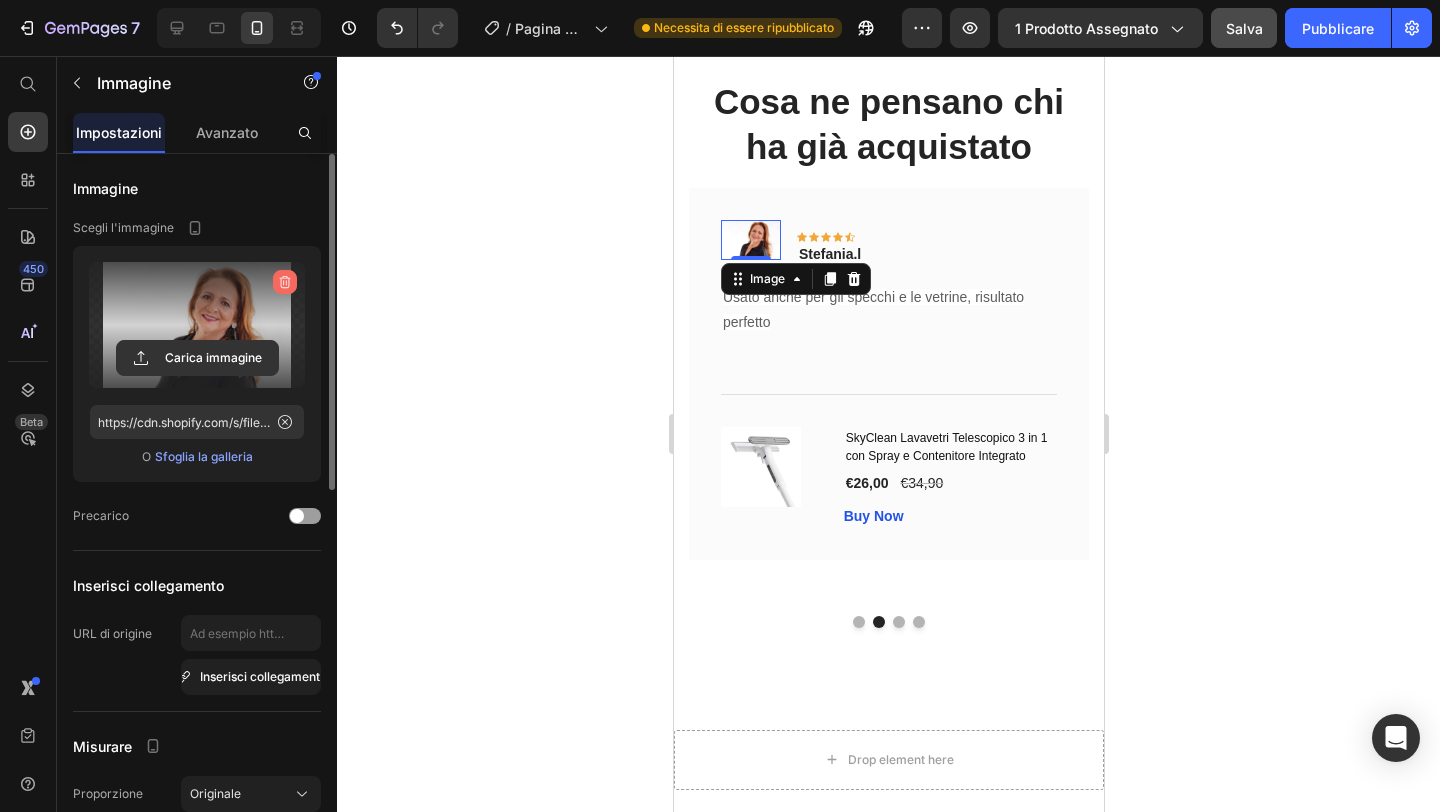 click 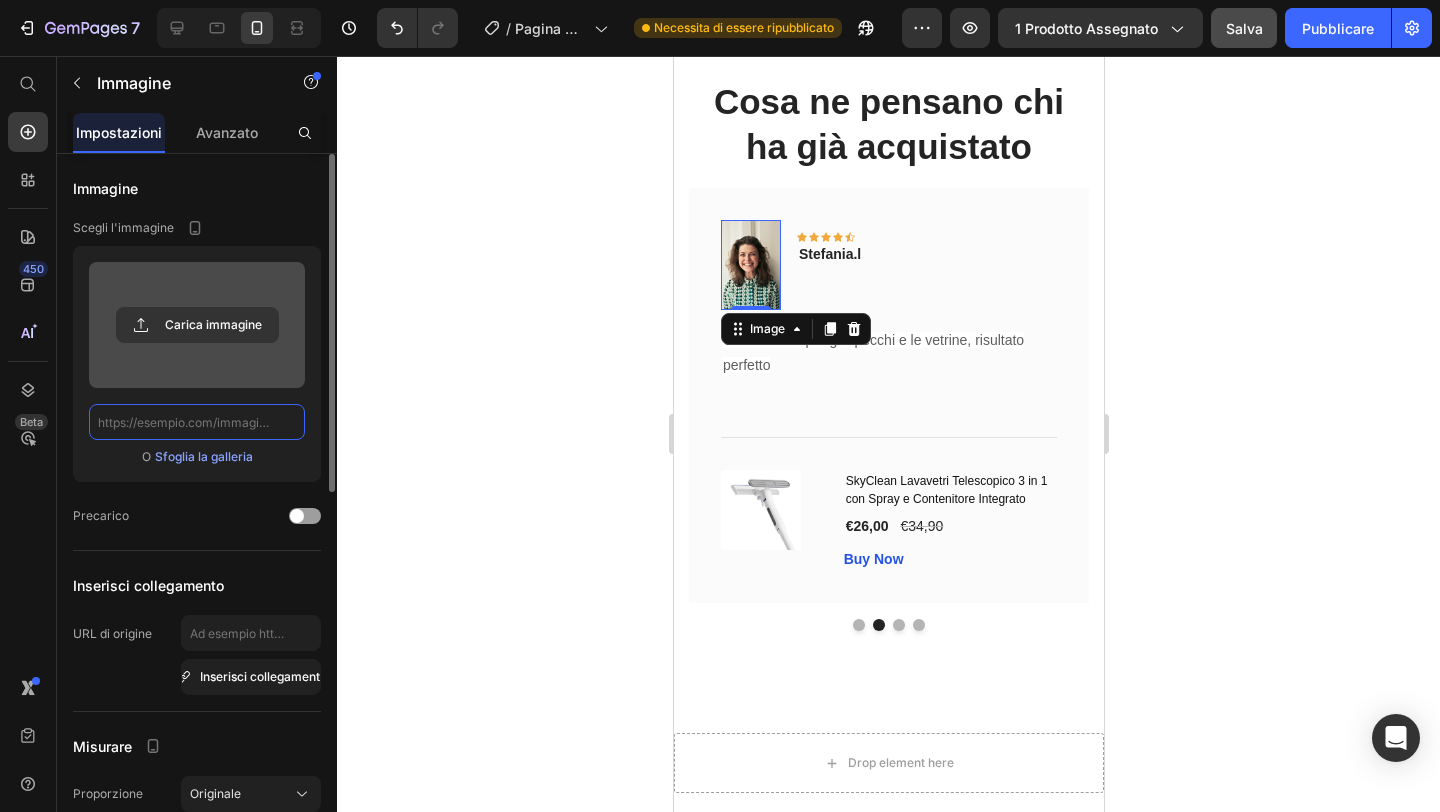 scroll, scrollTop: 0, scrollLeft: 0, axis: both 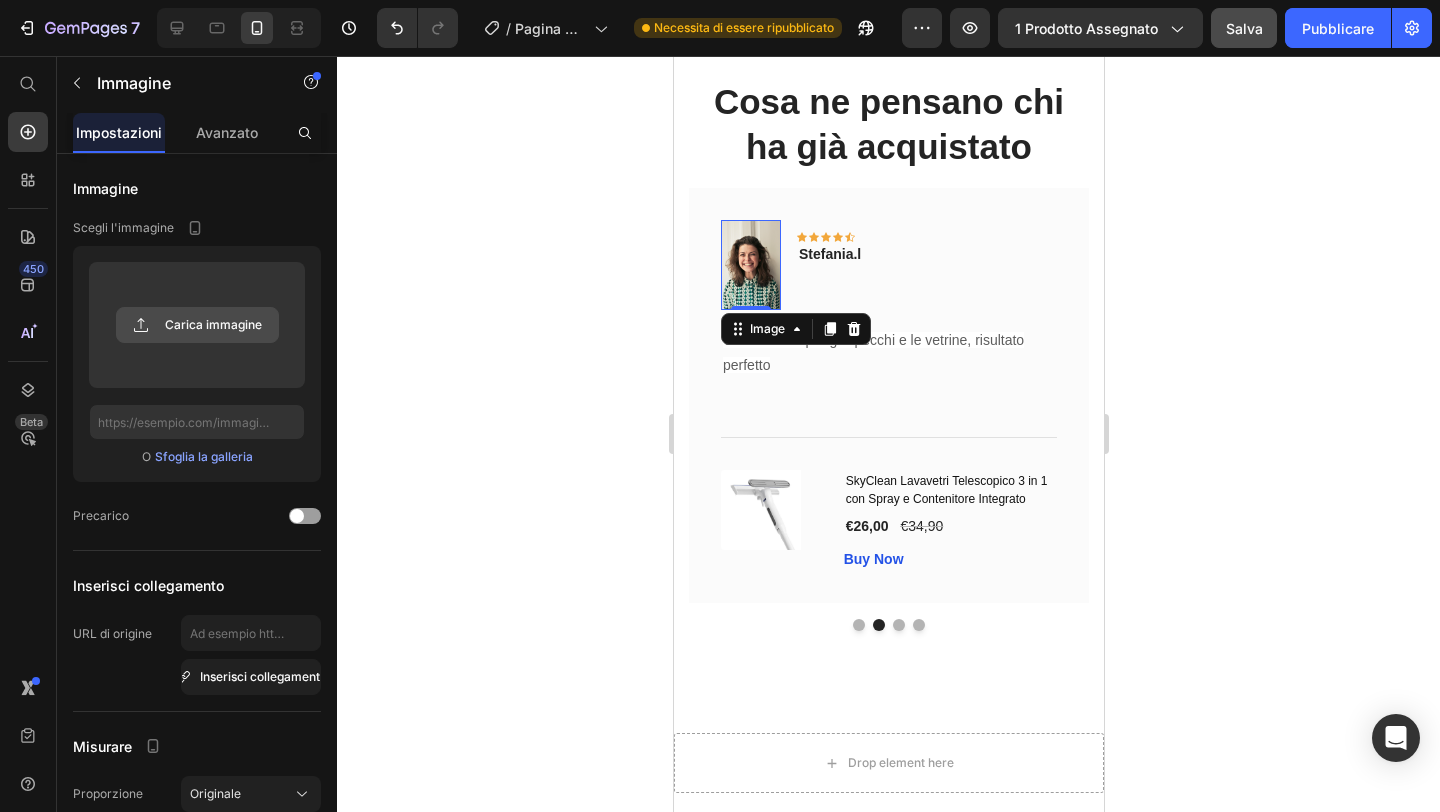 click 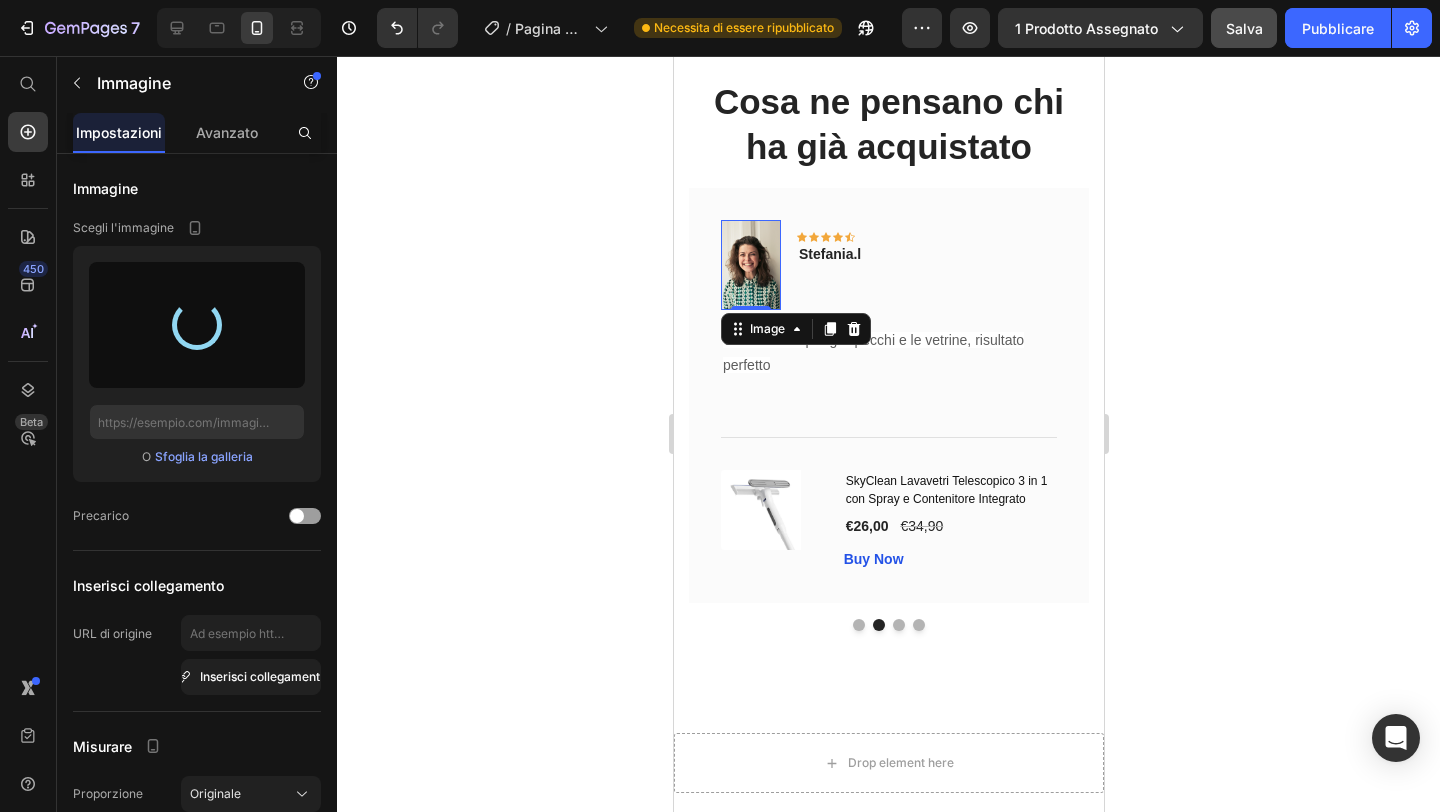 type on "https://cdn.shopify.com/s/files/1/0931/6414/2940/files/gempages_572786027408655584-6c2bb6bc-5523-4e5d-b18b-655c1b154e01.png" 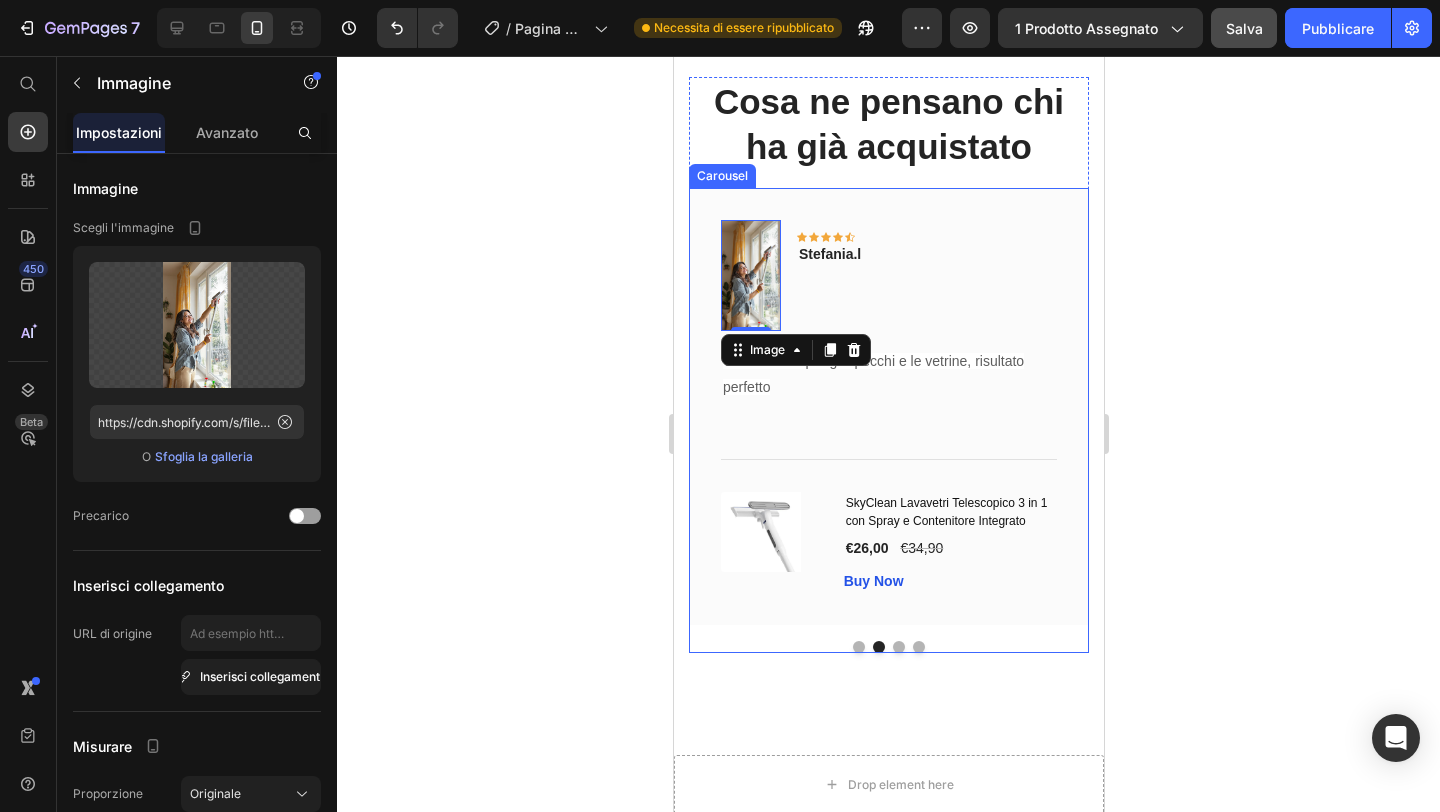 click at bounding box center [898, 647] 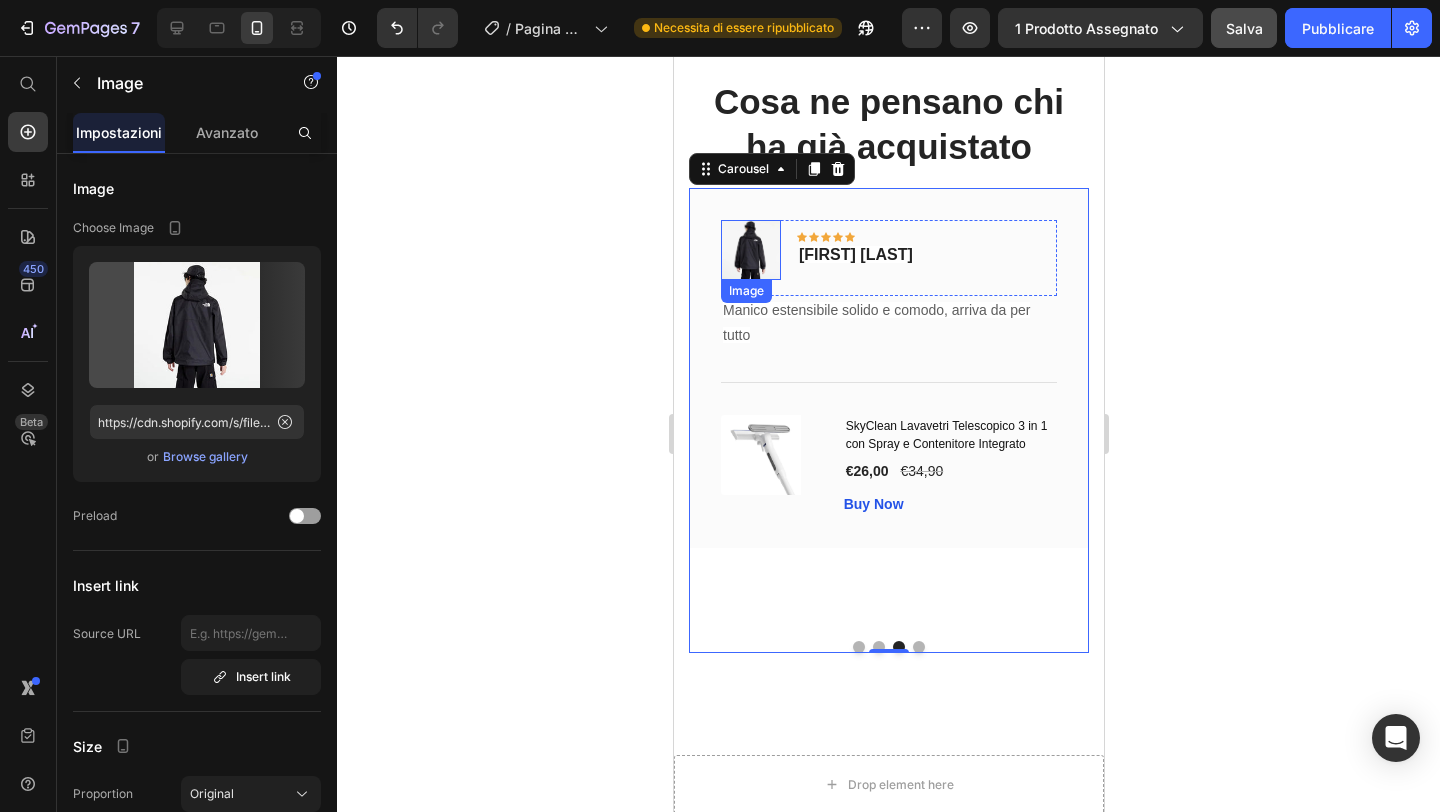 click at bounding box center [750, 250] 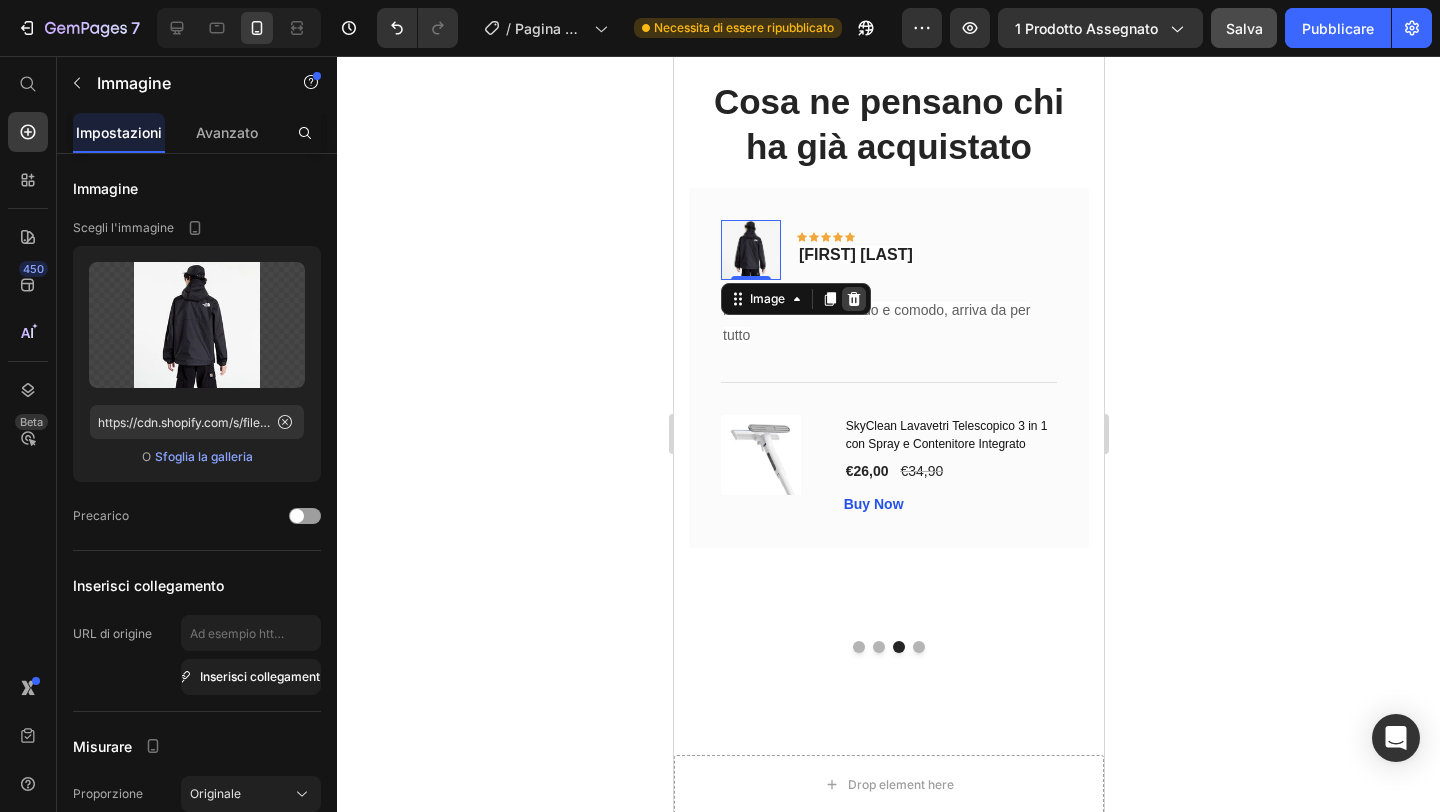 click 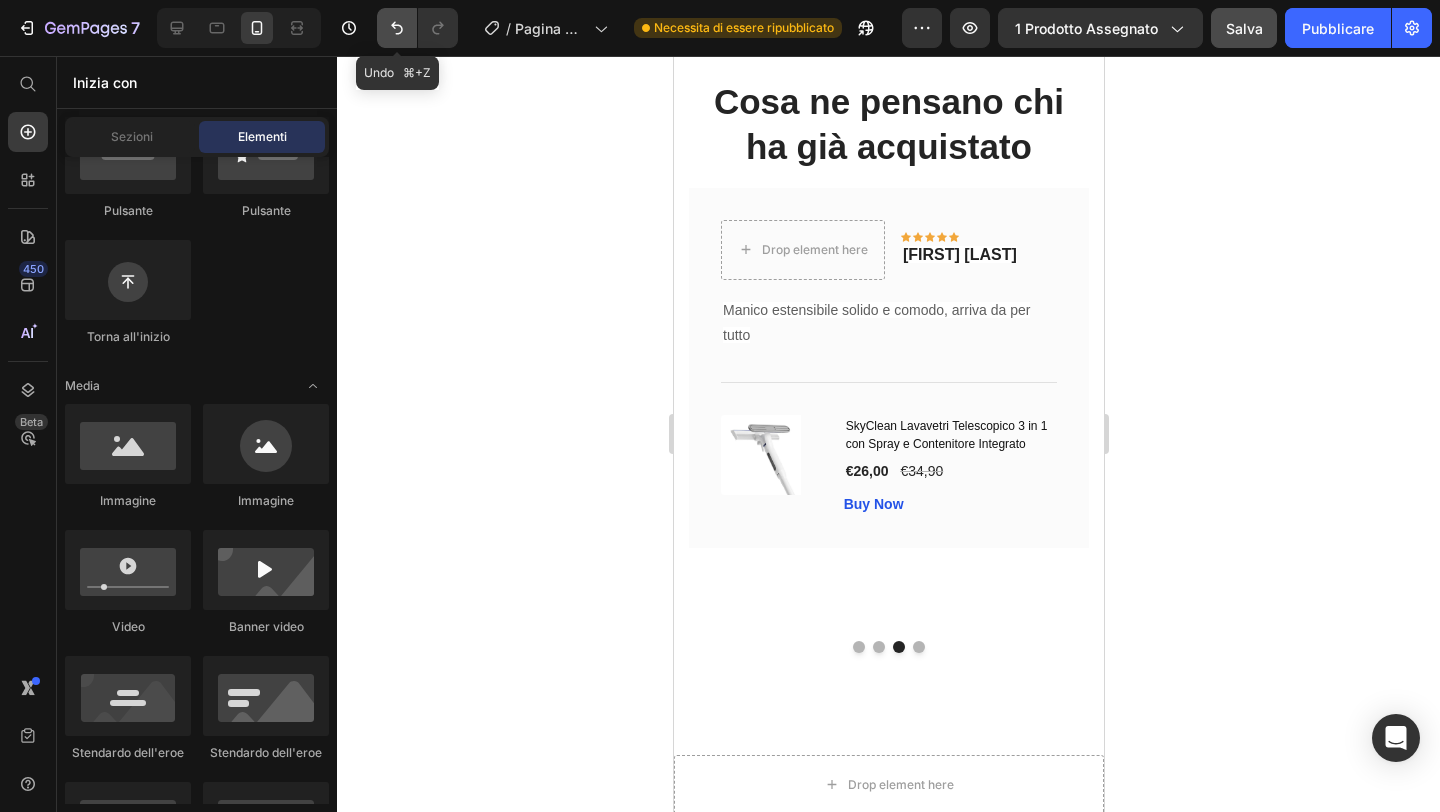 click 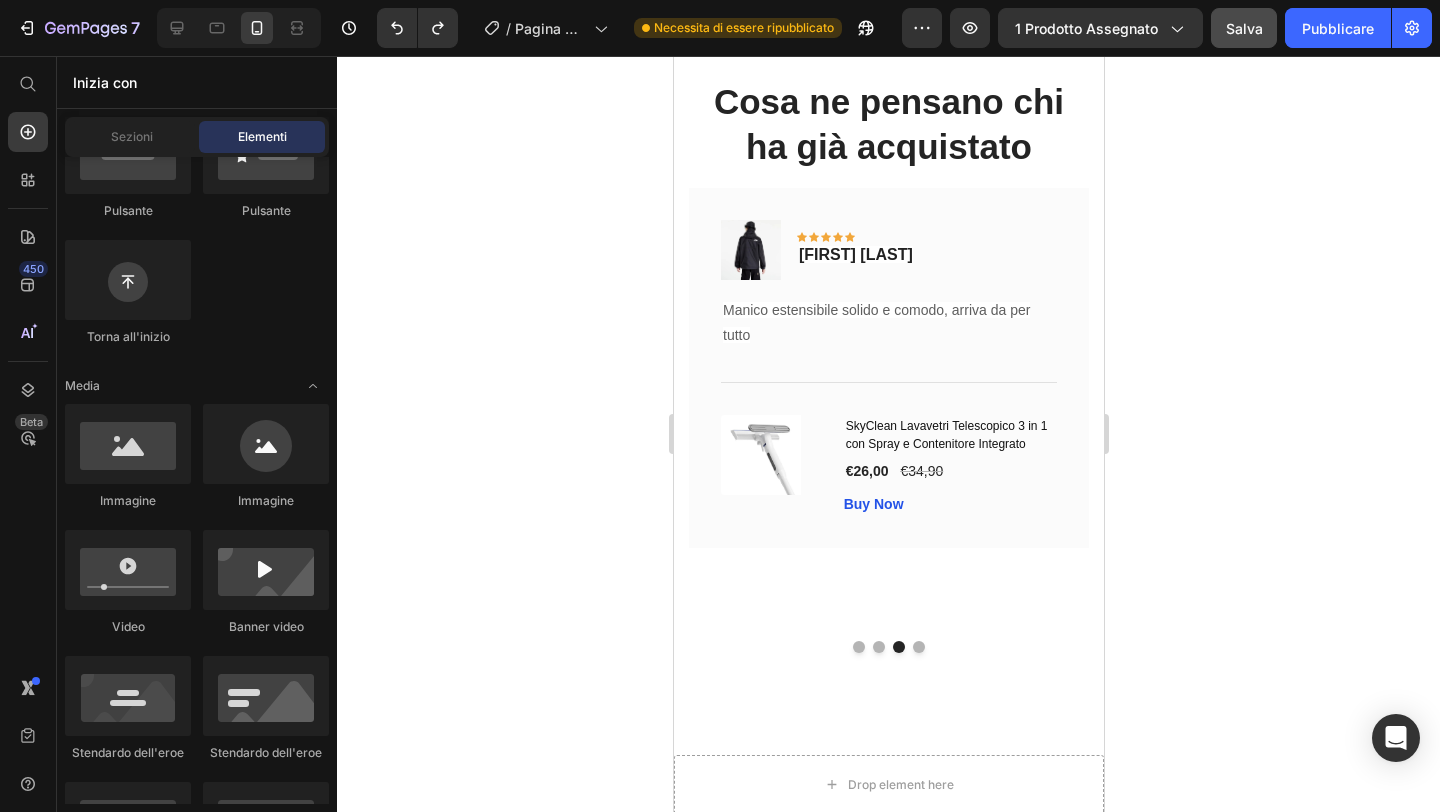 click 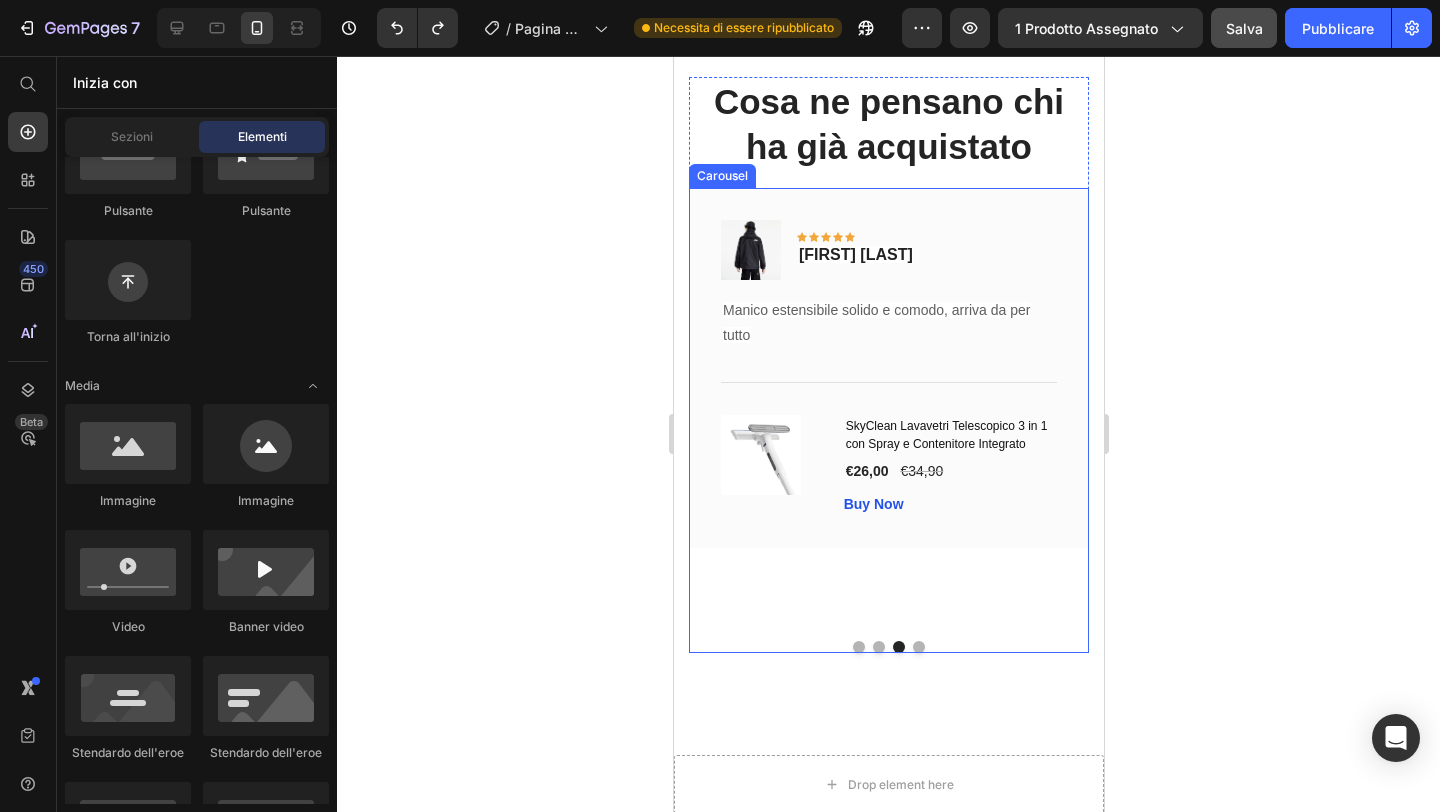 click at bounding box center [918, 647] 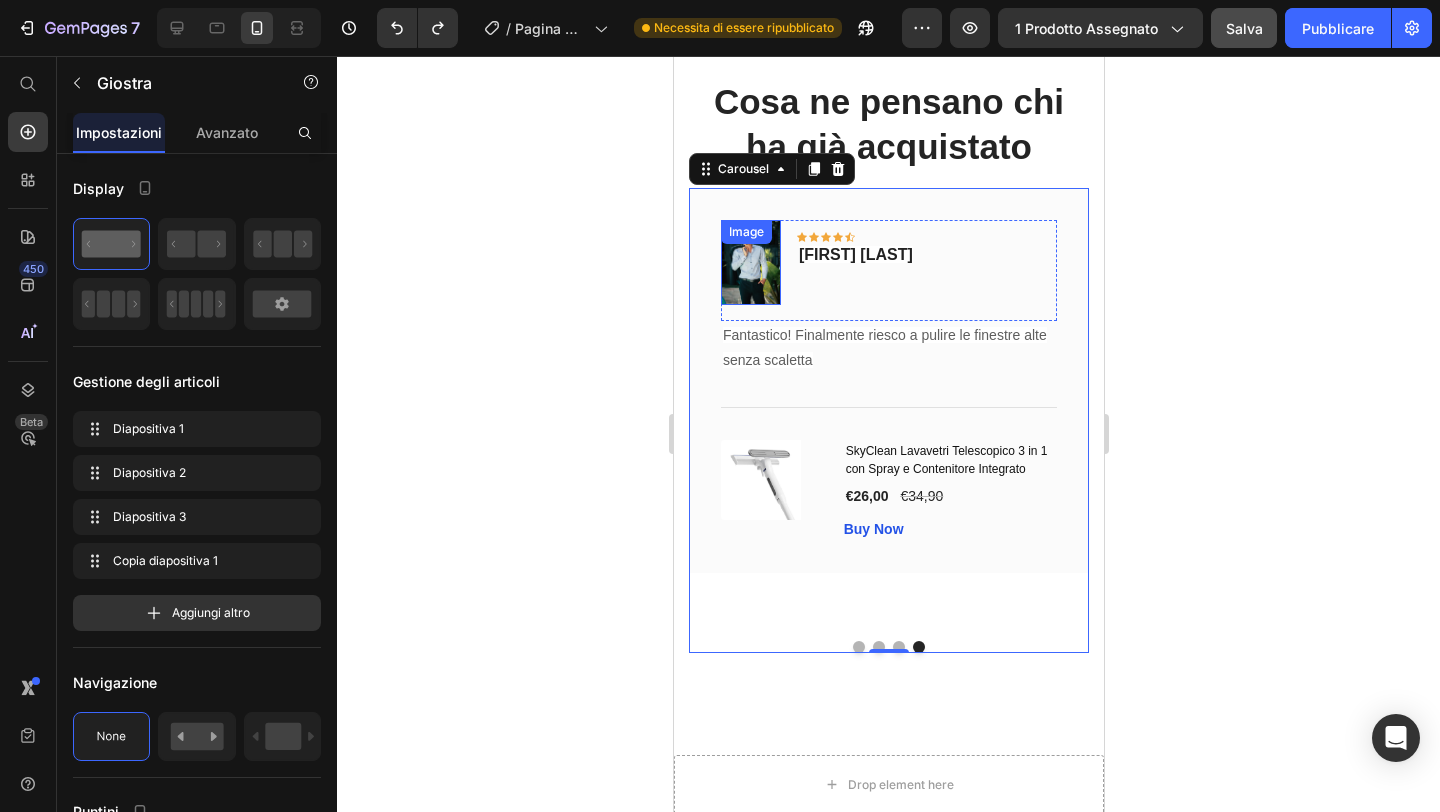 click at bounding box center (750, 262) 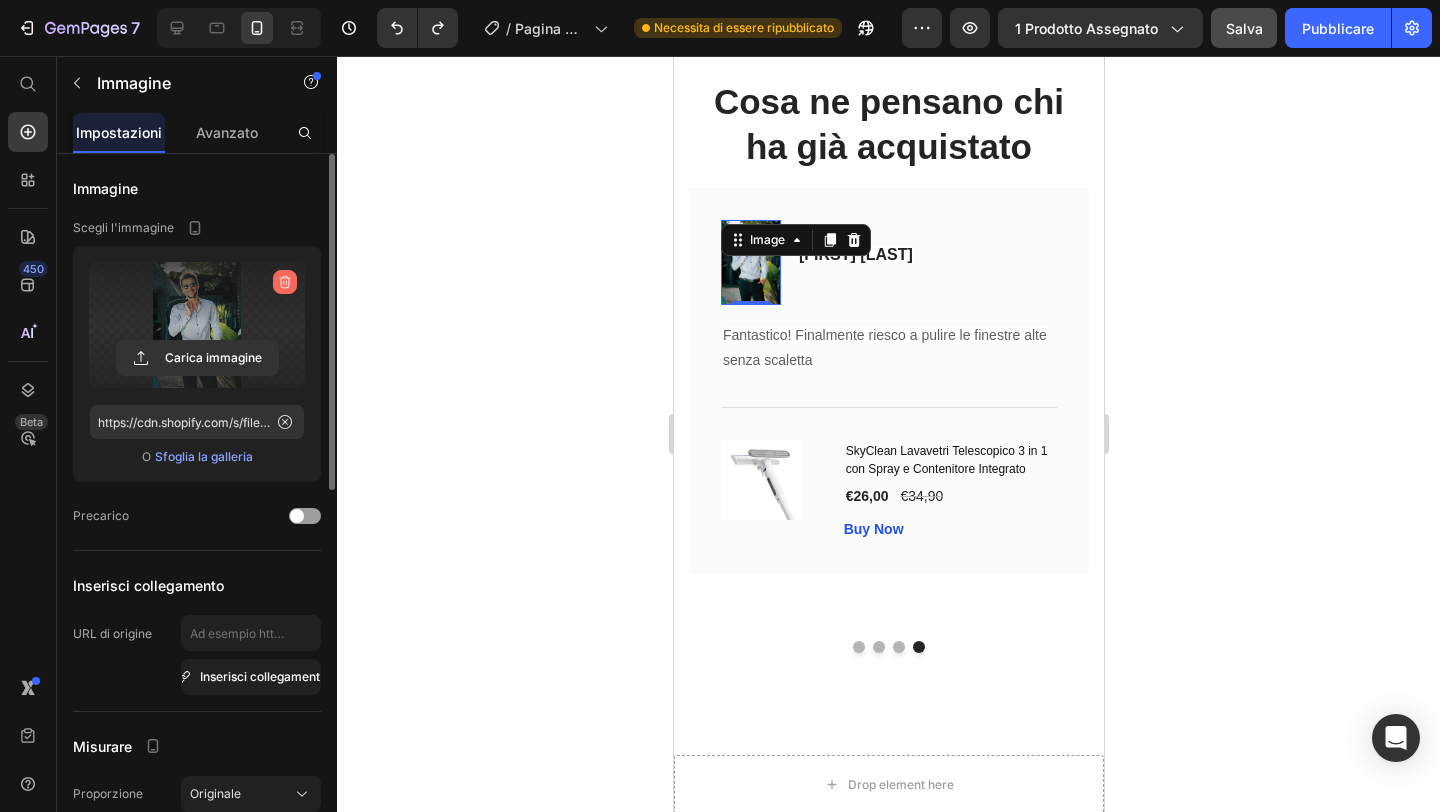 click at bounding box center (285, 282) 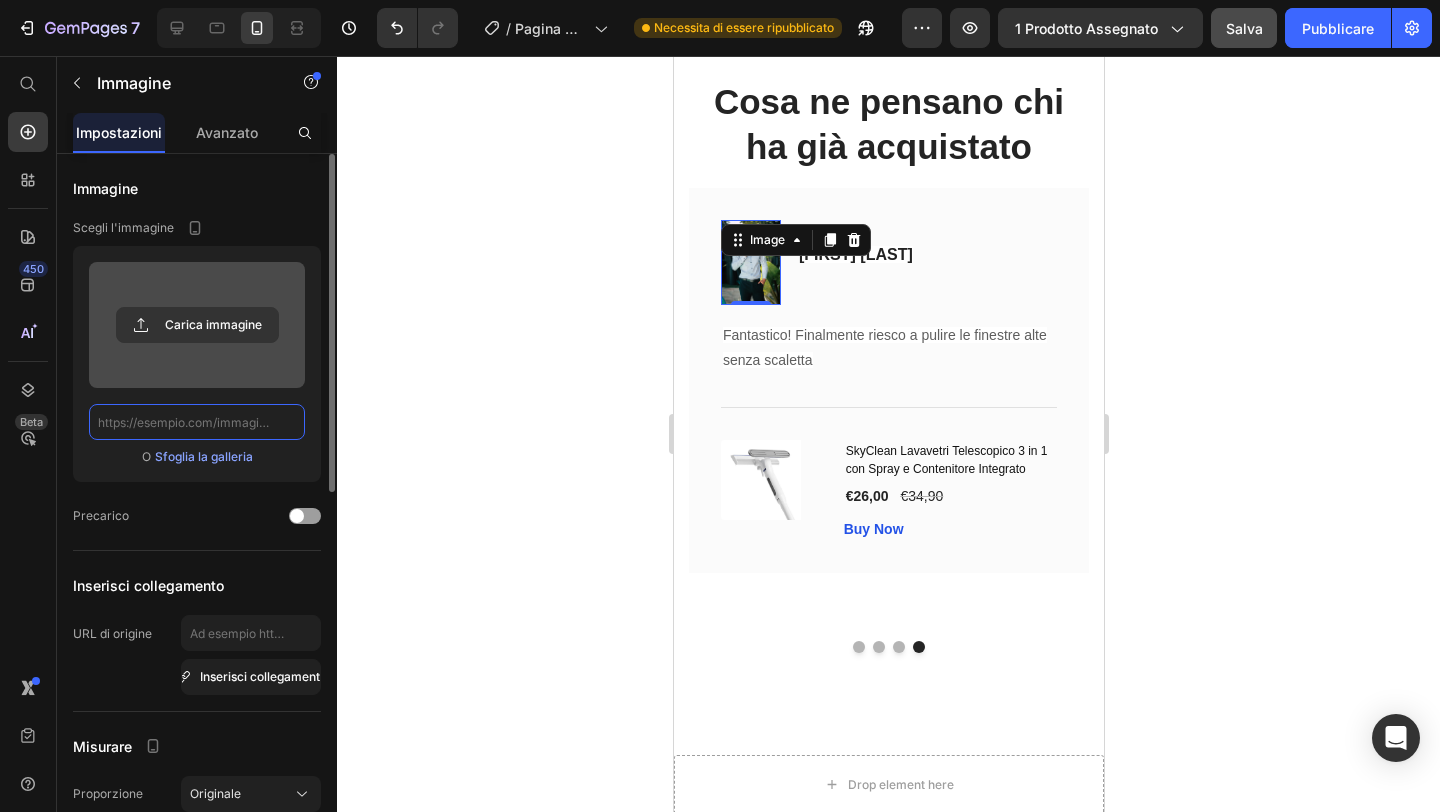 scroll, scrollTop: 0, scrollLeft: 0, axis: both 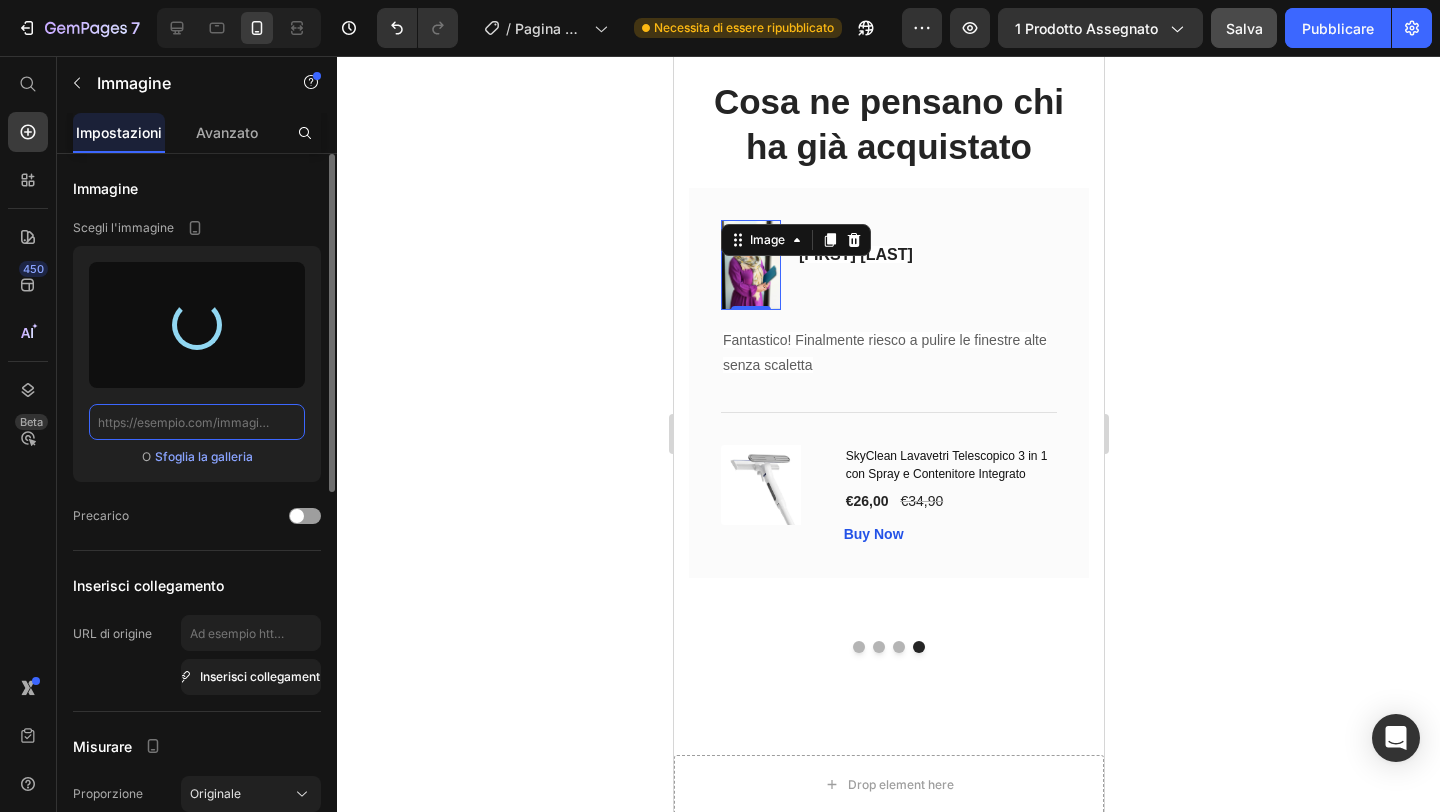 type on "https://cdn.shopify.com/s/files/1/0931/6414/2940/files/gempages_572786027408655584-4a1beca2-f487-4444-a87f-9724aac392a2.png" 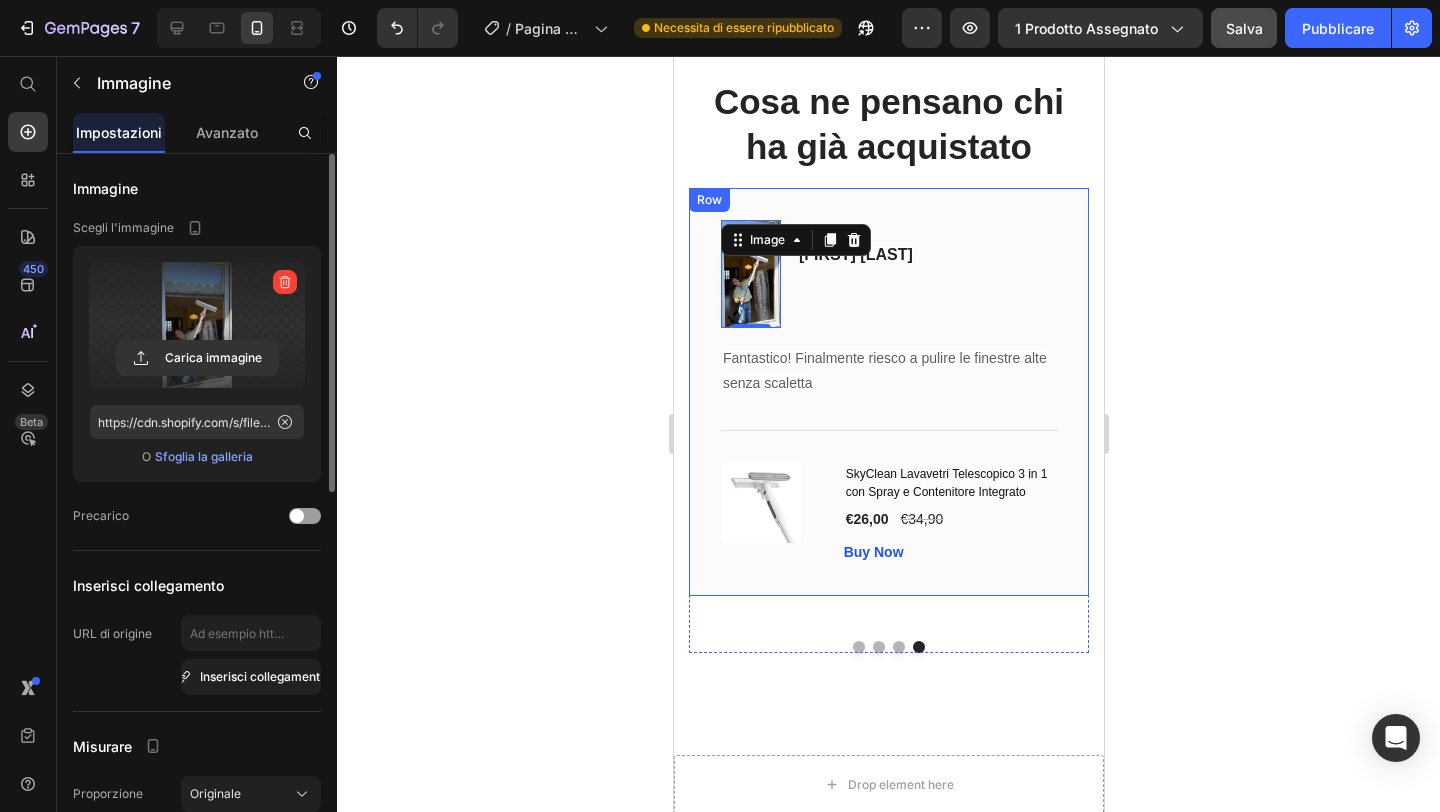 click 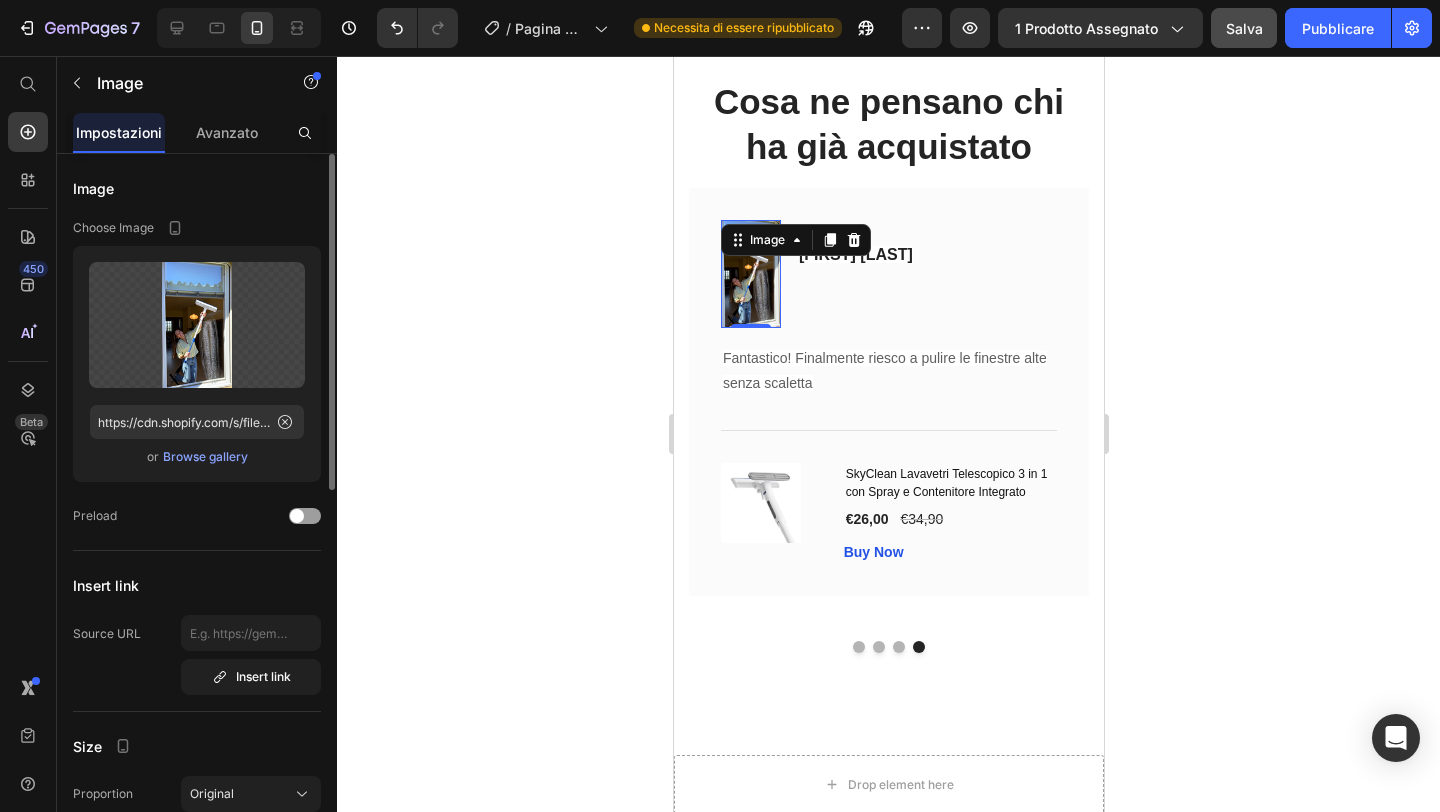 click at bounding box center [750, 274] 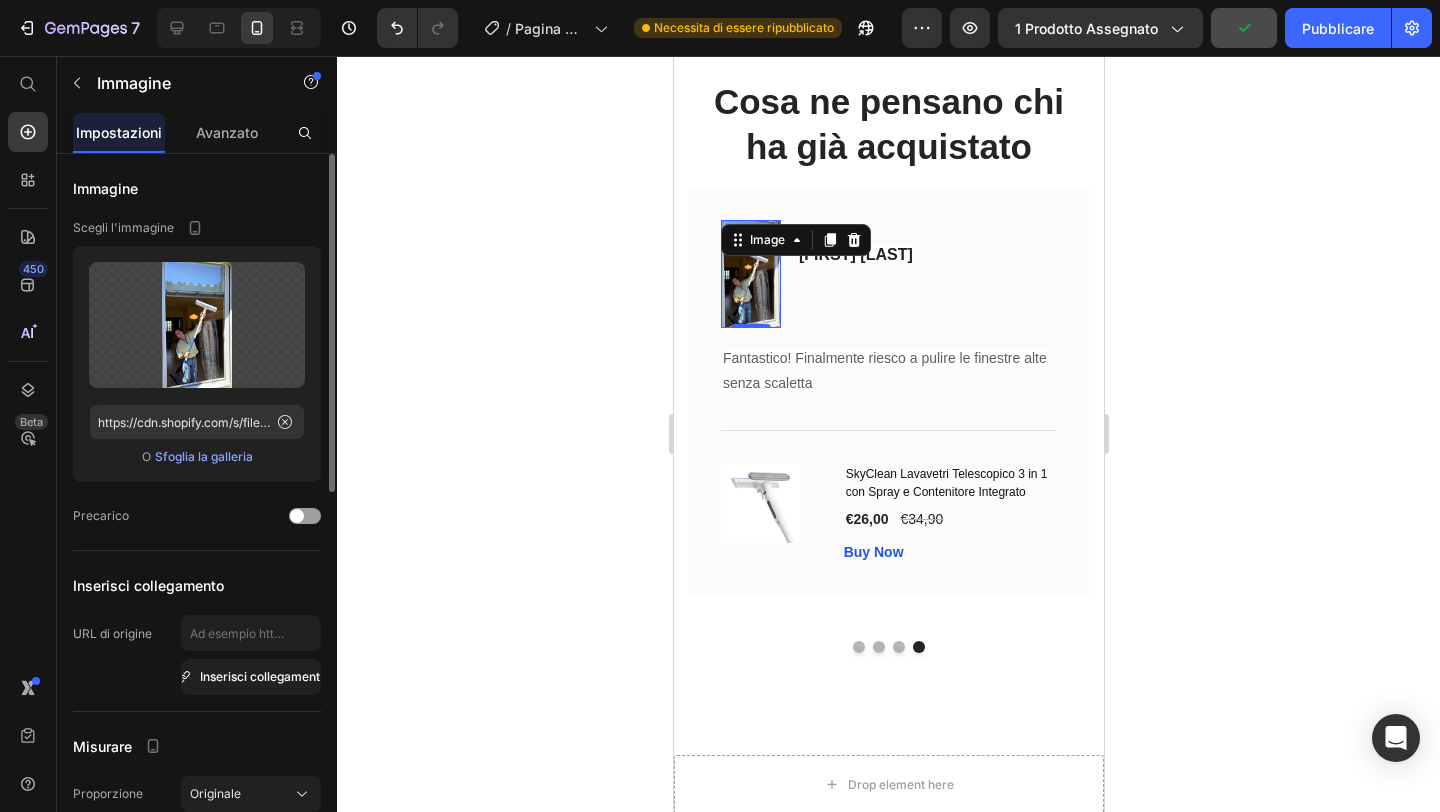 click 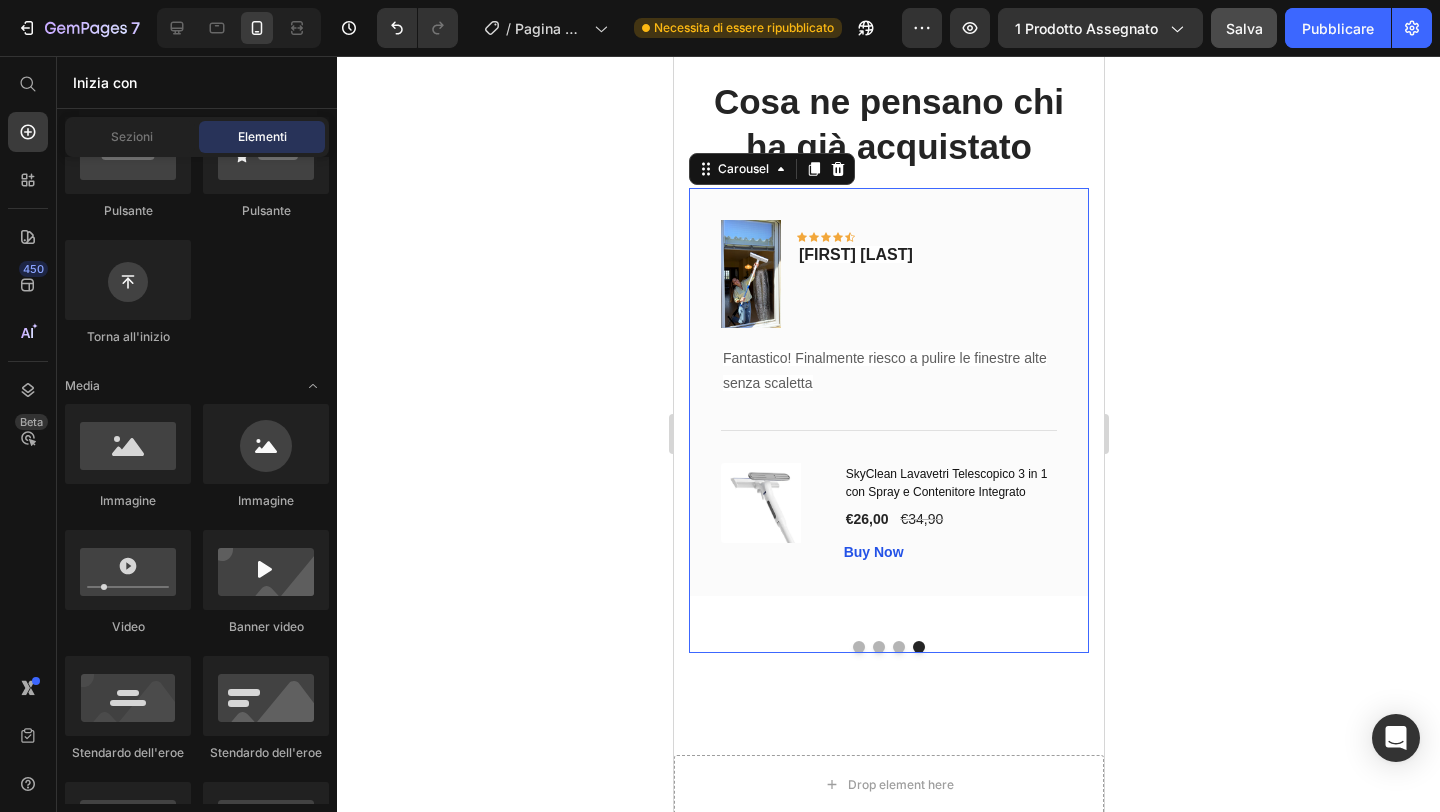 click at bounding box center [898, 647] 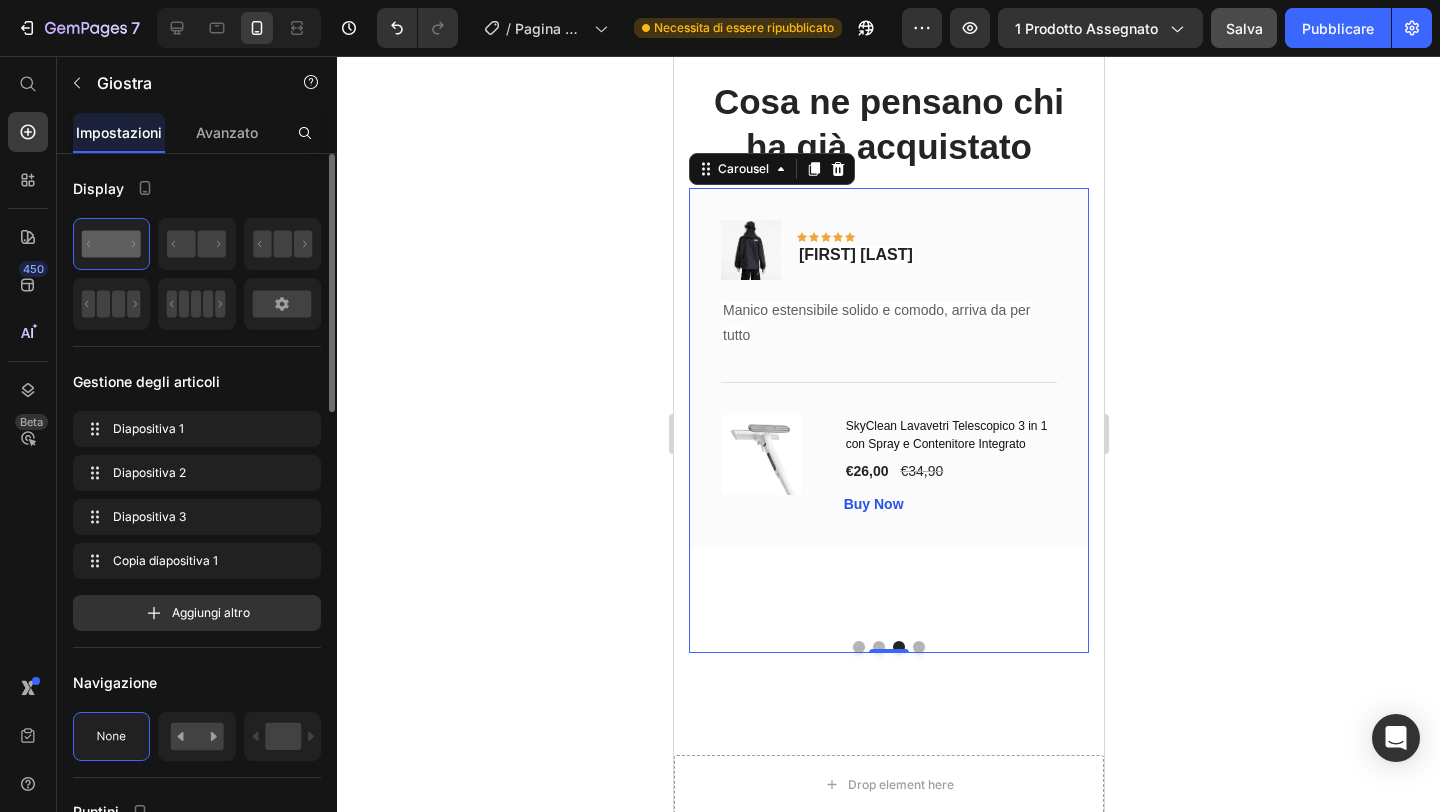 click at bounding box center (878, 647) 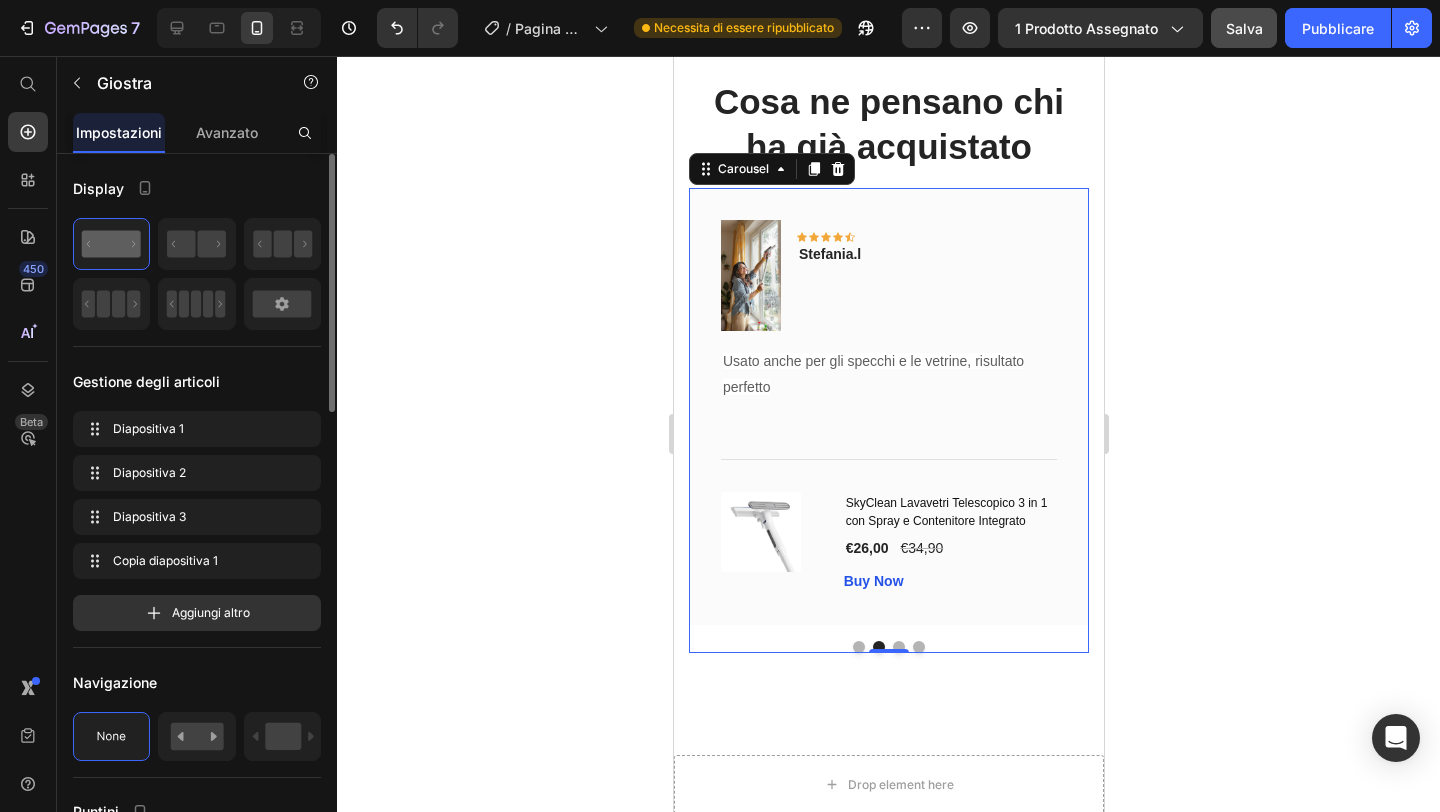 click at bounding box center [858, 647] 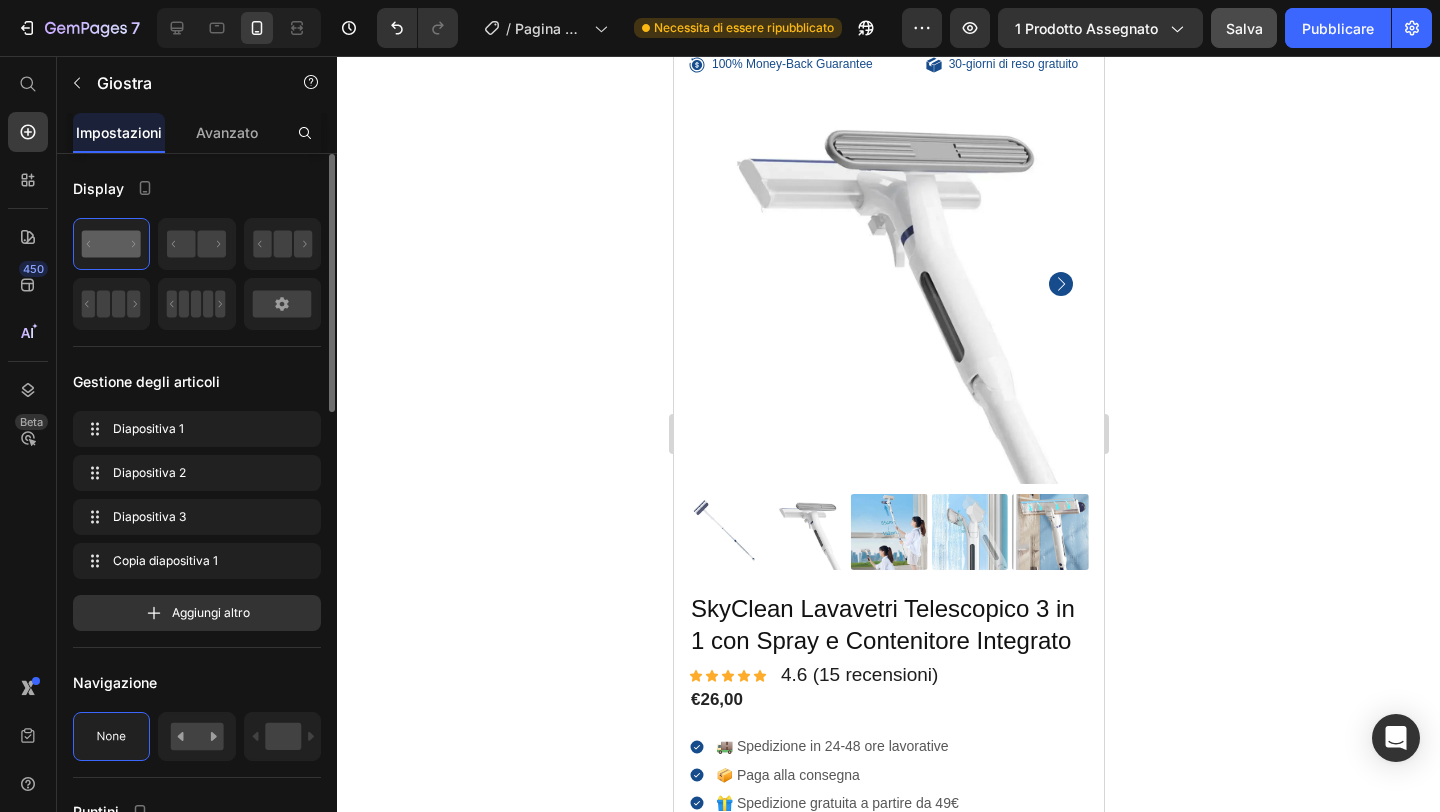 scroll, scrollTop: 0, scrollLeft: 0, axis: both 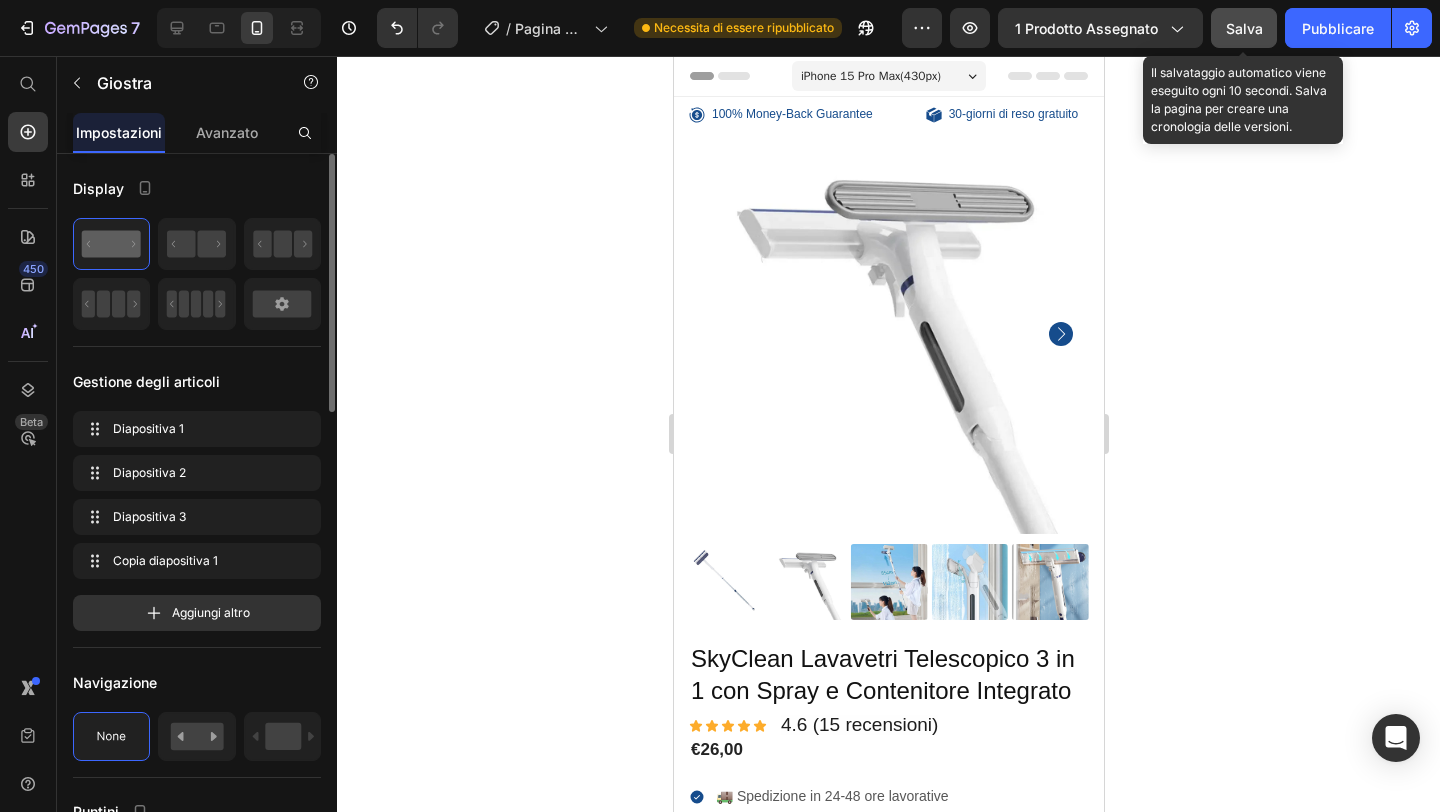 click on "Salva" at bounding box center [1244, 28] 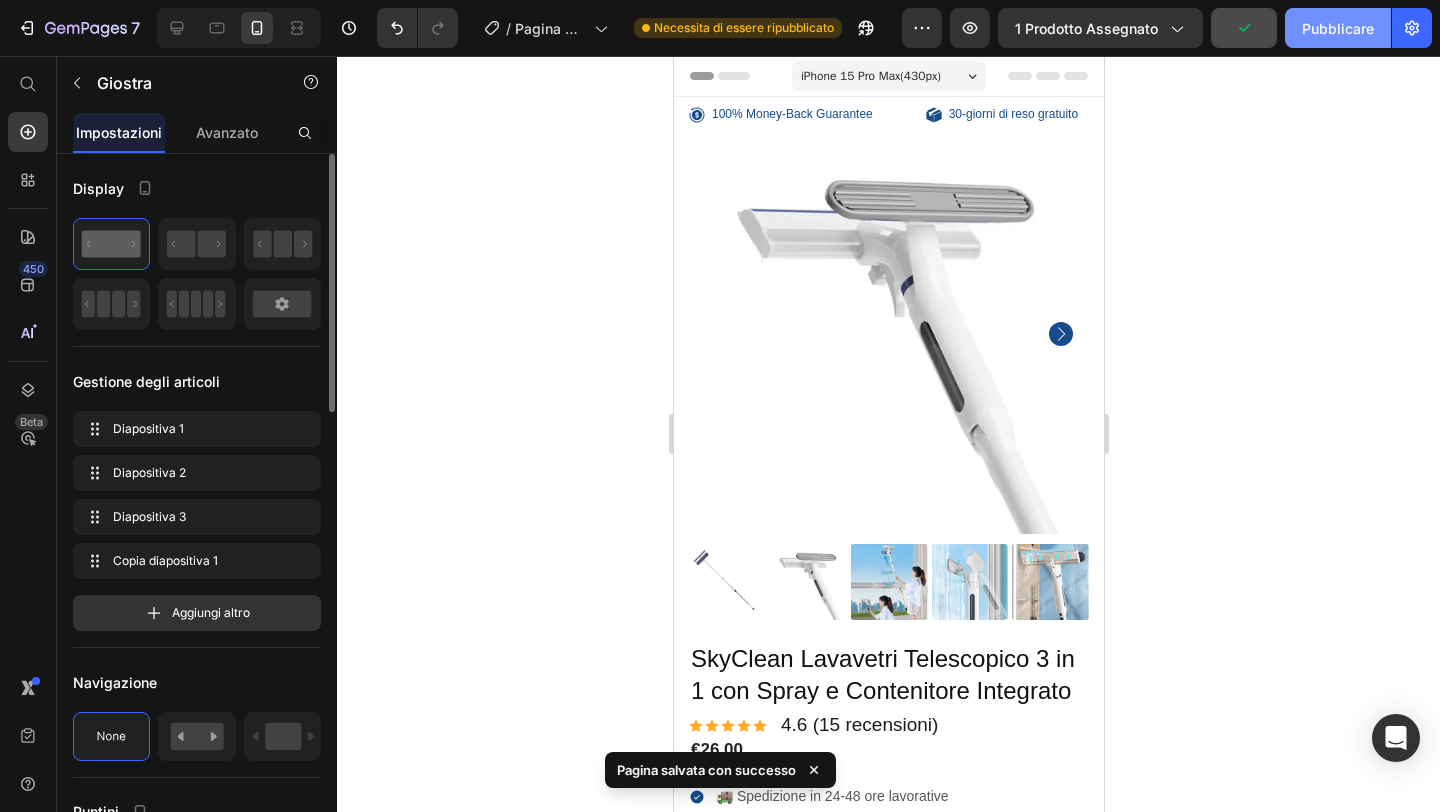 click on "Pubblicare" at bounding box center [1338, 28] 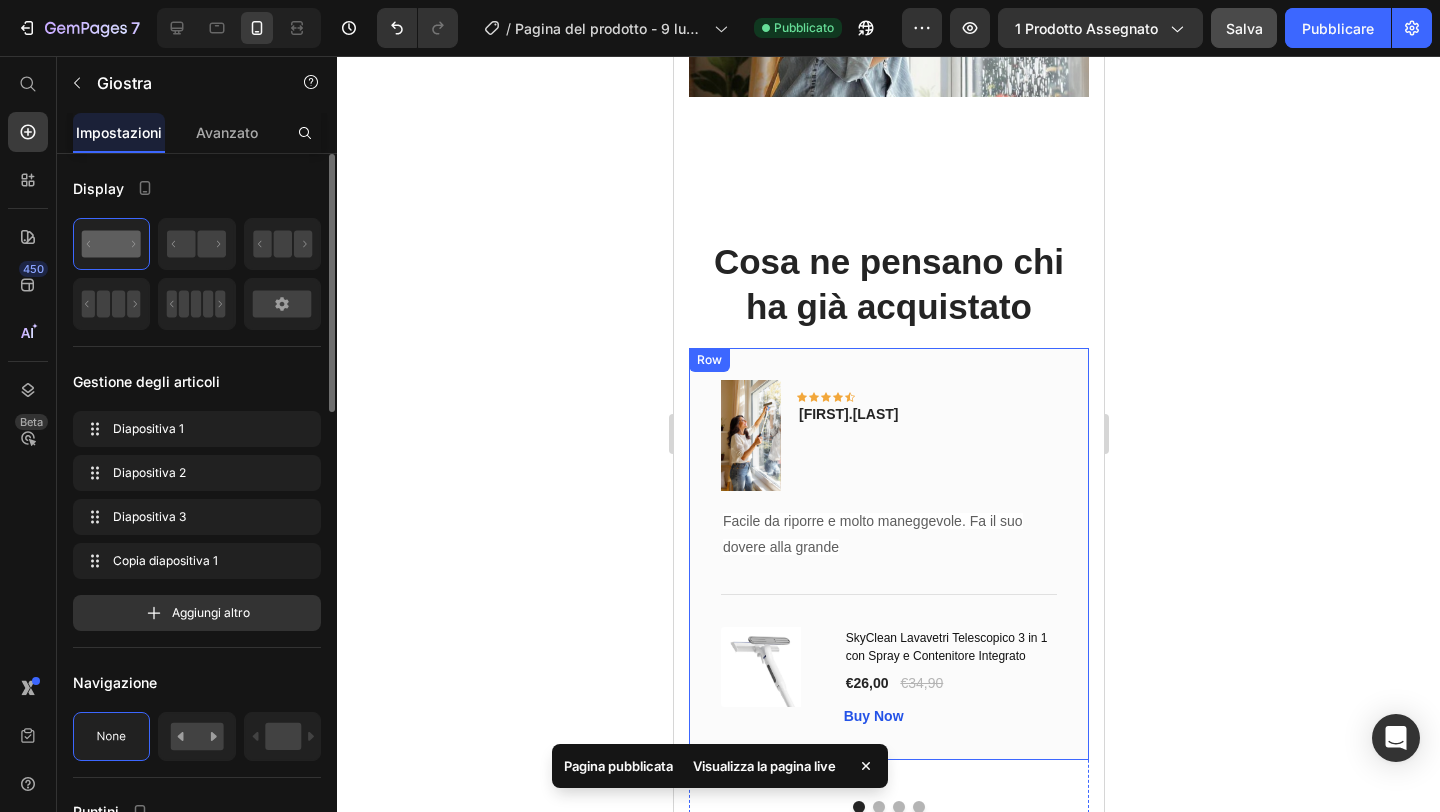 scroll, scrollTop: 1847, scrollLeft: 0, axis: vertical 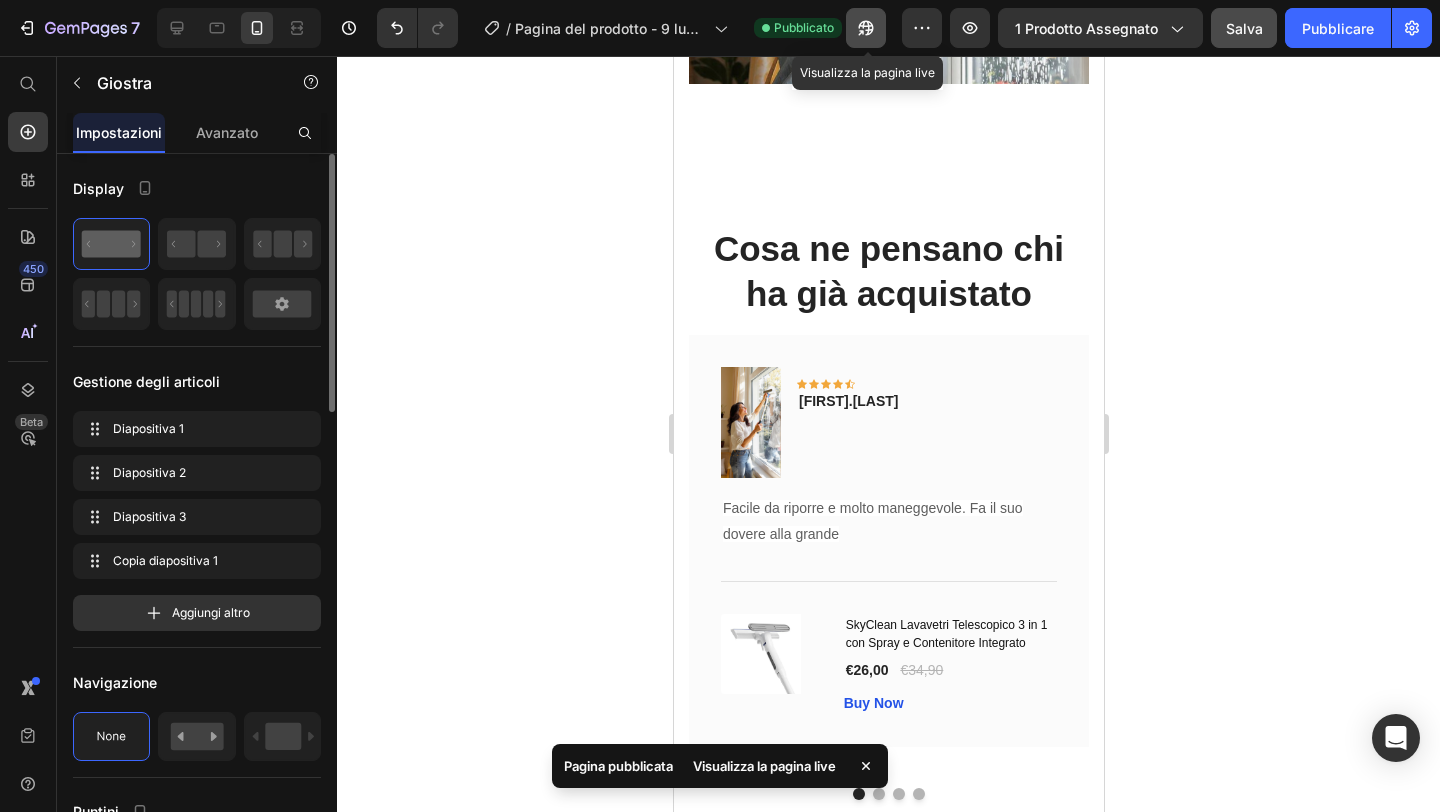 click 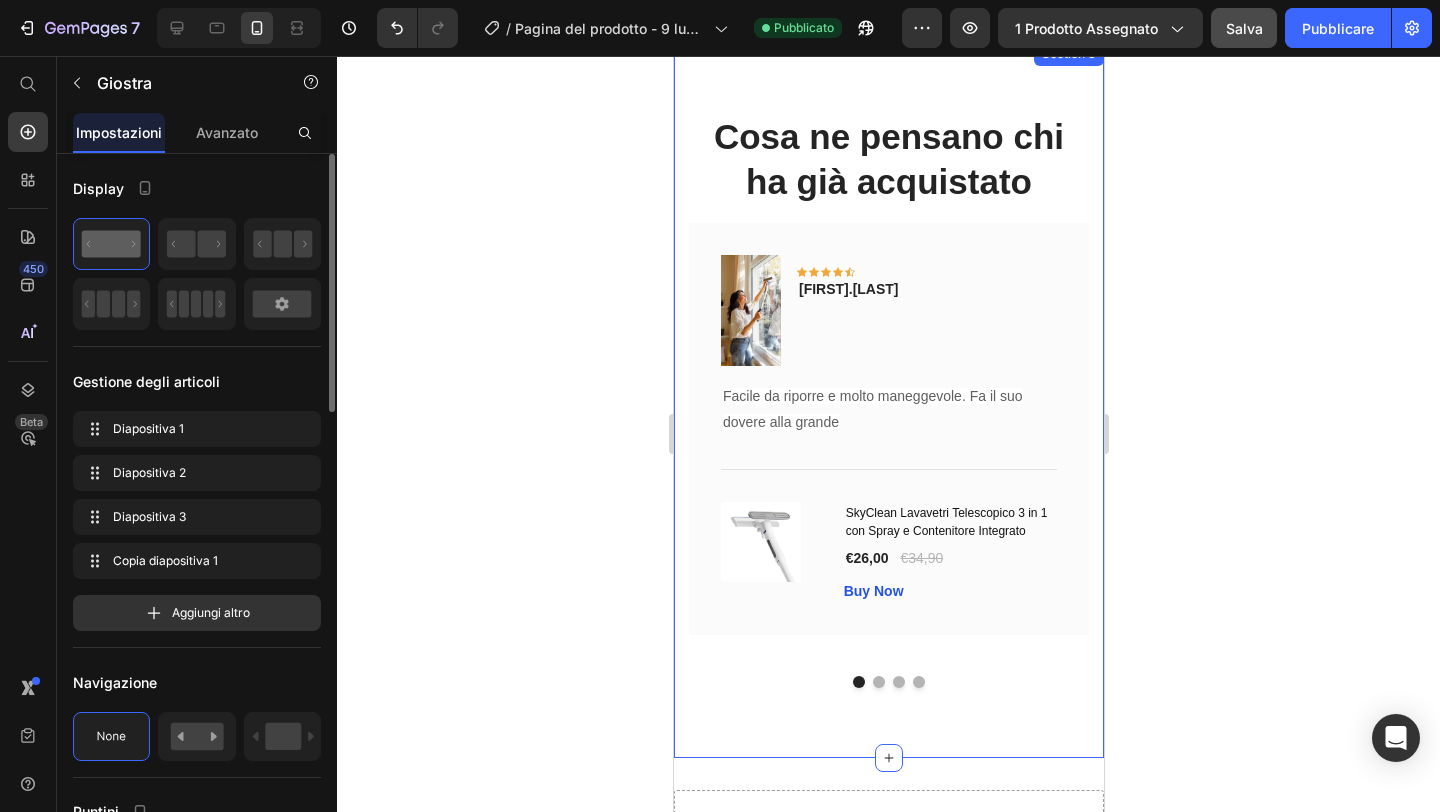 scroll, scrollTop: 1942, scrollLeft: 0, axis: vertical 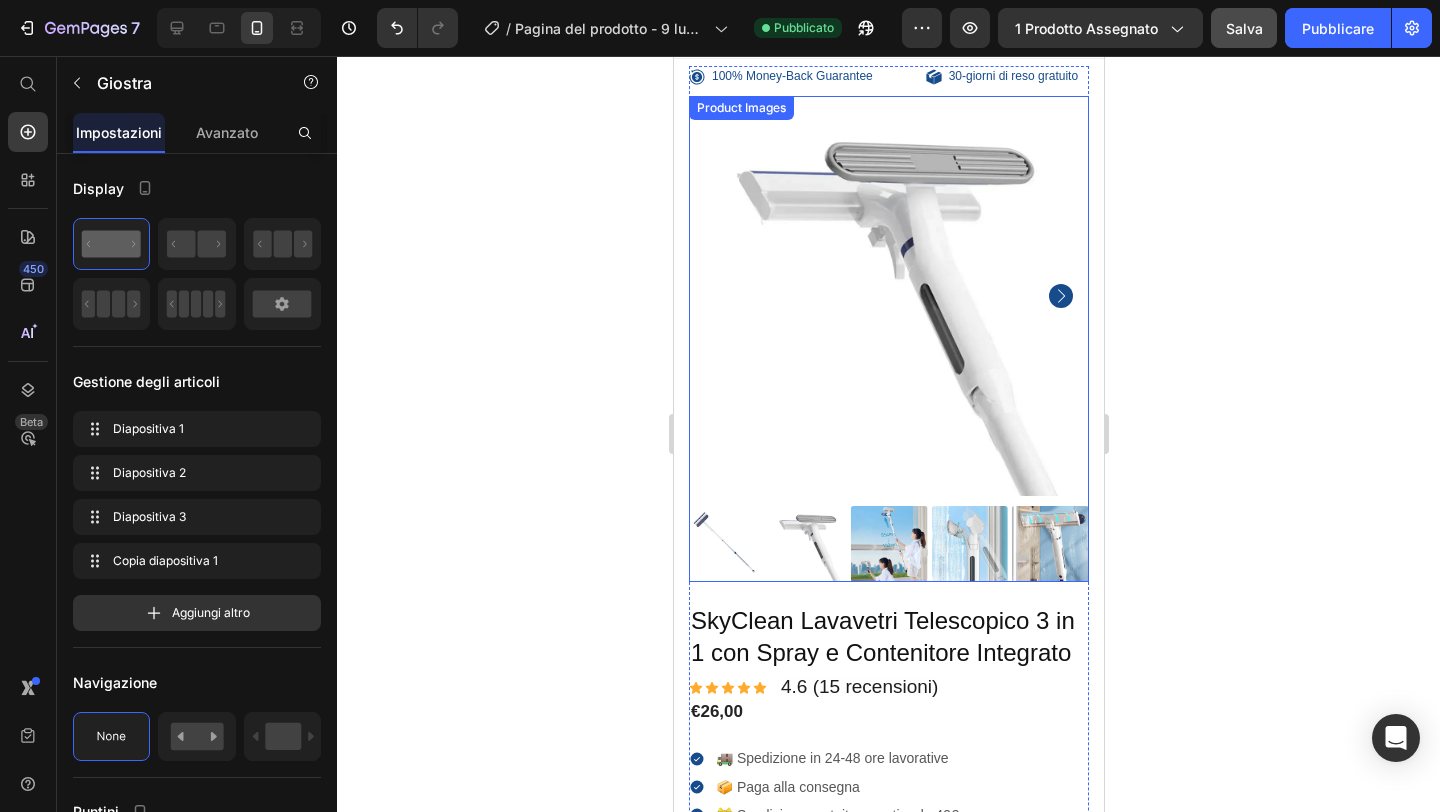 click 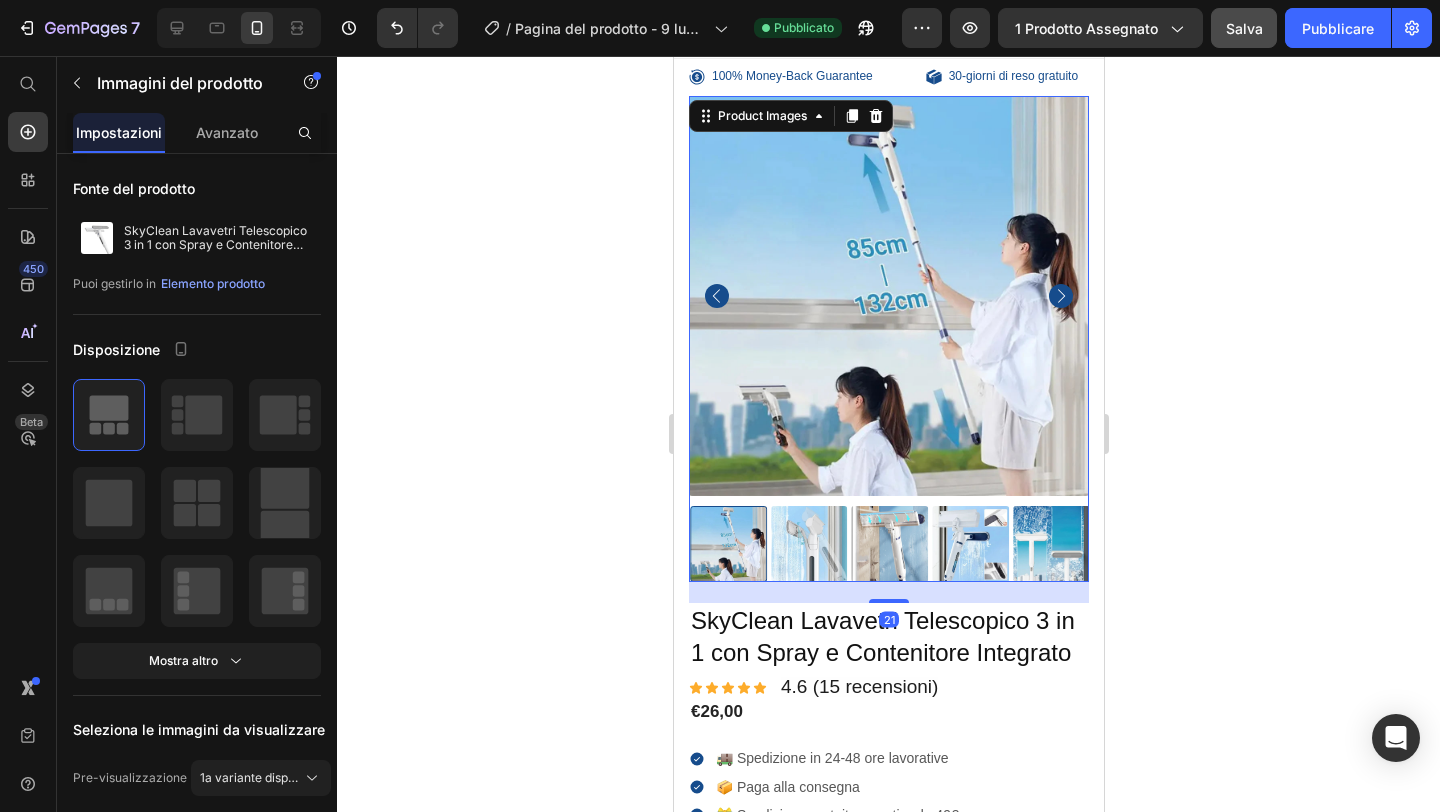 click 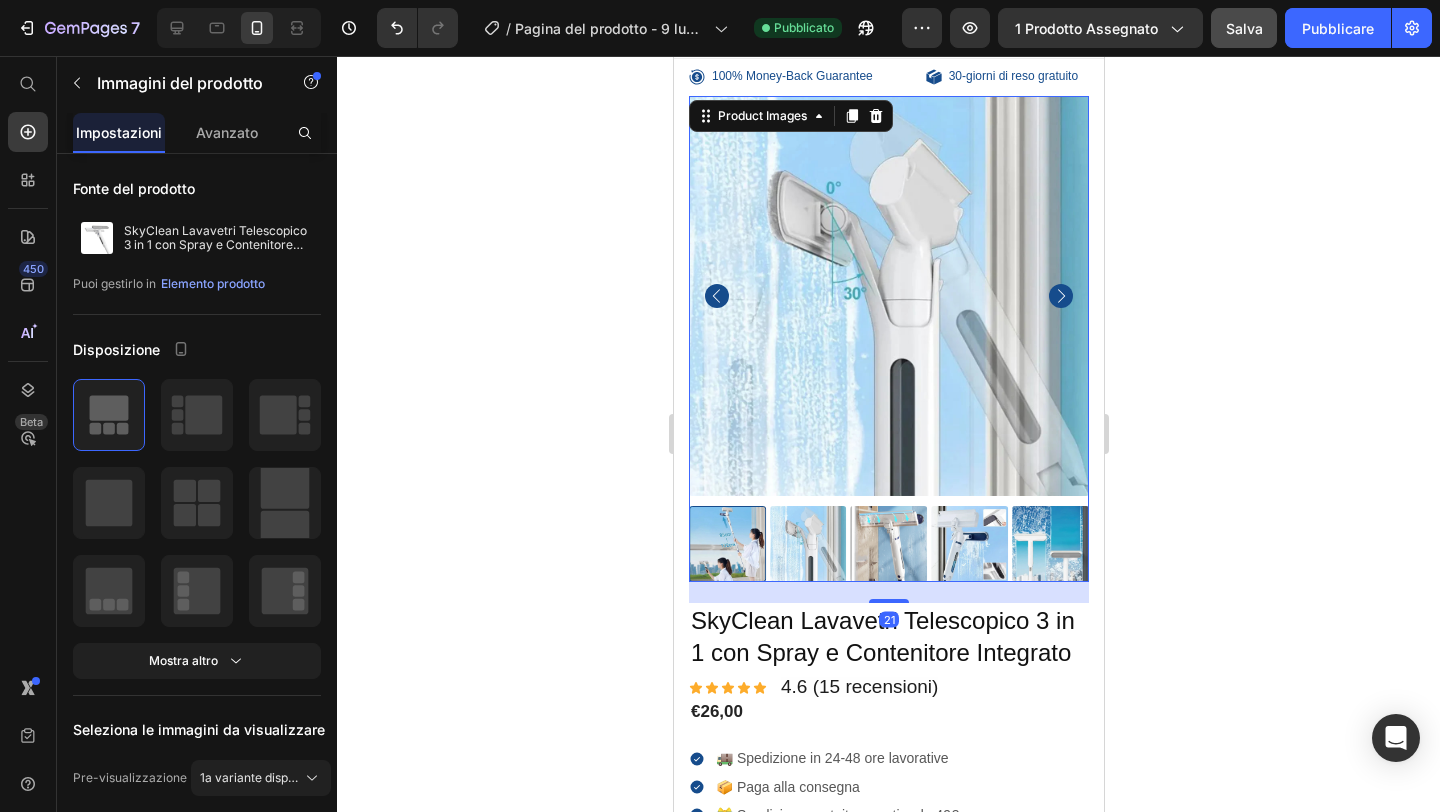 click 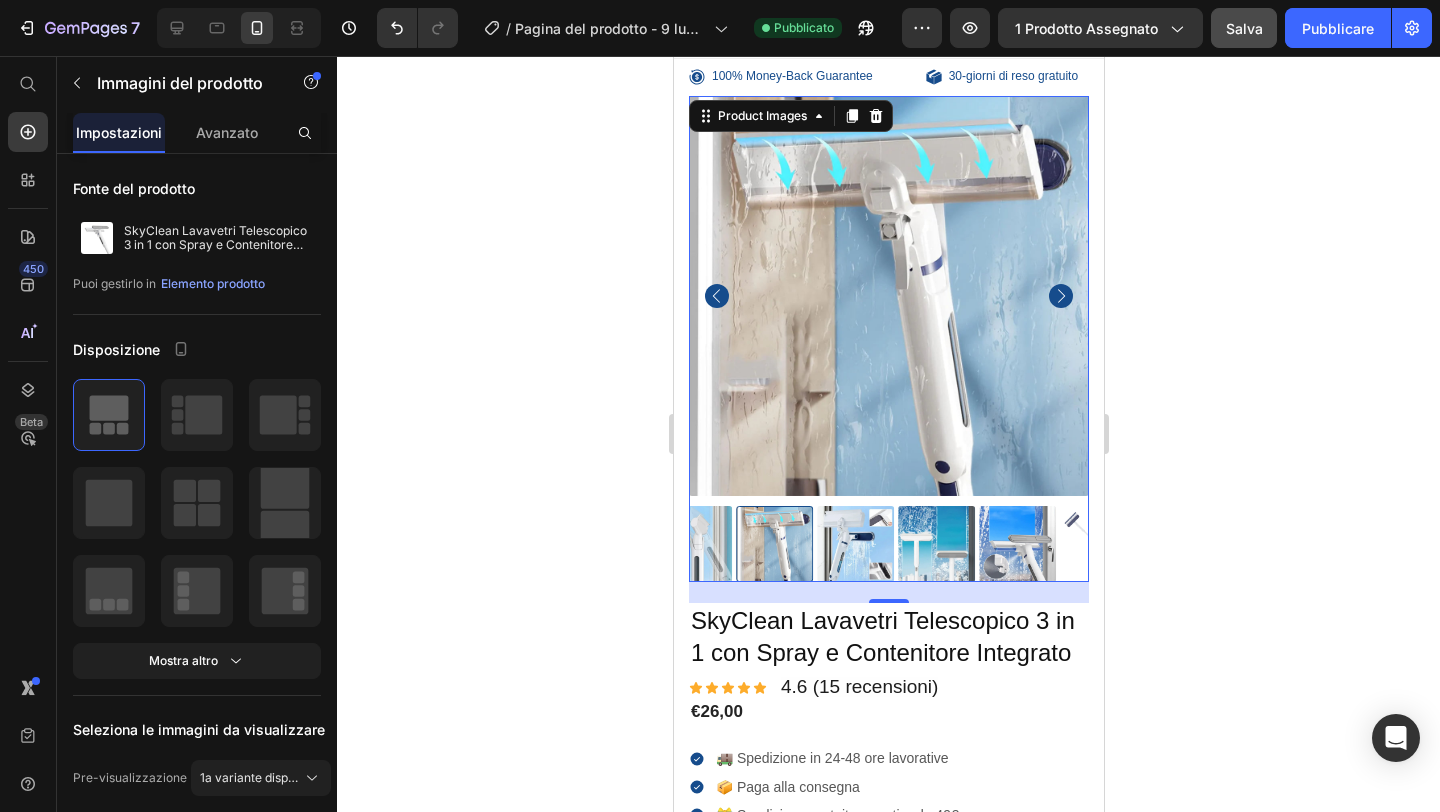 click 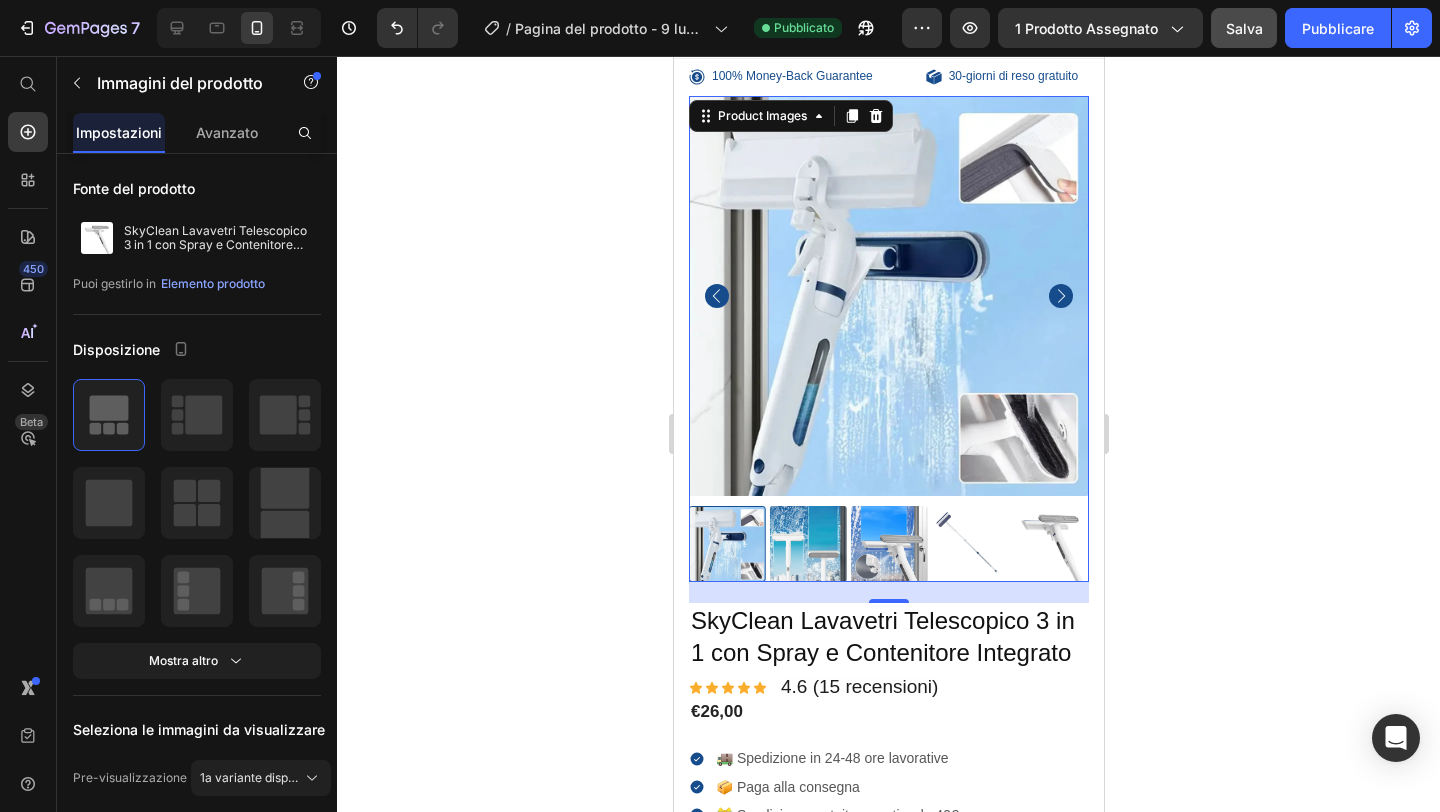 click 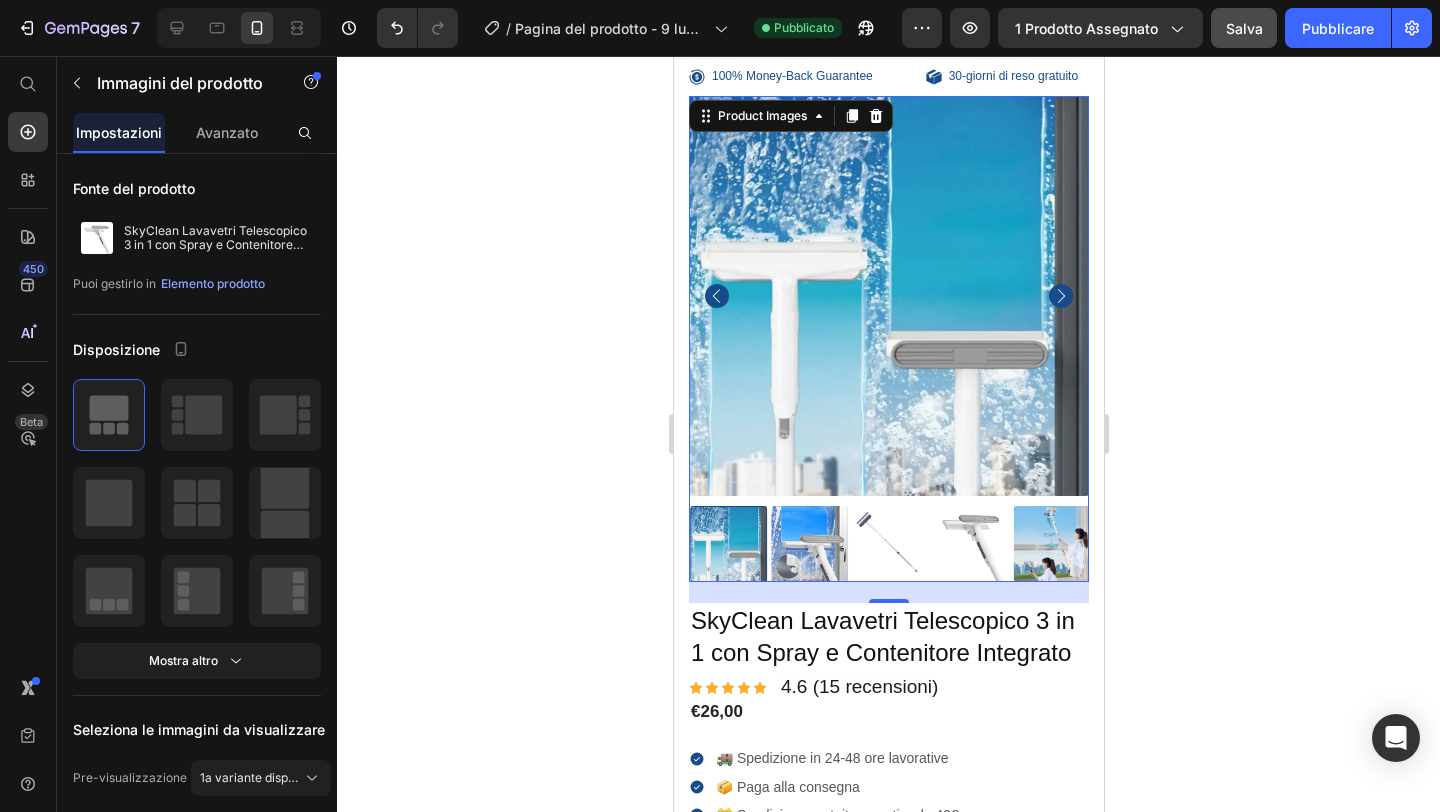 click 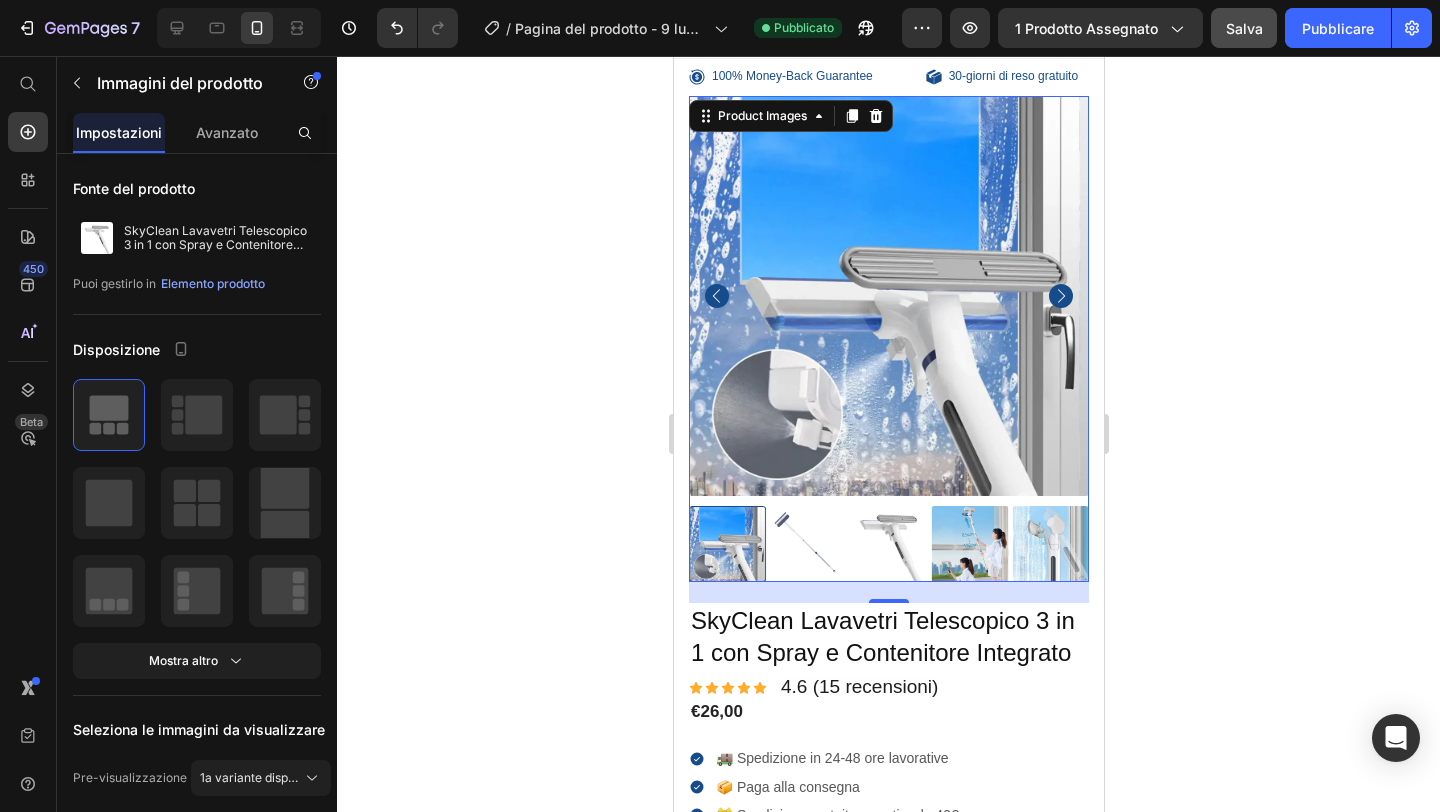 click 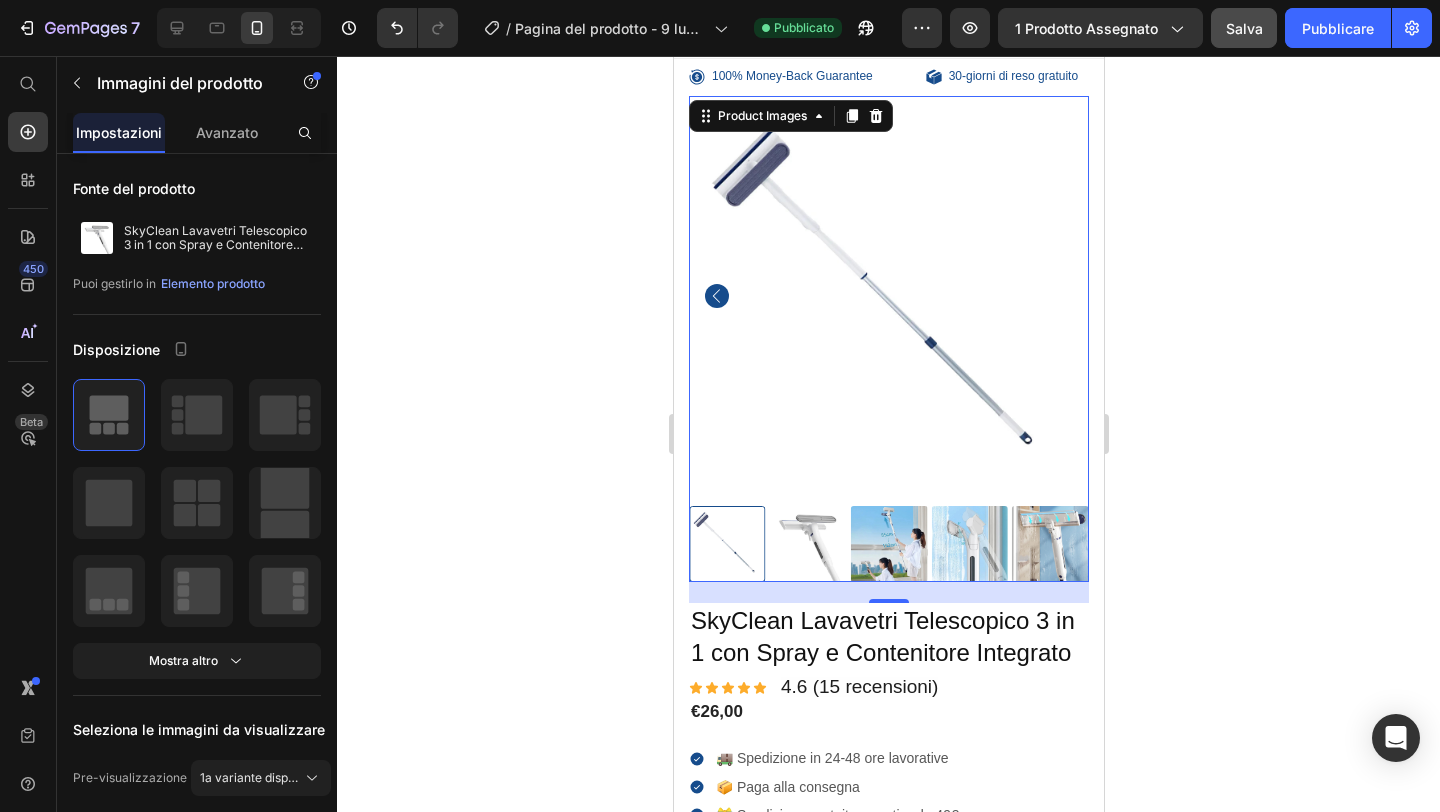 click at bounding box center [888, 296] 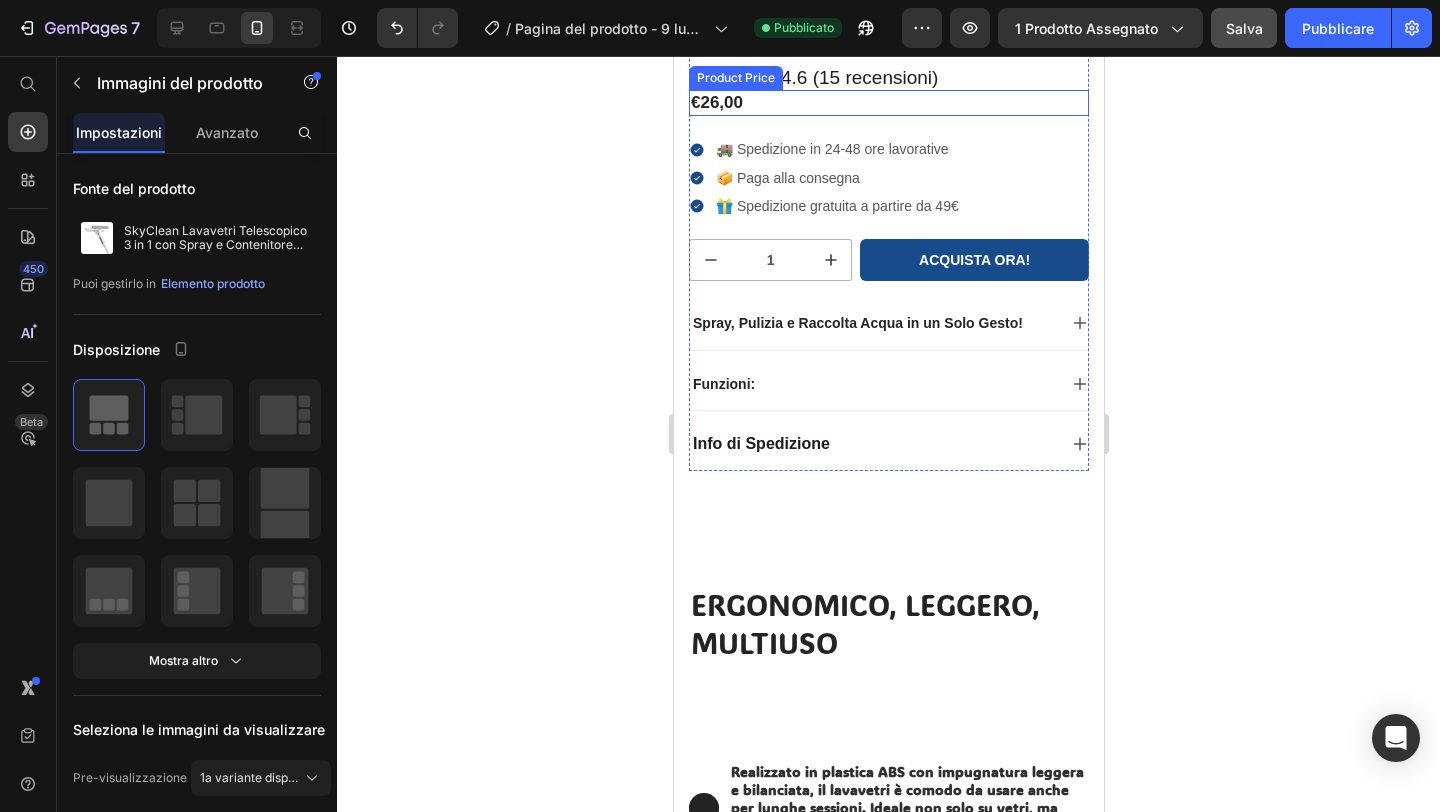 scroll, scrollTop: 653, scrollLeft: 0, axis: vertical 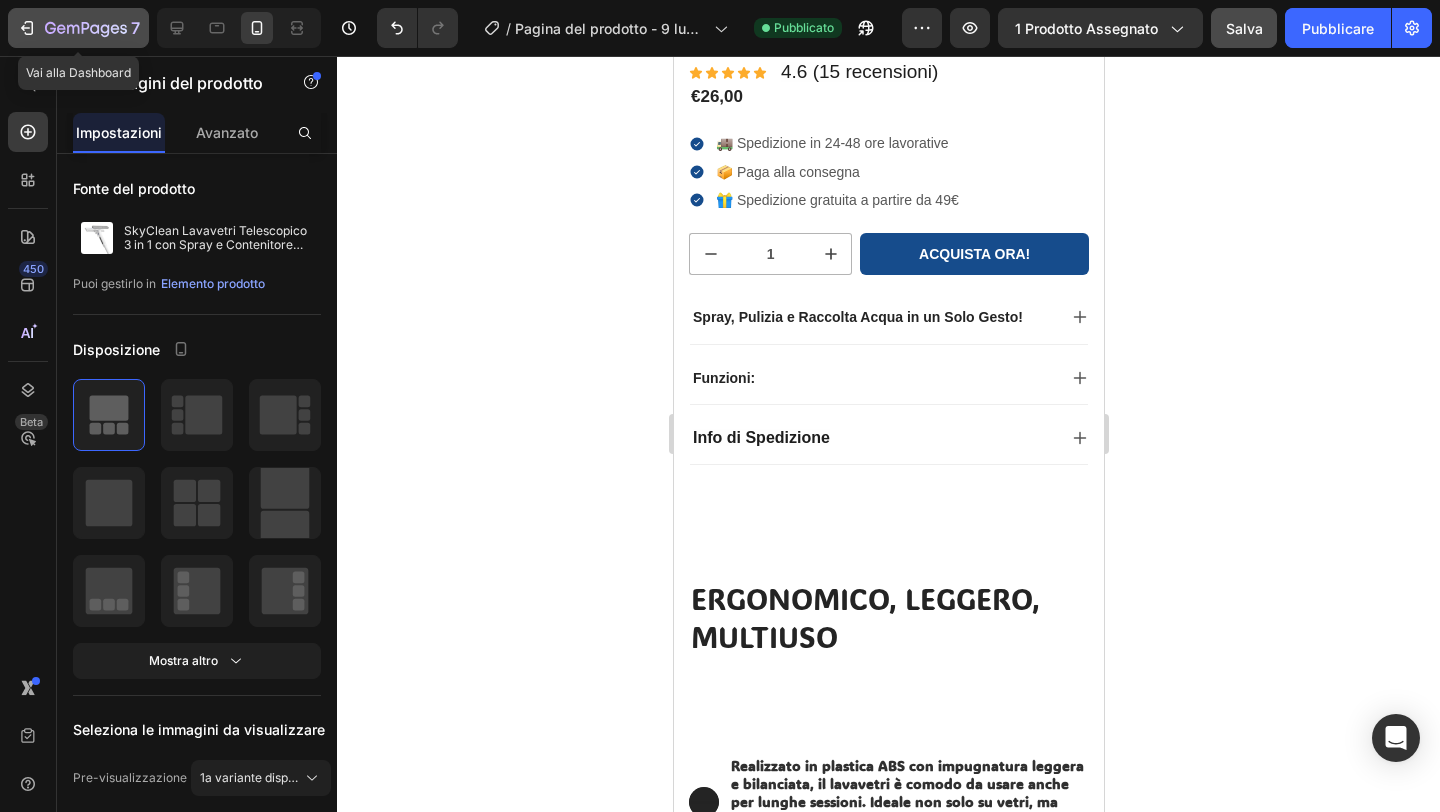 click 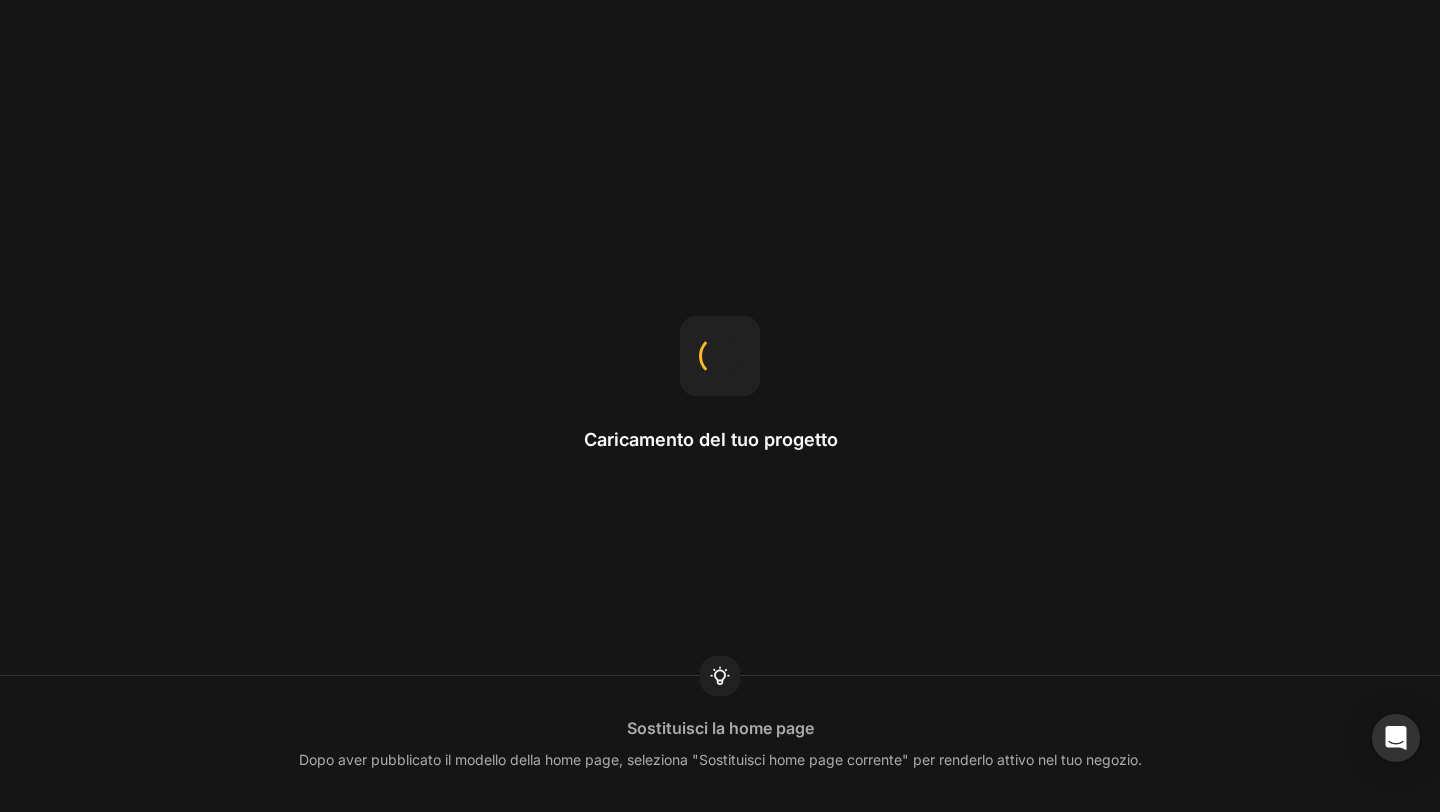 scroll, scrollTop: 0, scrollLeft: 0, axis: both 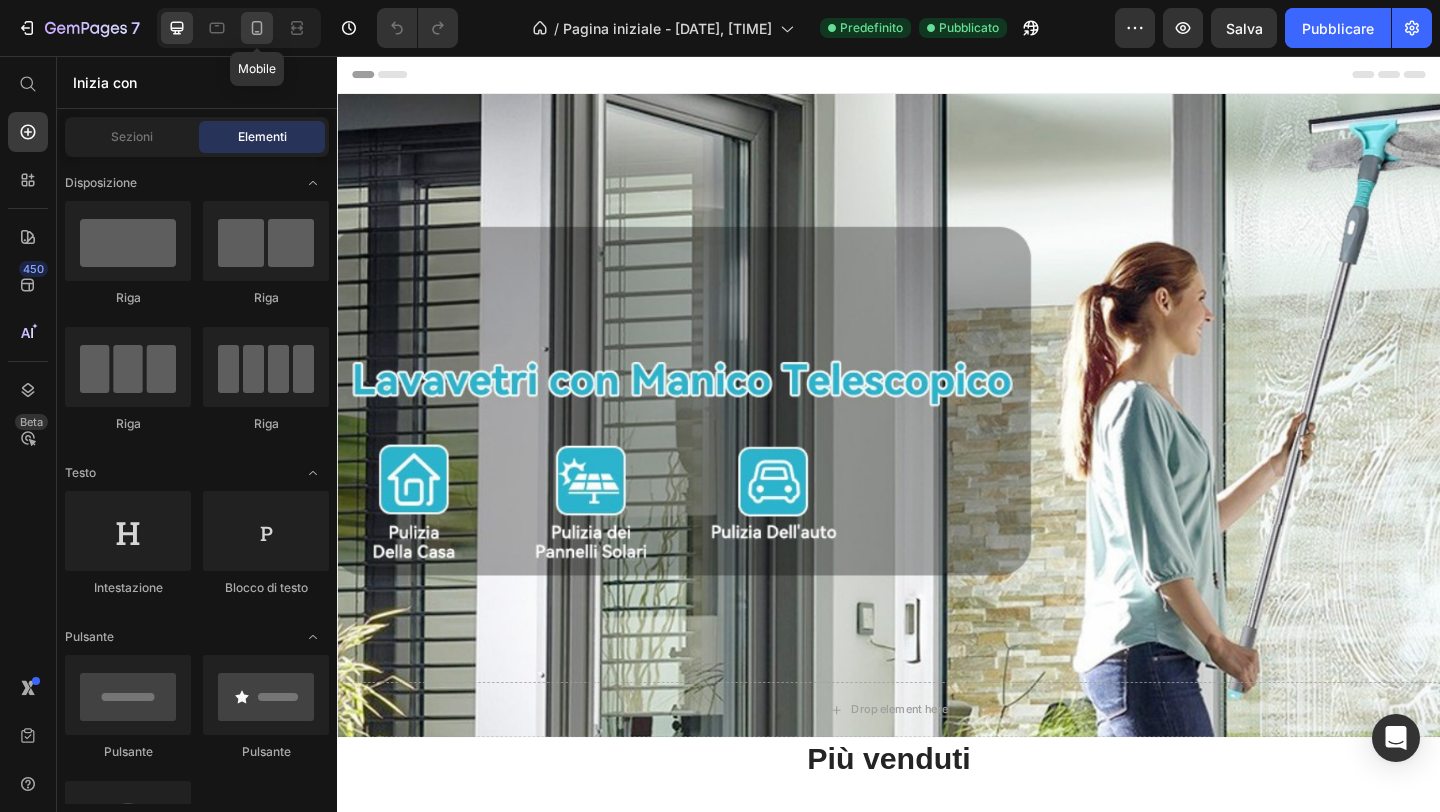 click 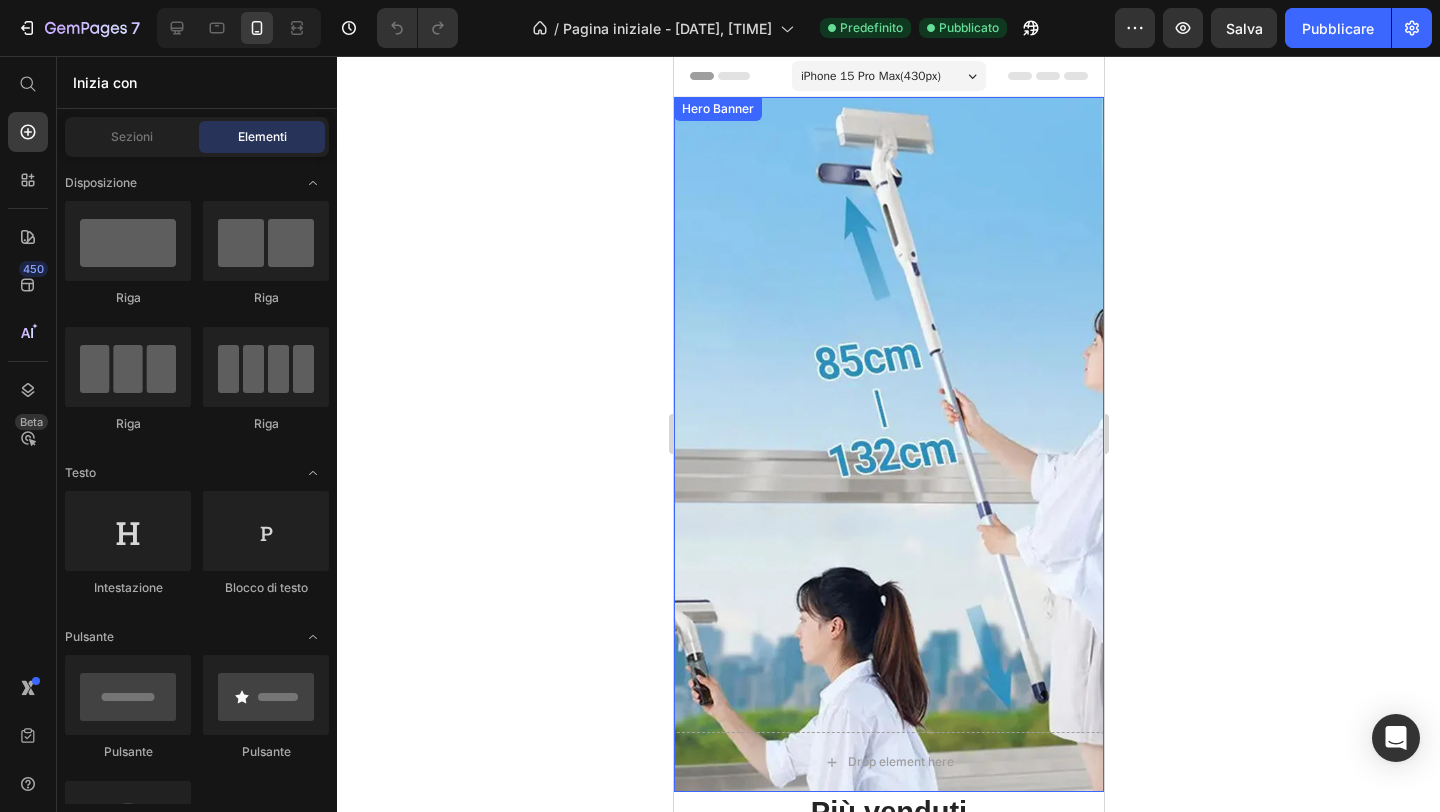 click at bounding box center [888, 444] 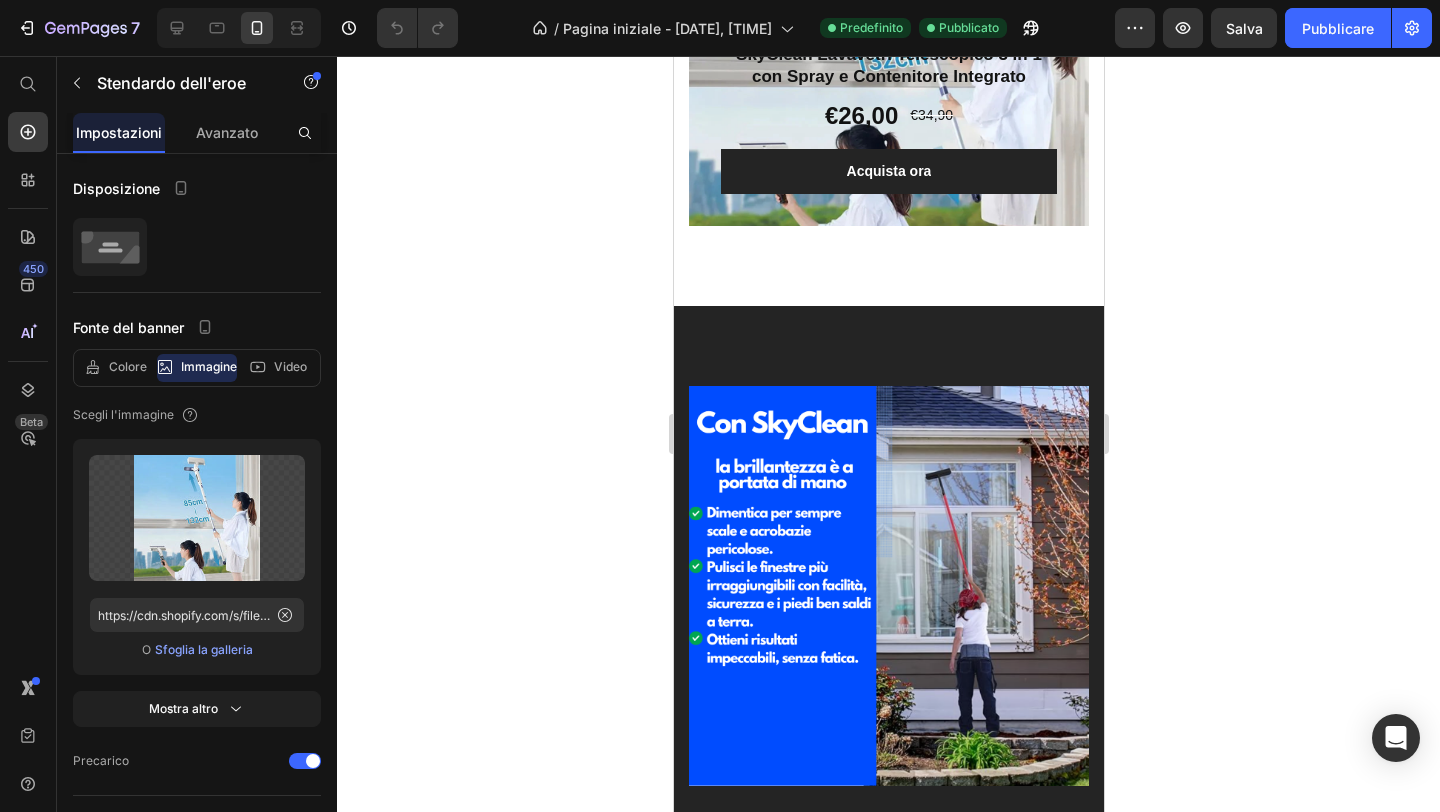 scroll, scrollTop: 1518, scrollLeft: 0, axis: vertical 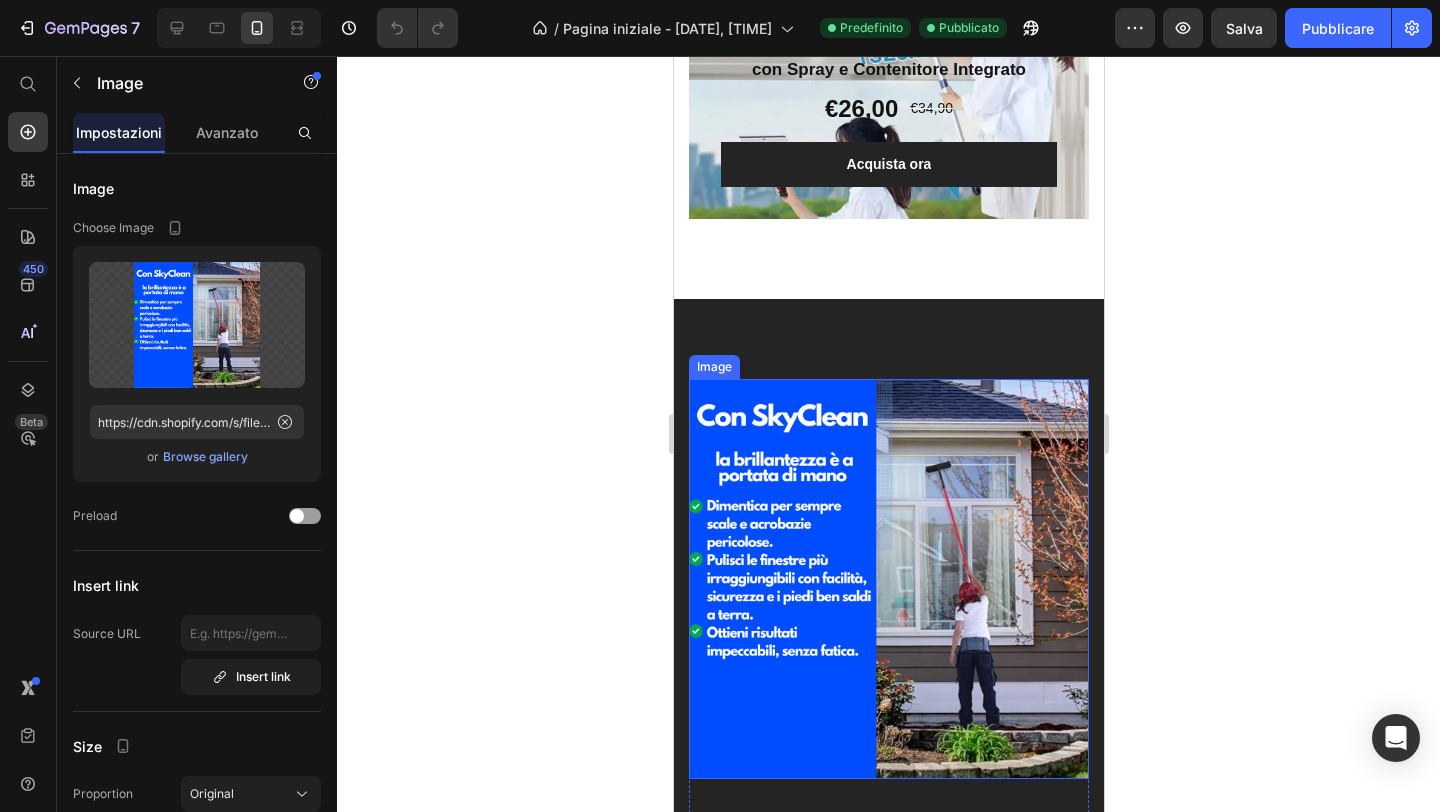 click at bounding box center (888, 579) 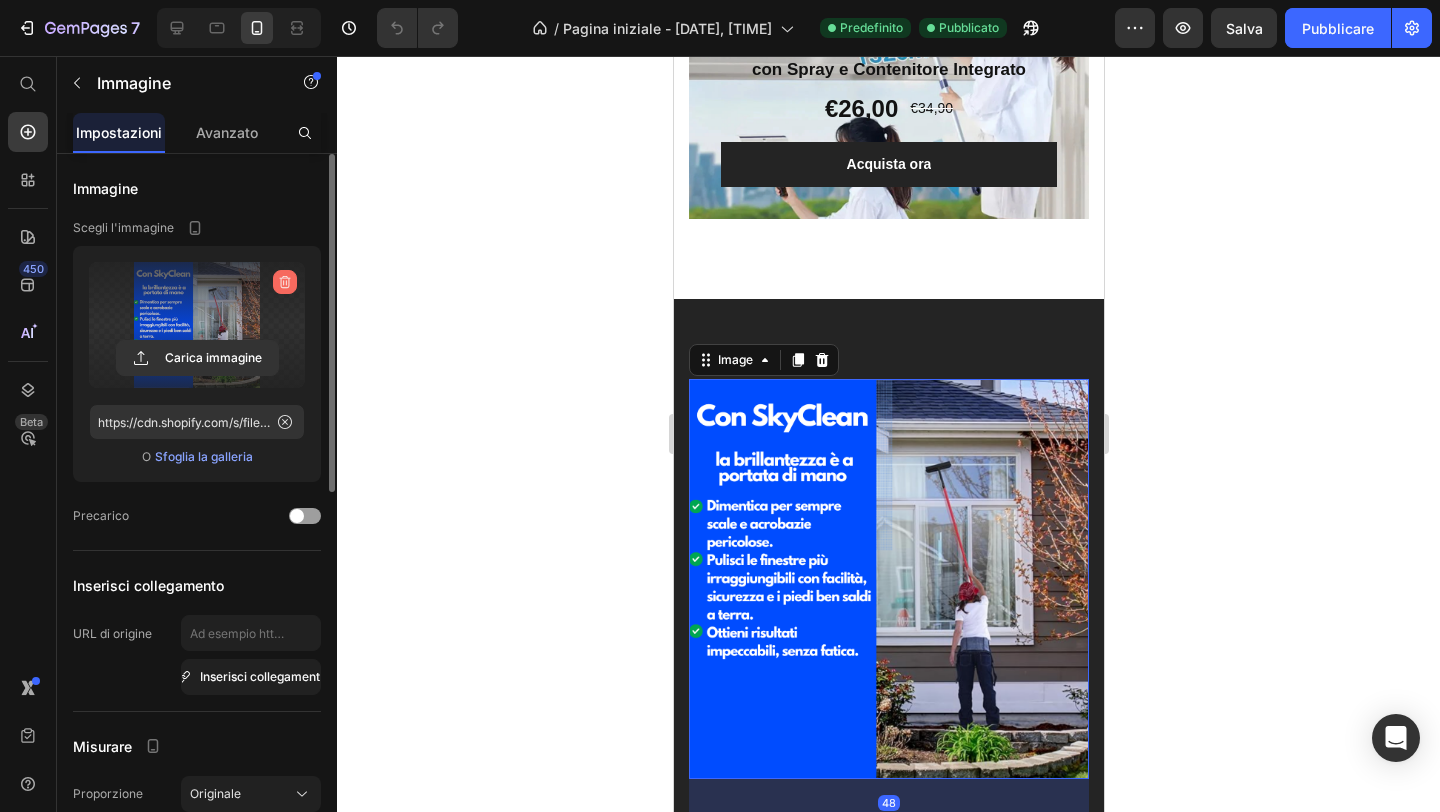 click 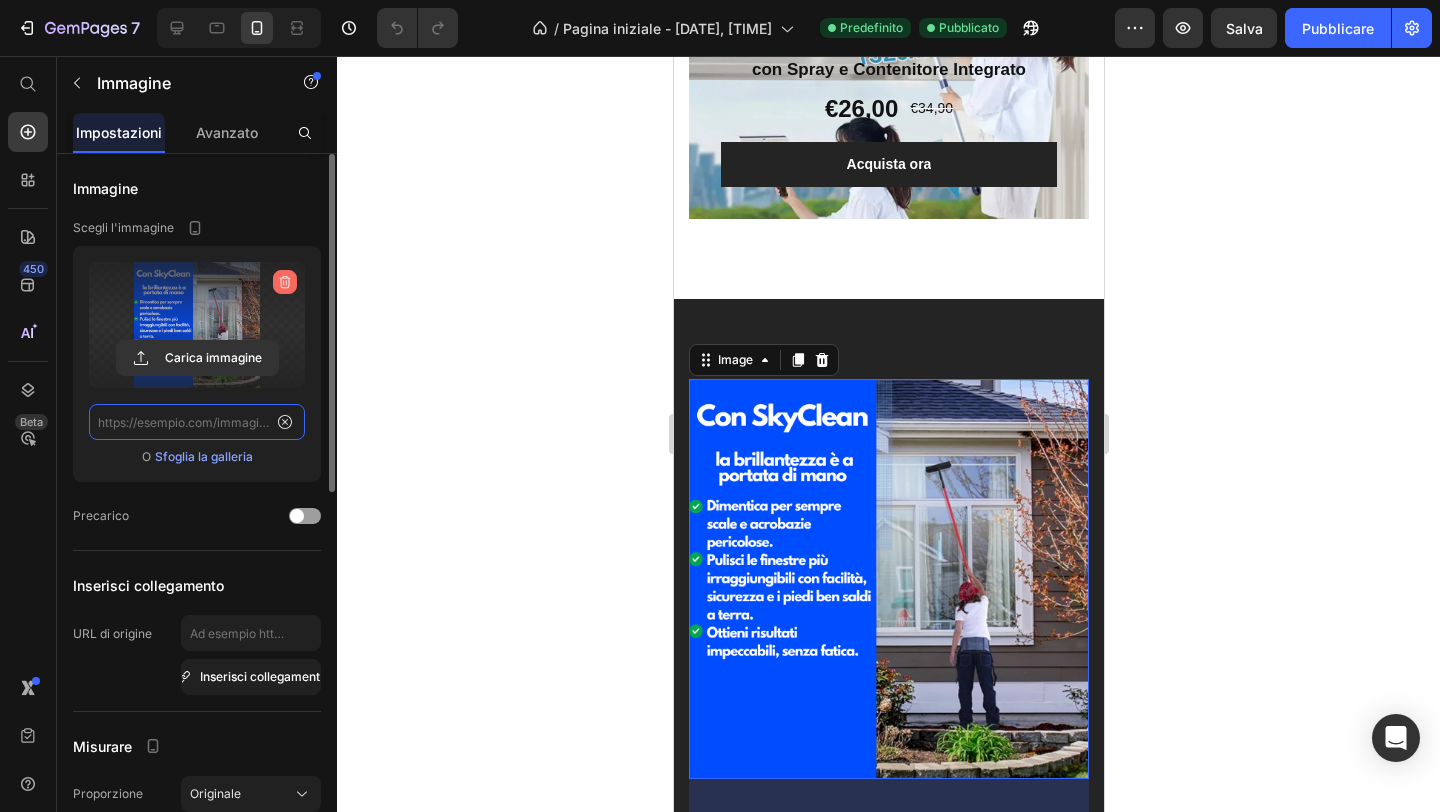 scroll, scrollTop: 0, scrollLeft: 0, axis: both 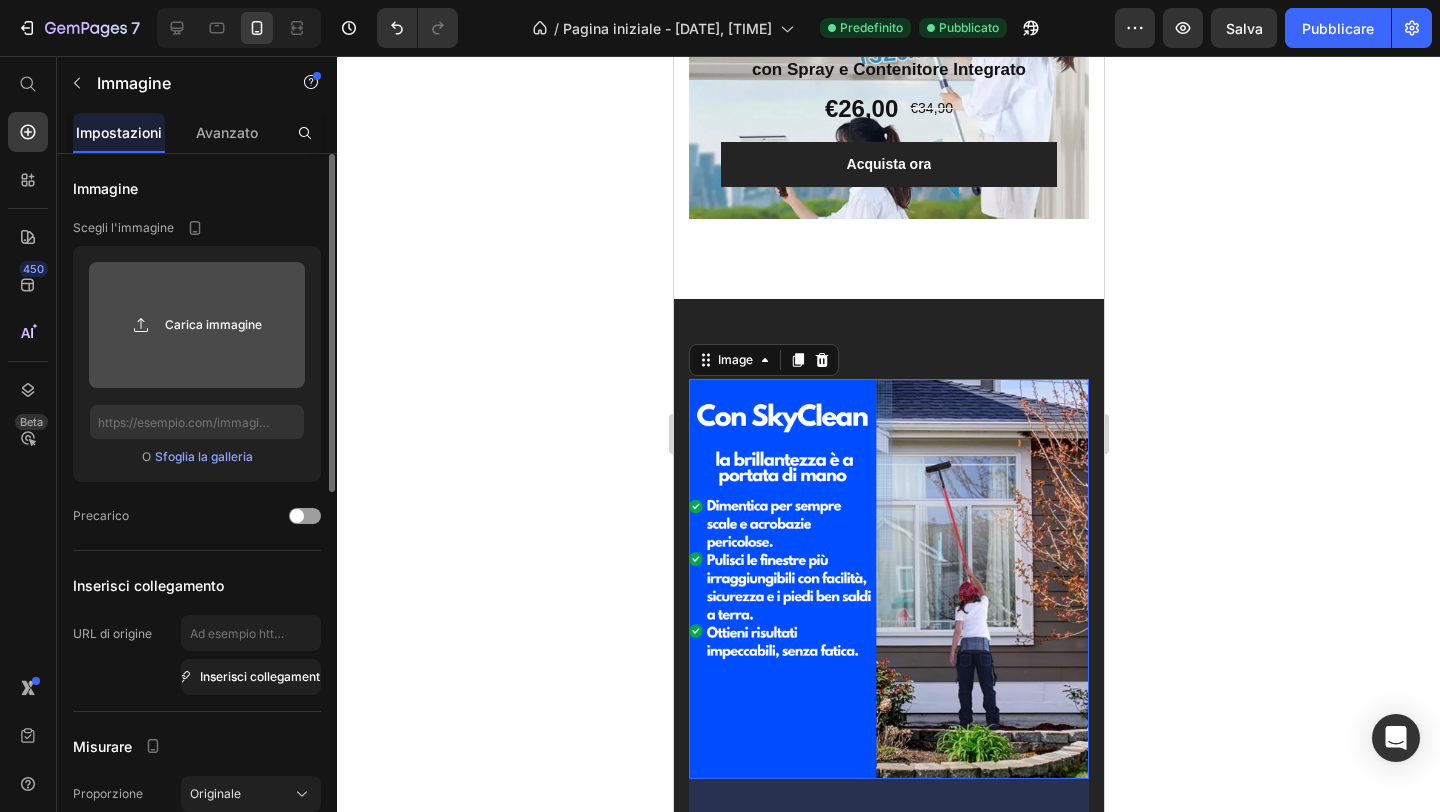 click 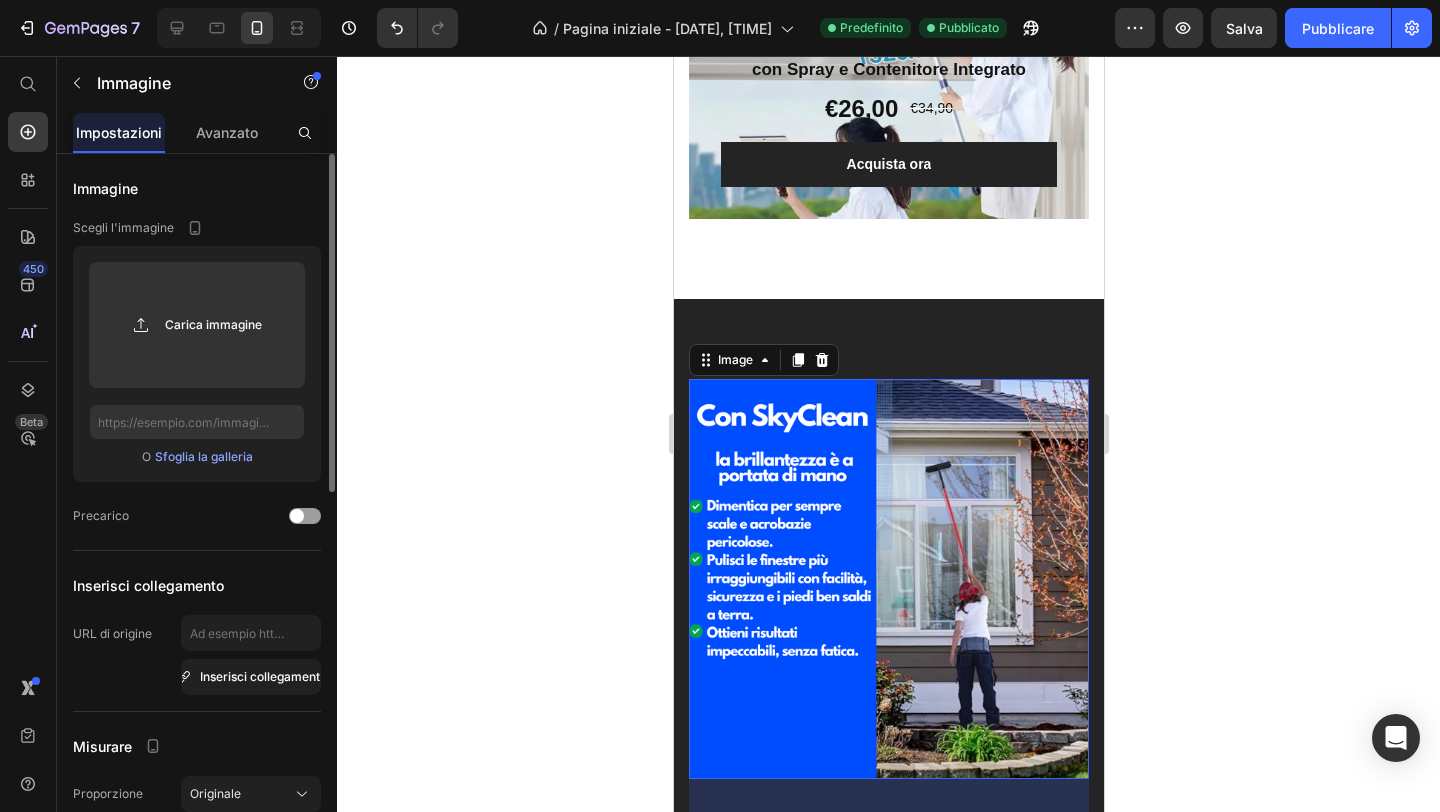 click on "Sfoglia la galleria" at bounding box center [204, 457] 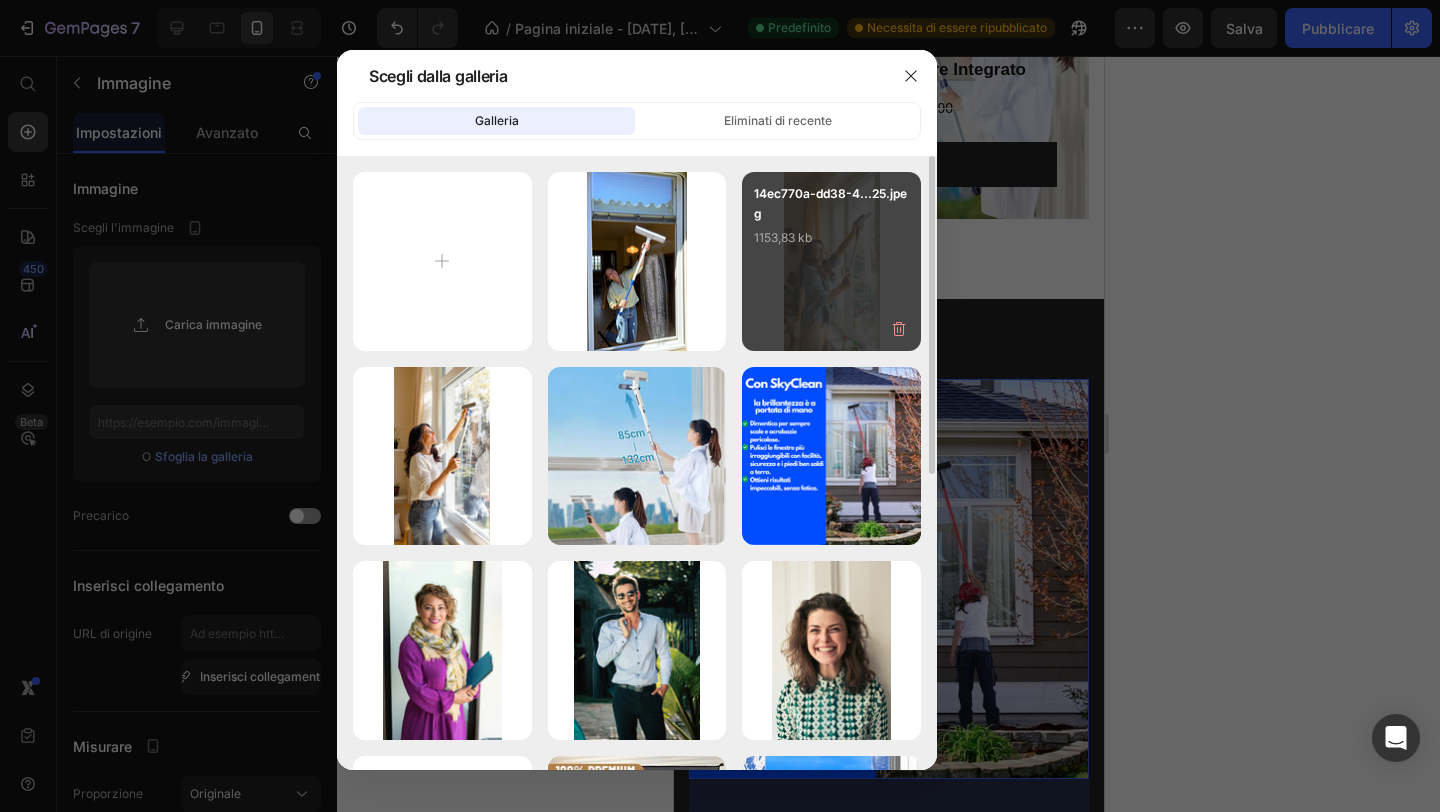 click on "14ec770a-dd38-4...25.jpeg 1153,83 kb" at bounding box center [831, 224] 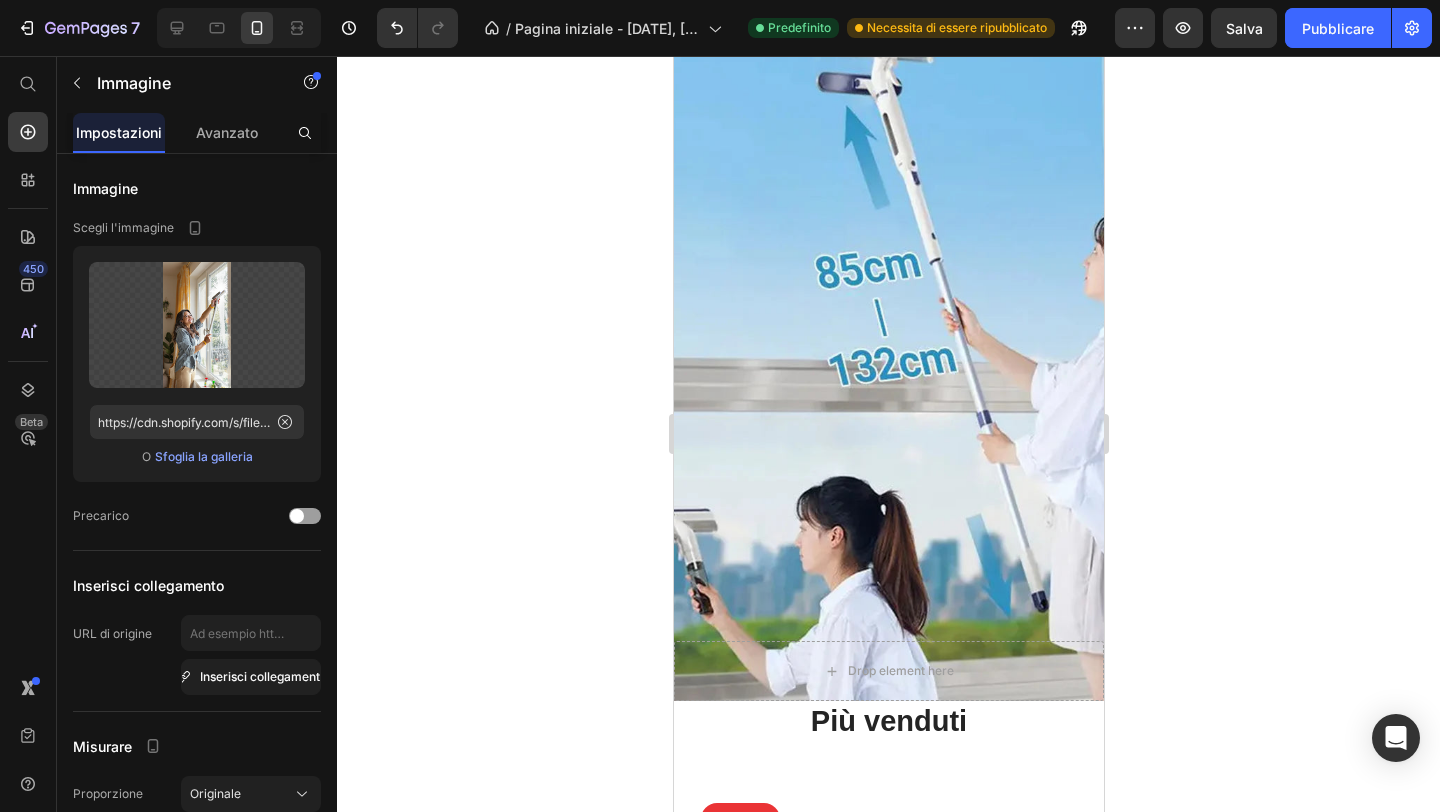 scroll, scrollTop: 73, scrollLeft: 0, axis: vertical 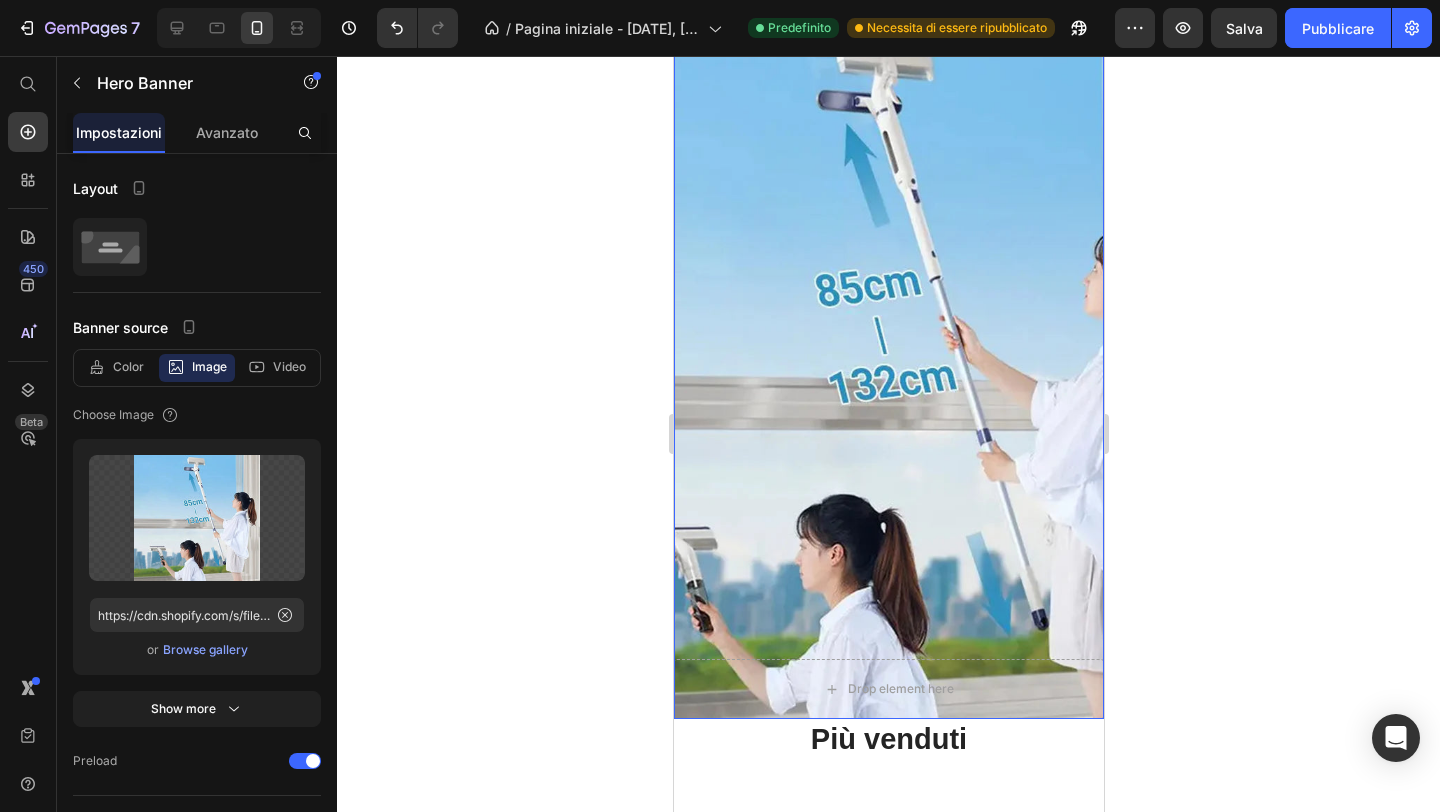 click at bounding box center [888, 371] 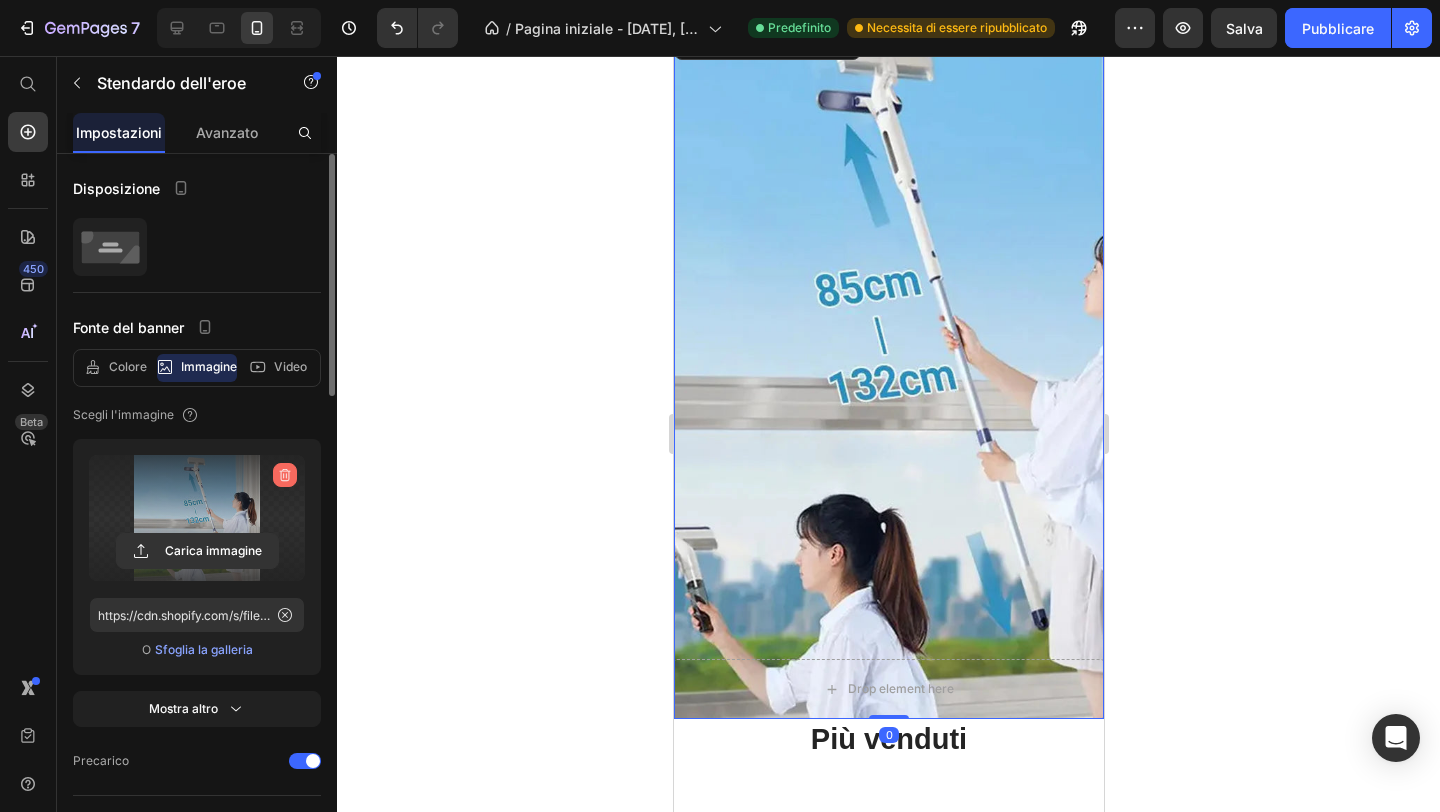 click 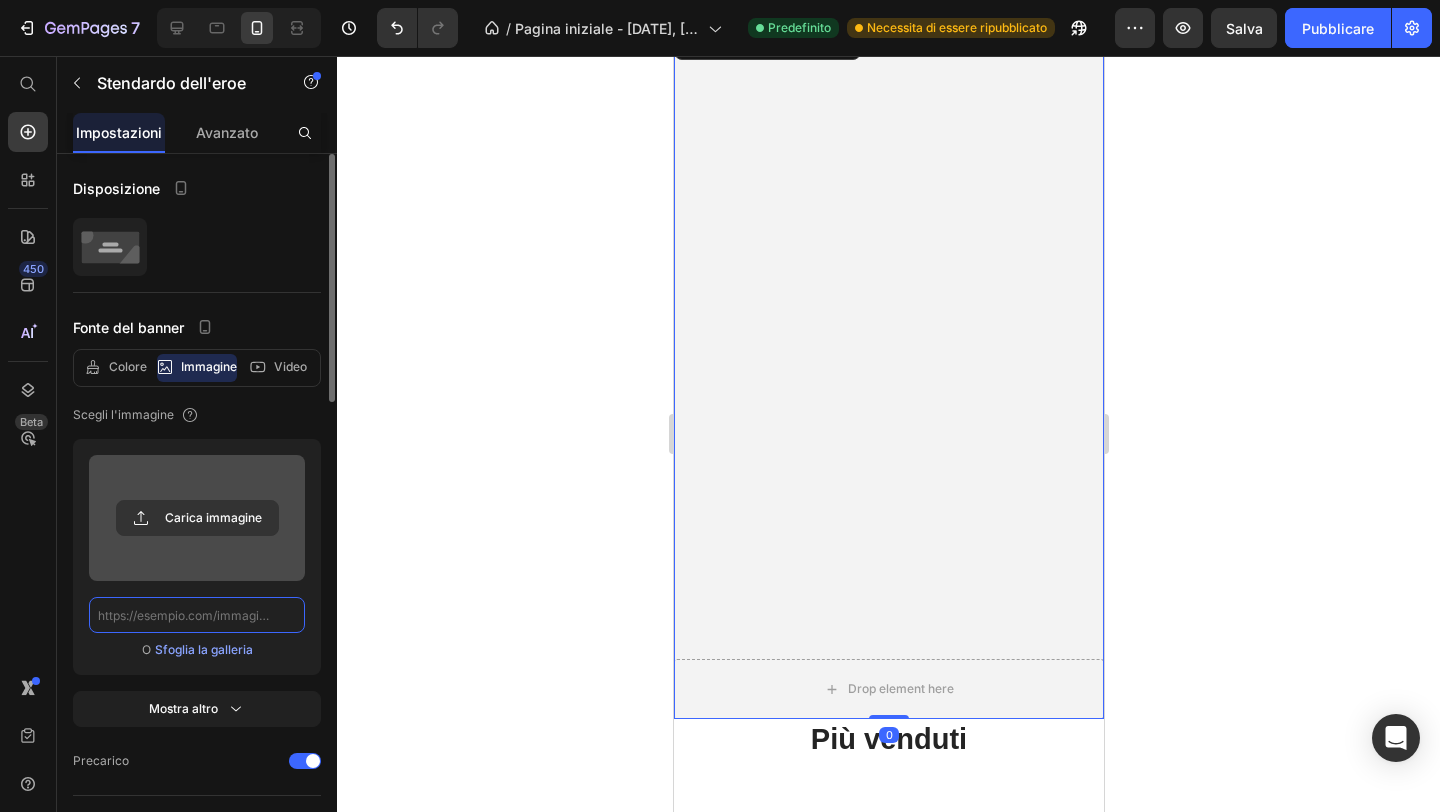 scroll, scrollTop: 0, scrollLeft: 0, axis: both 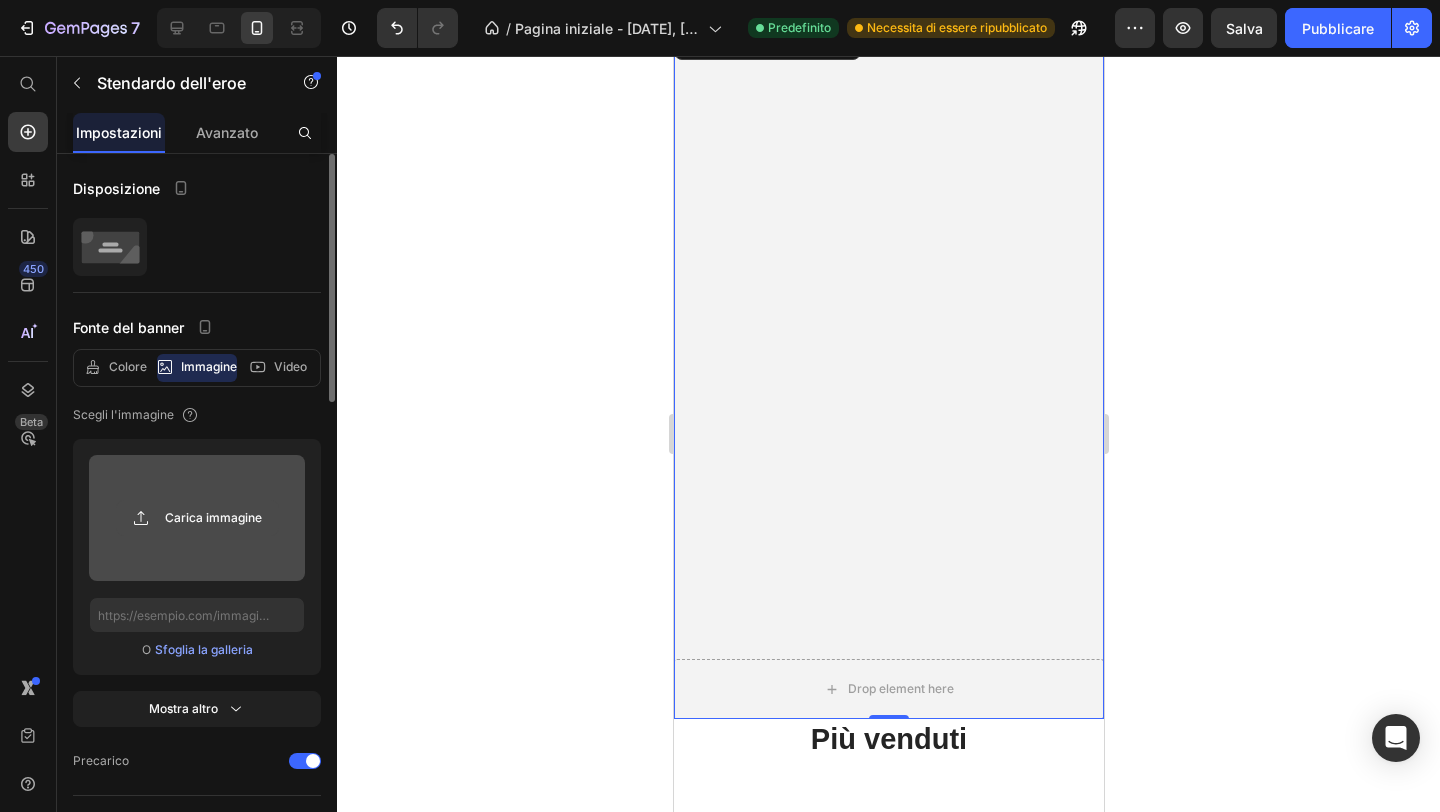 click 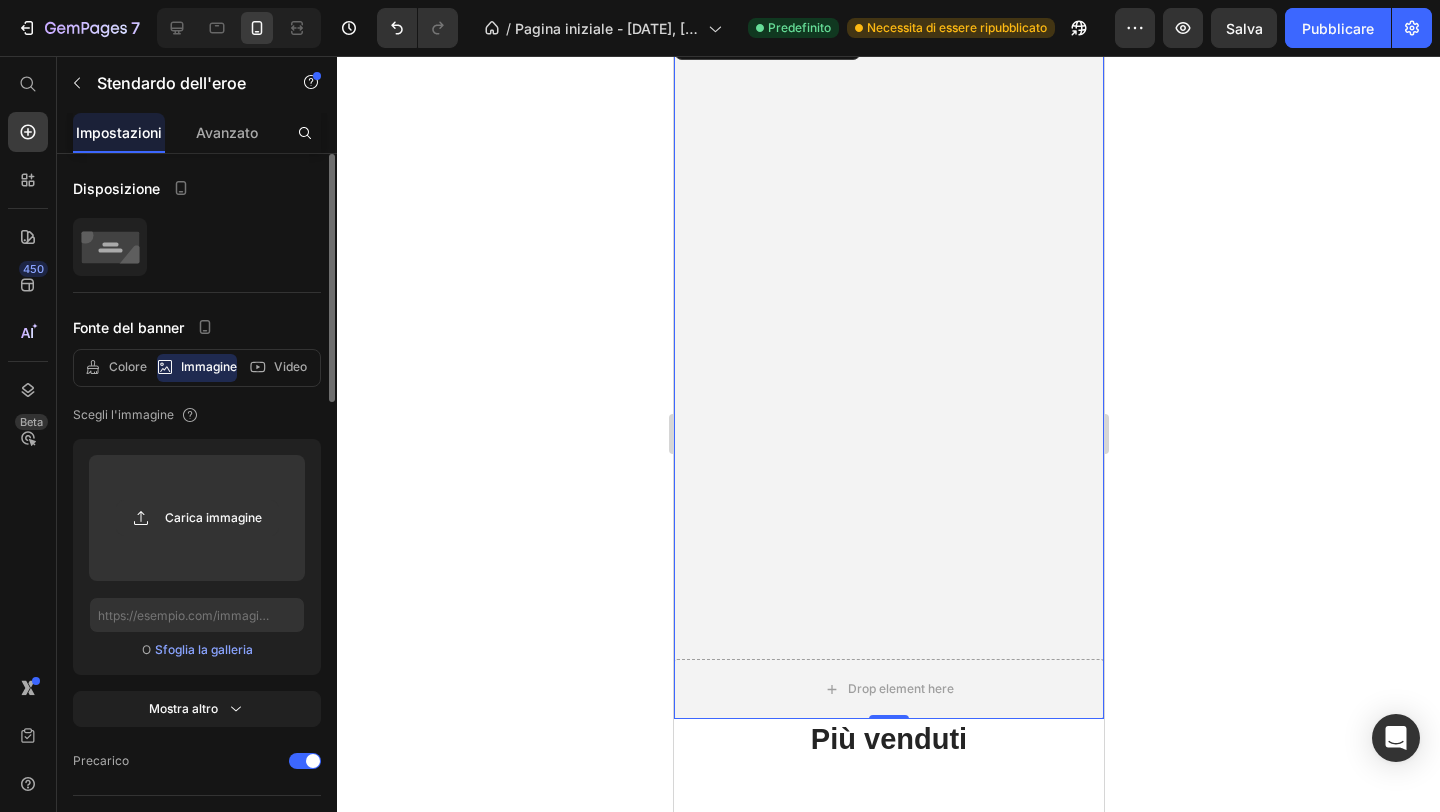 click on "Sfoglia la galleria" at bounding box center (204, 649) 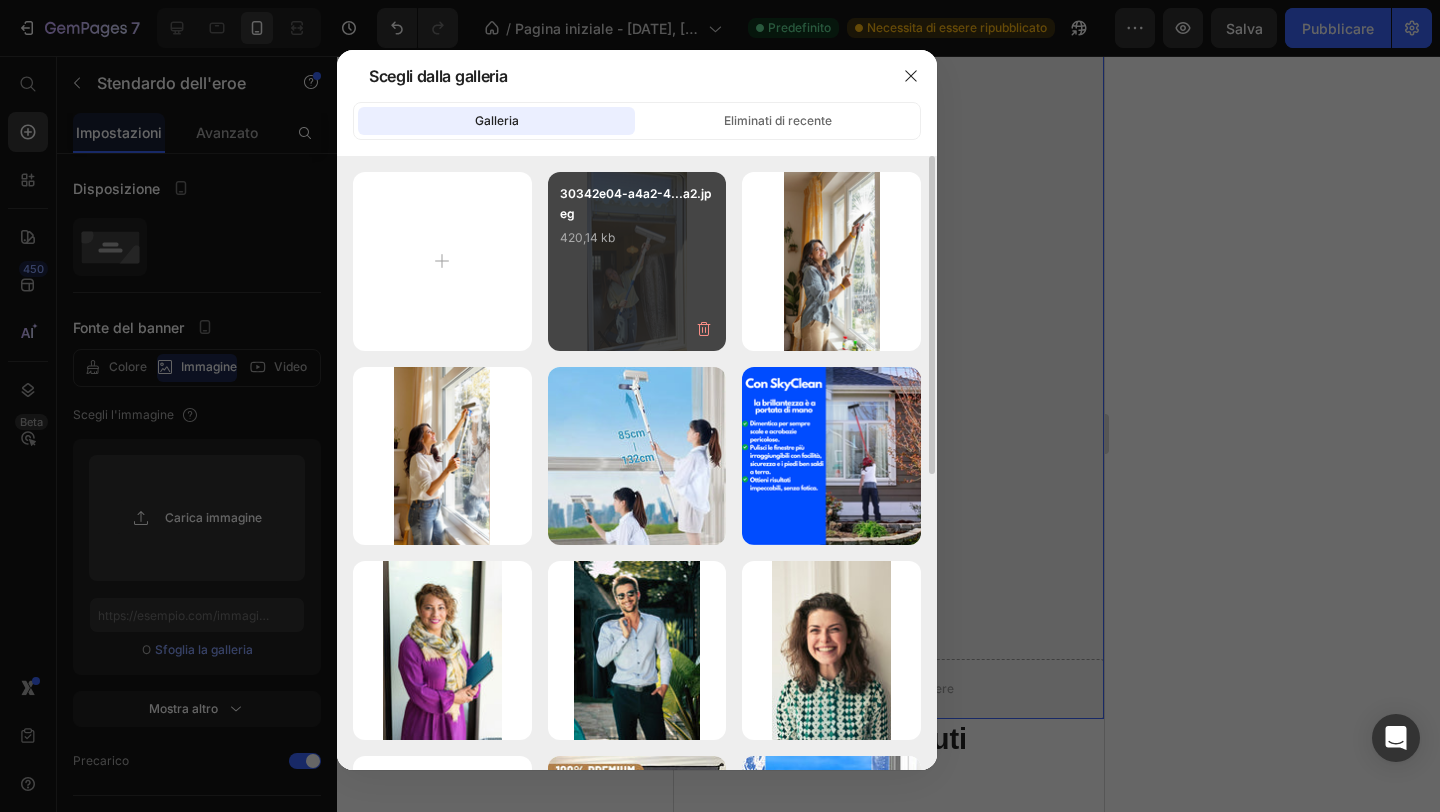 click on "30342e04-a4a2-4...a2.jpeg 420,14 kb" at bounding box center (637, 261) 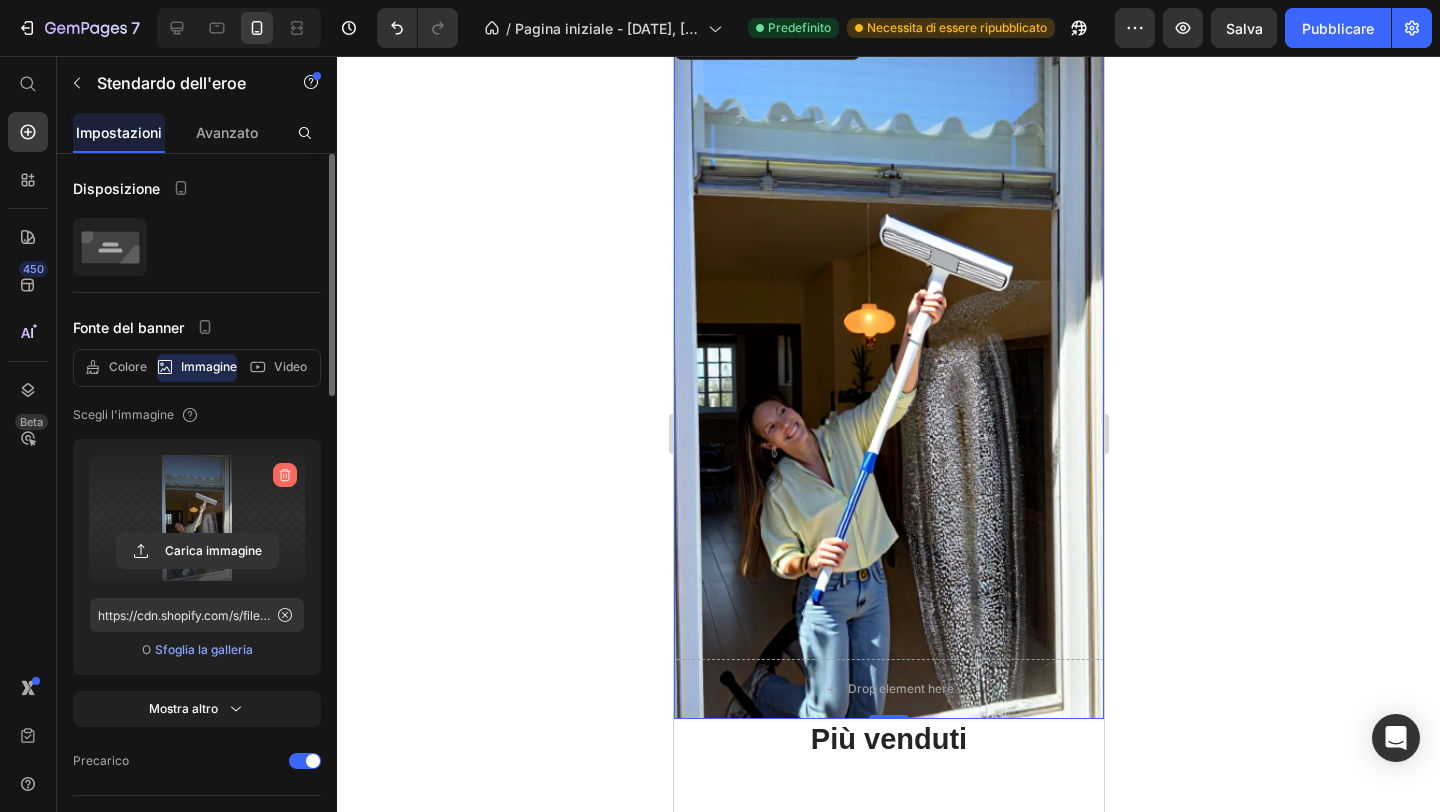 click 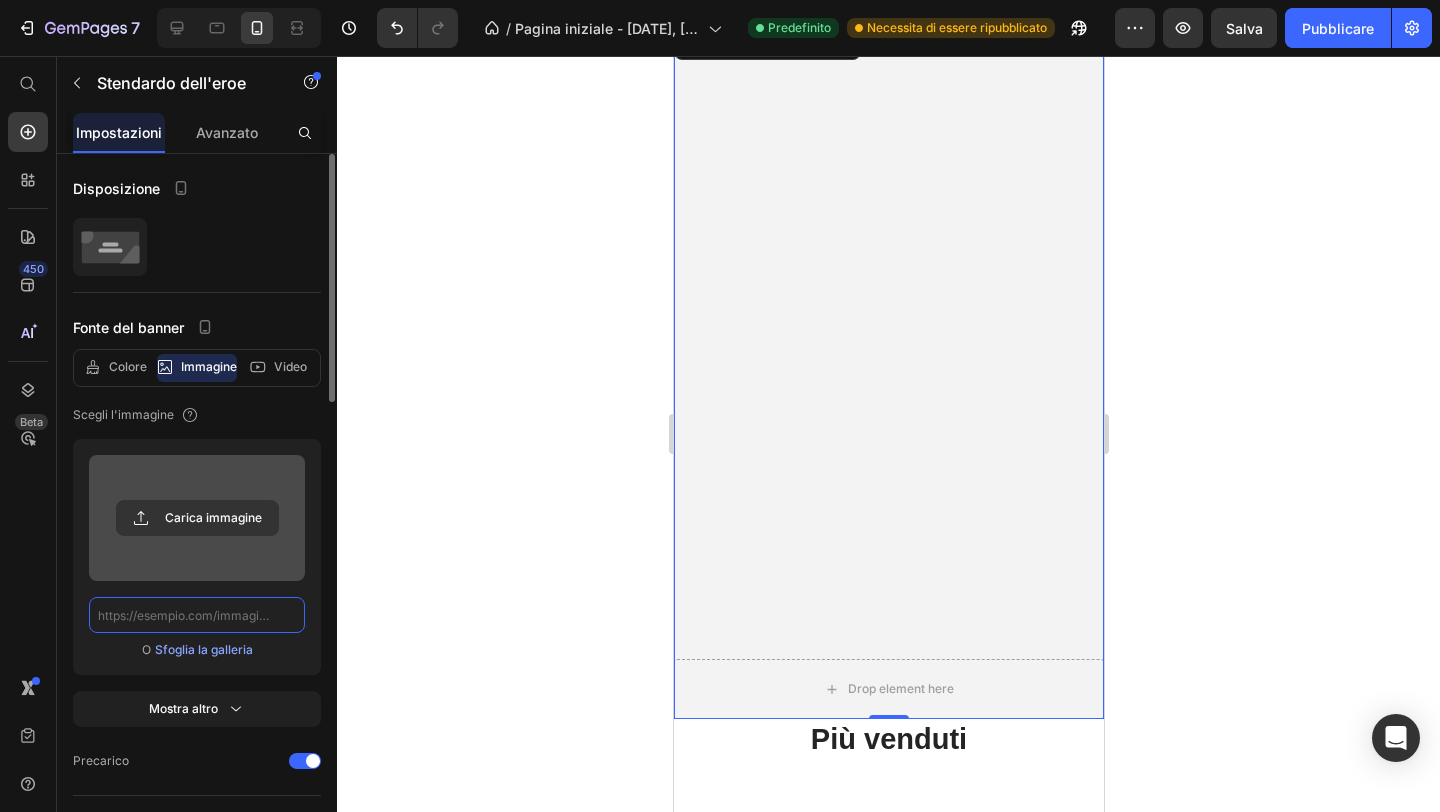 scroll, scrollTop: 0, scrollLeft: 0, axis: both 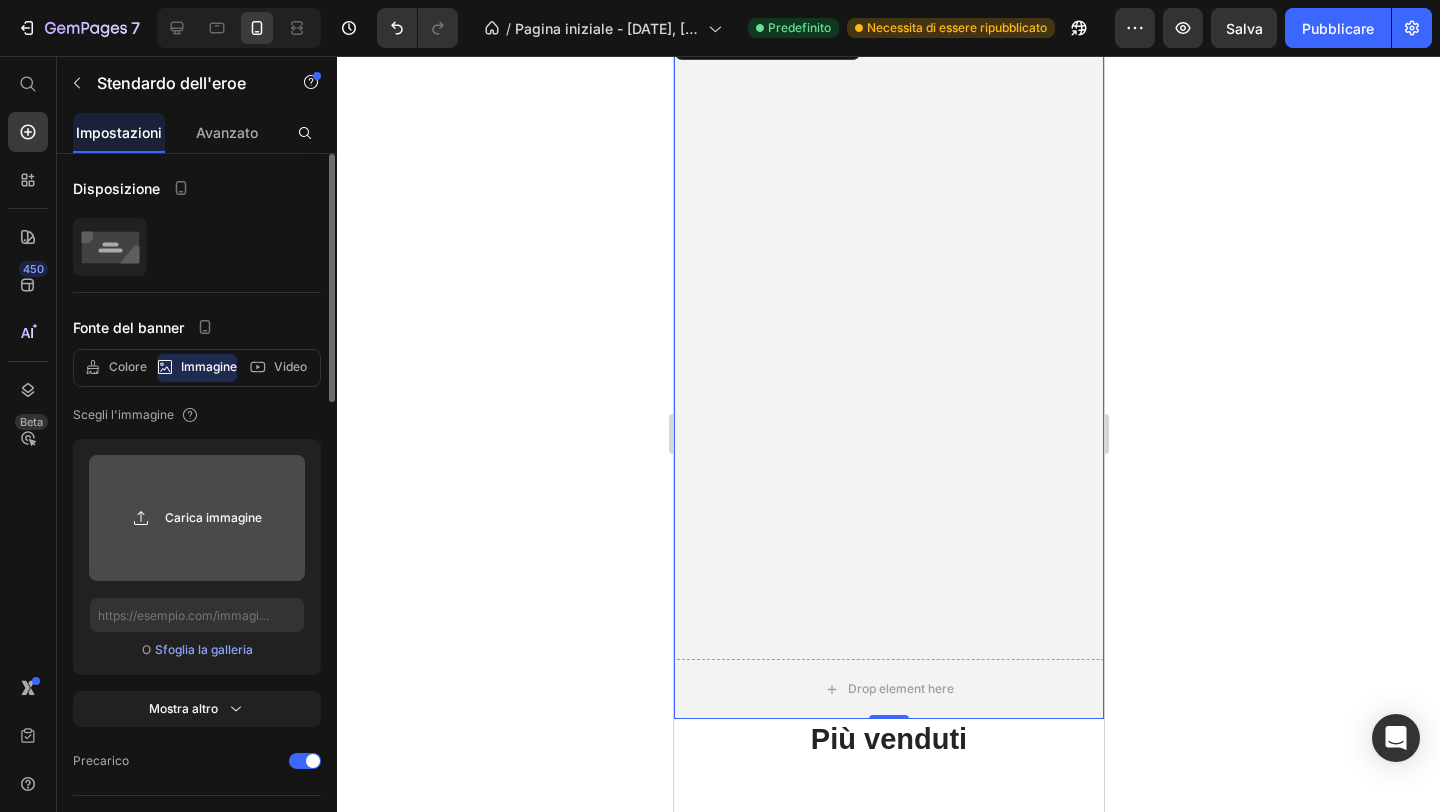 click 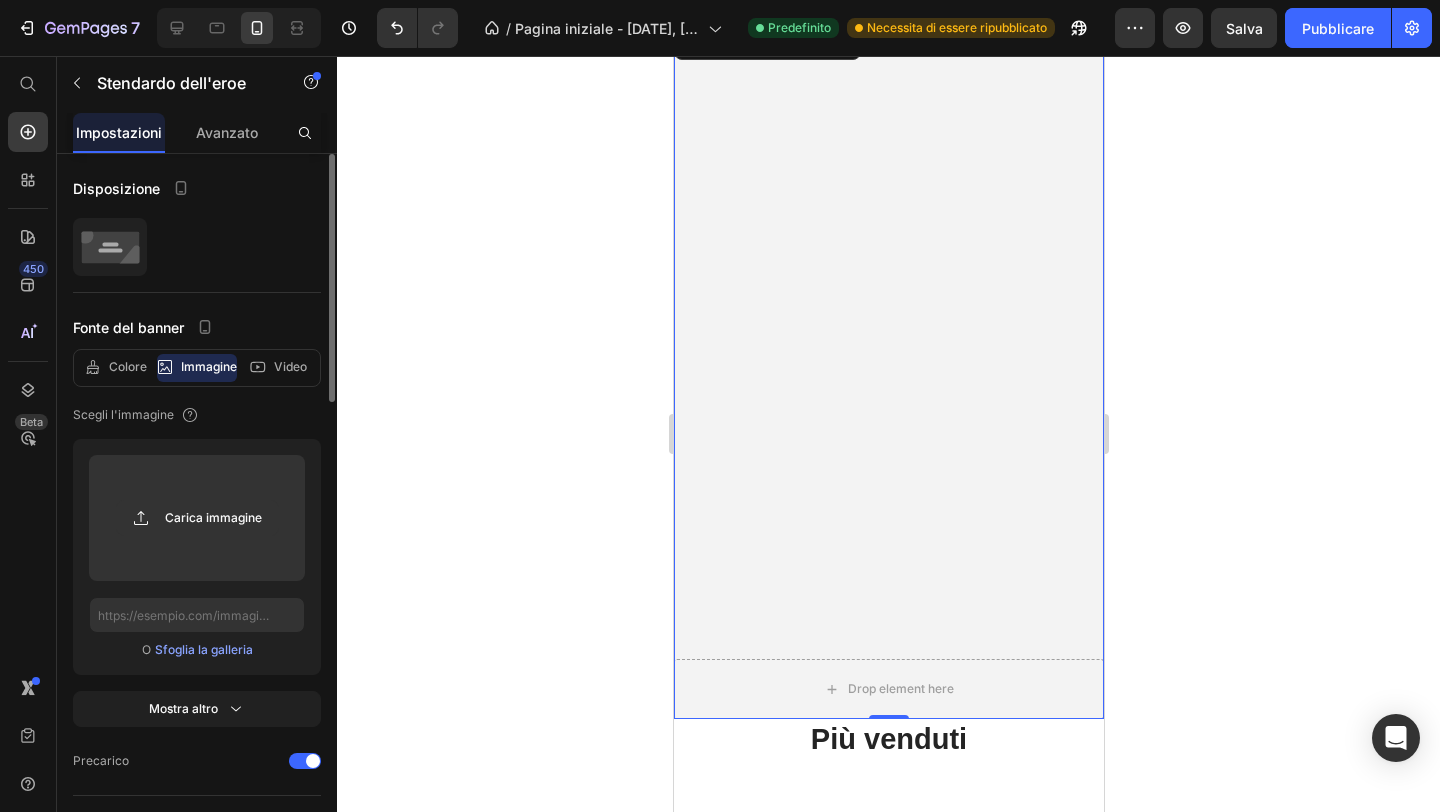 click on "Sfoglia la galleria" at bounding box center [204, 649] 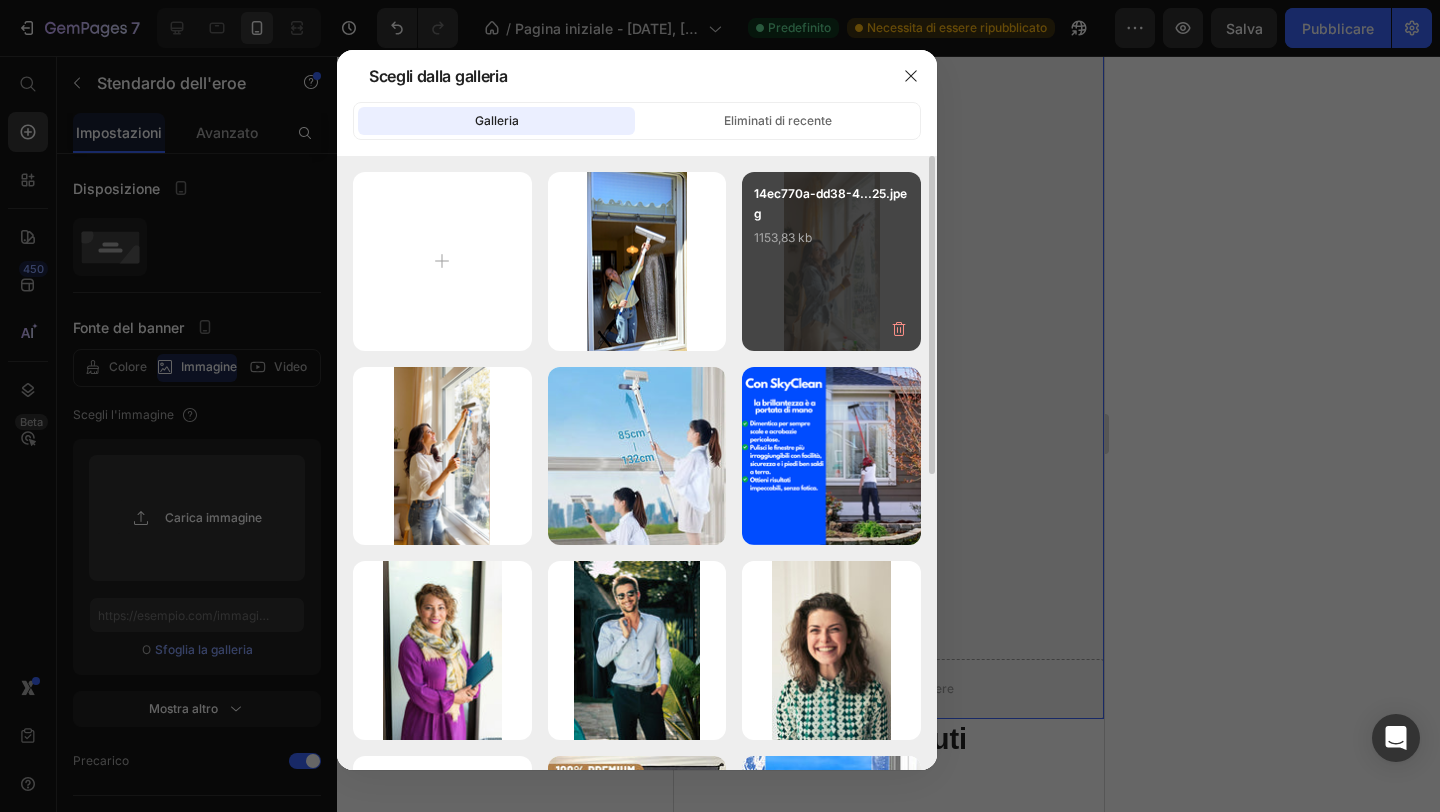 click on "14ec770a-dd38-4...25.jpeg 1153,83 kb" at bounding box center (831, 261) 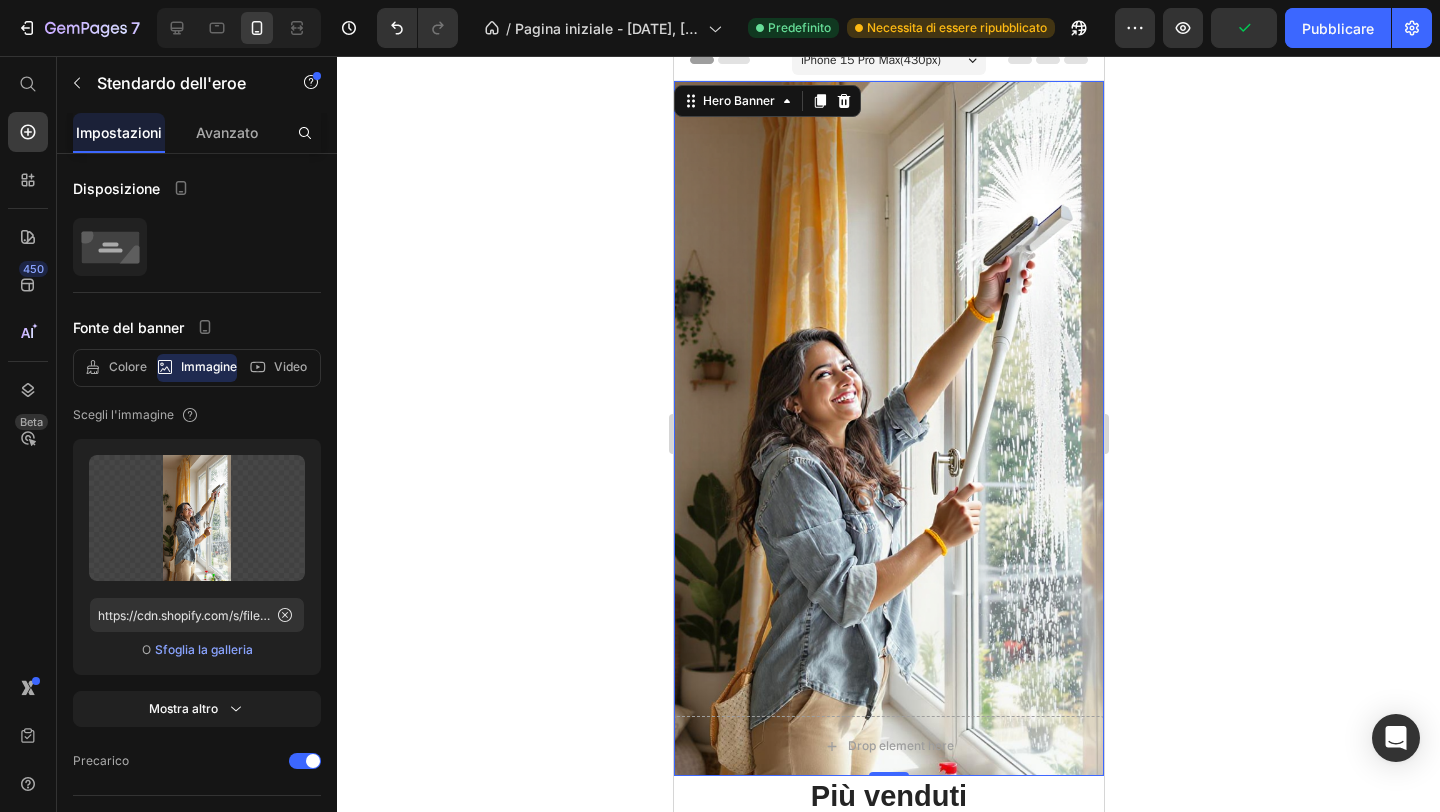 scroll, scrollTop: 0, scrollLeft: 0, axis: both 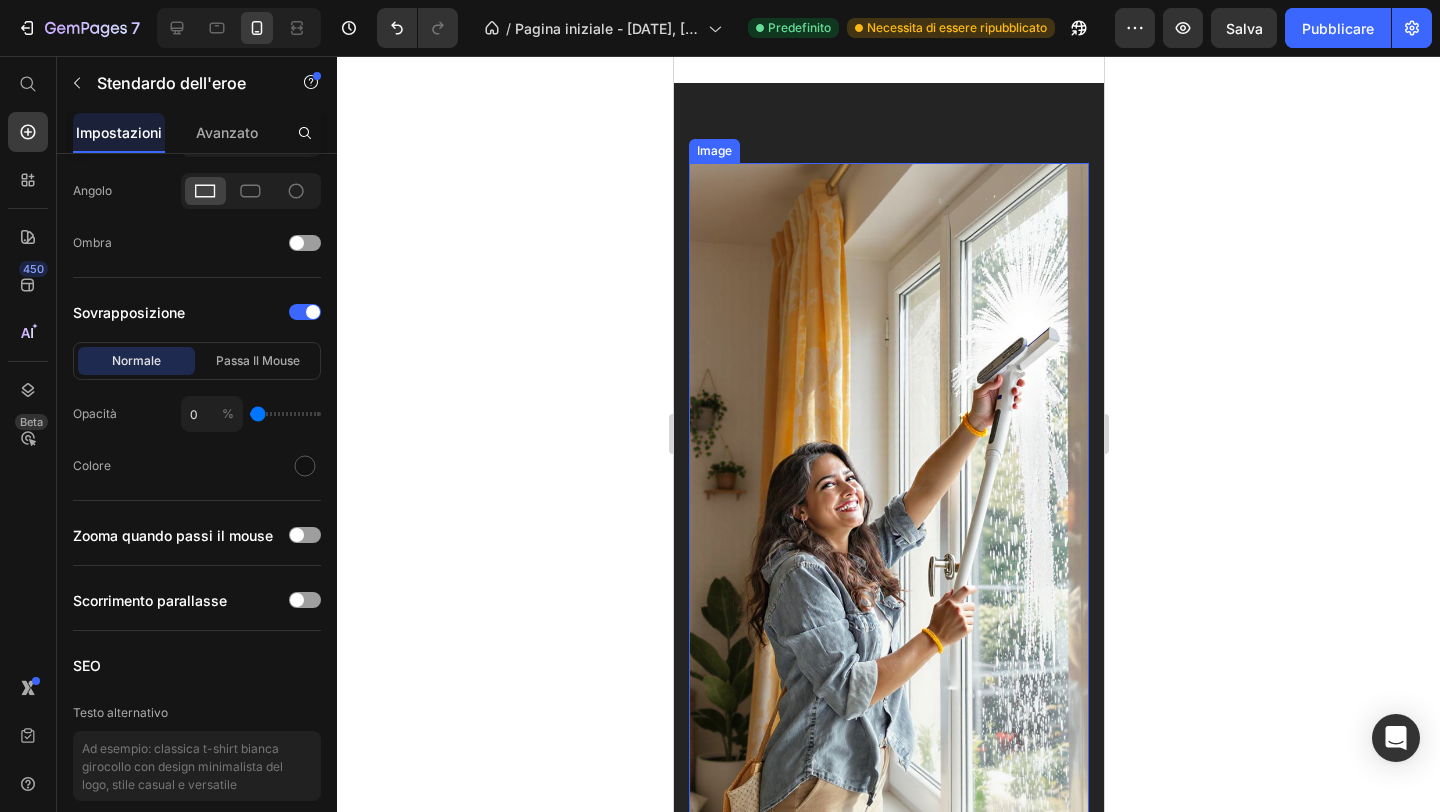 click at bounding box center [888, 535] 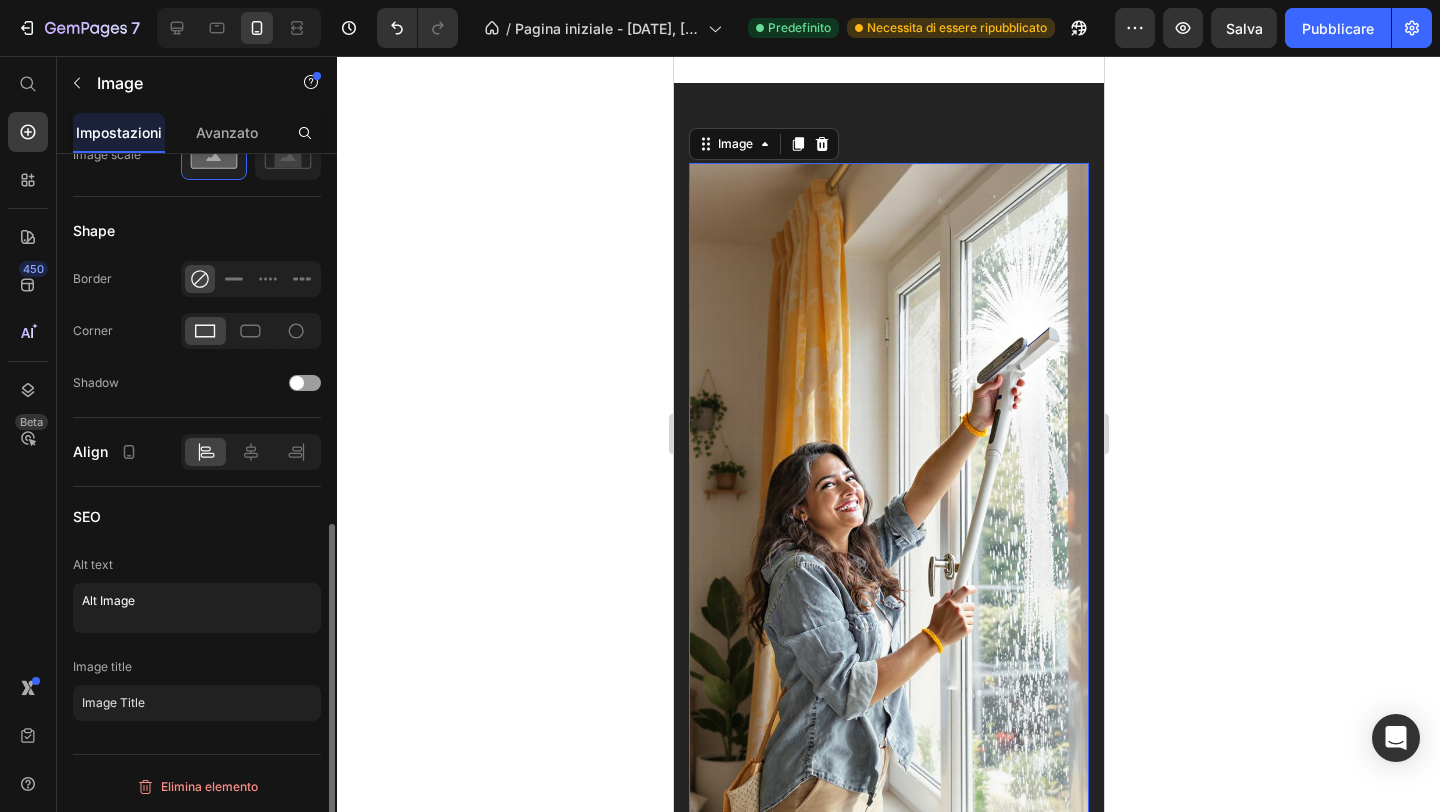 scroll, scrollTop: 0, scrollLeft: 0, axis: both 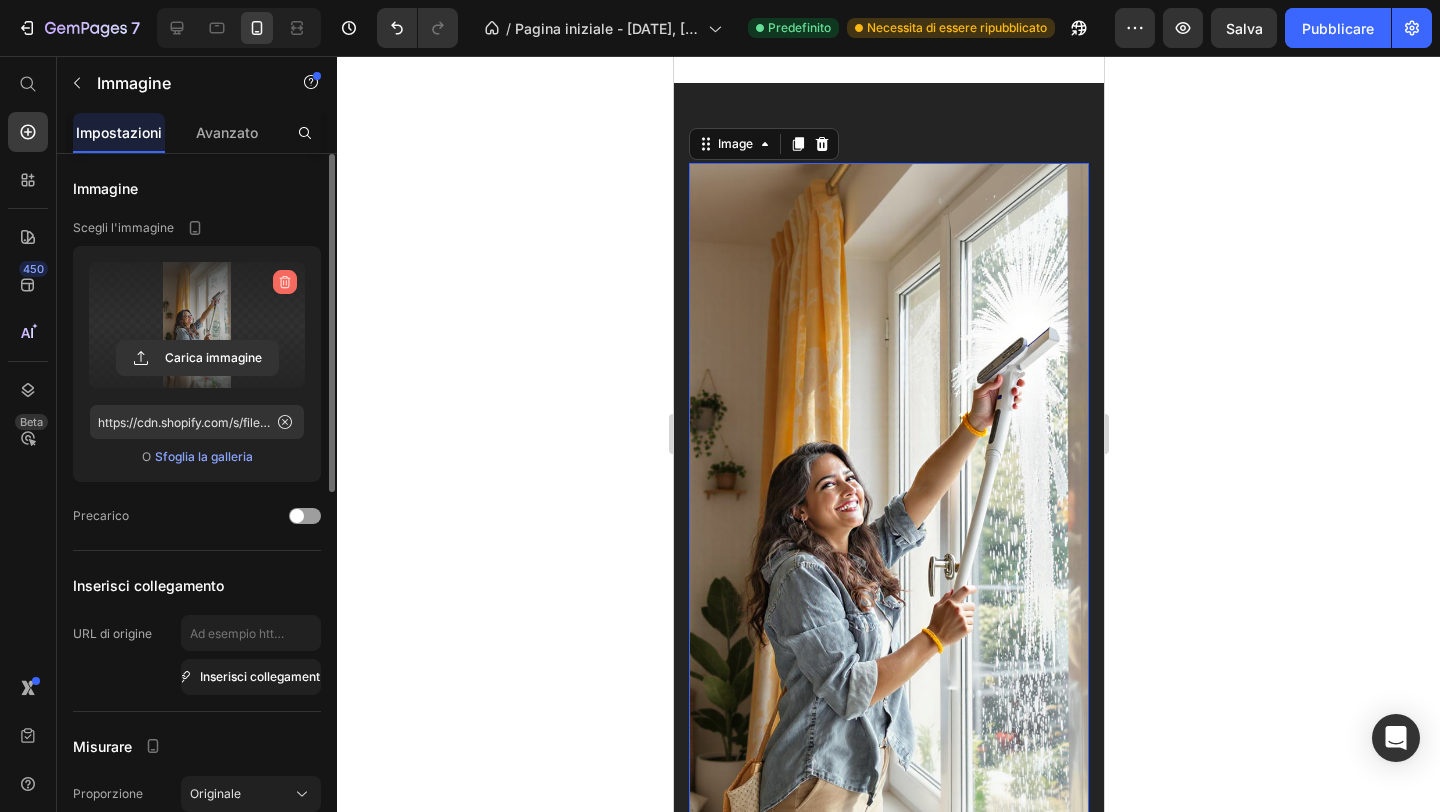 click at bounding box center [285, 282] 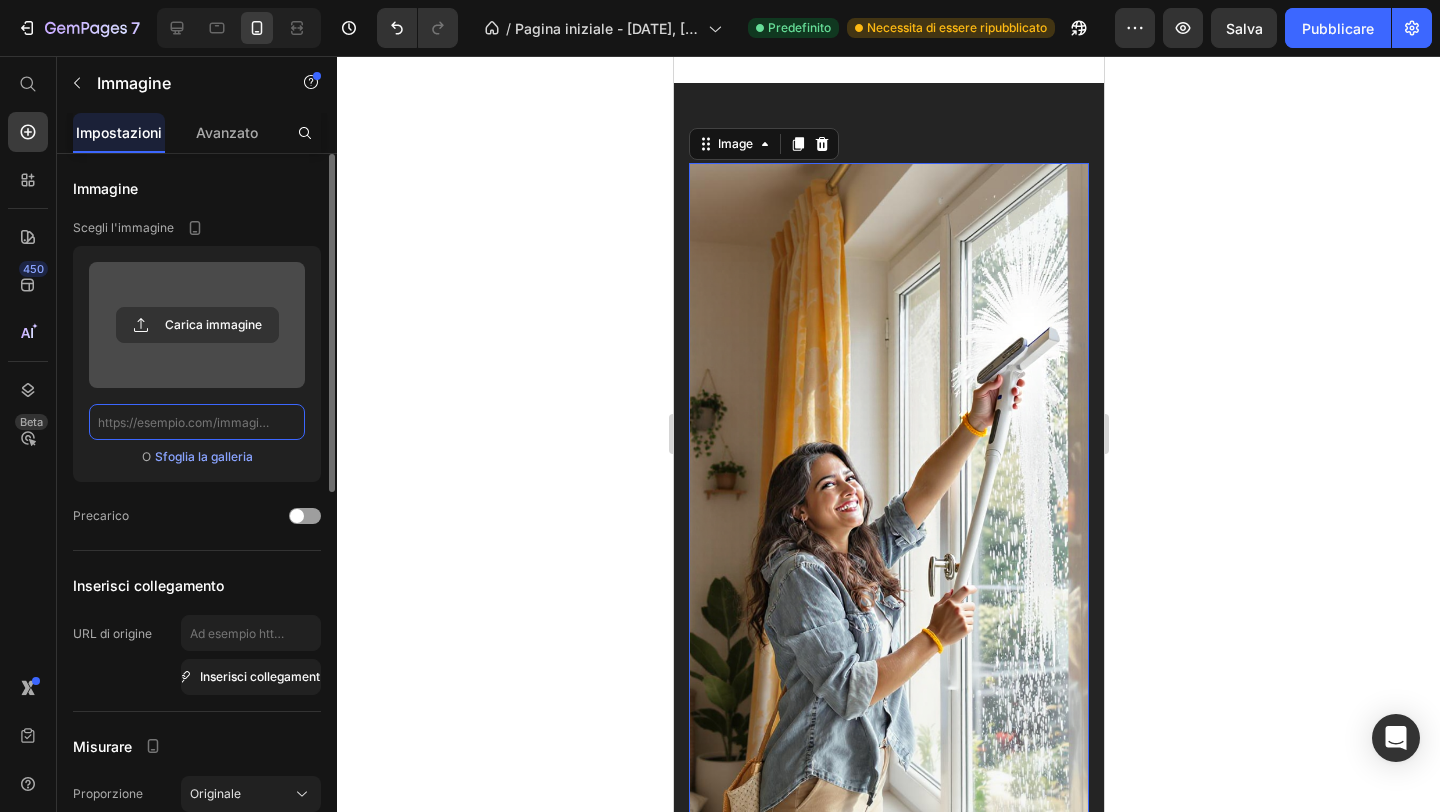 scroll, scrollTop: 0, scrollLeft: 0, axis: both 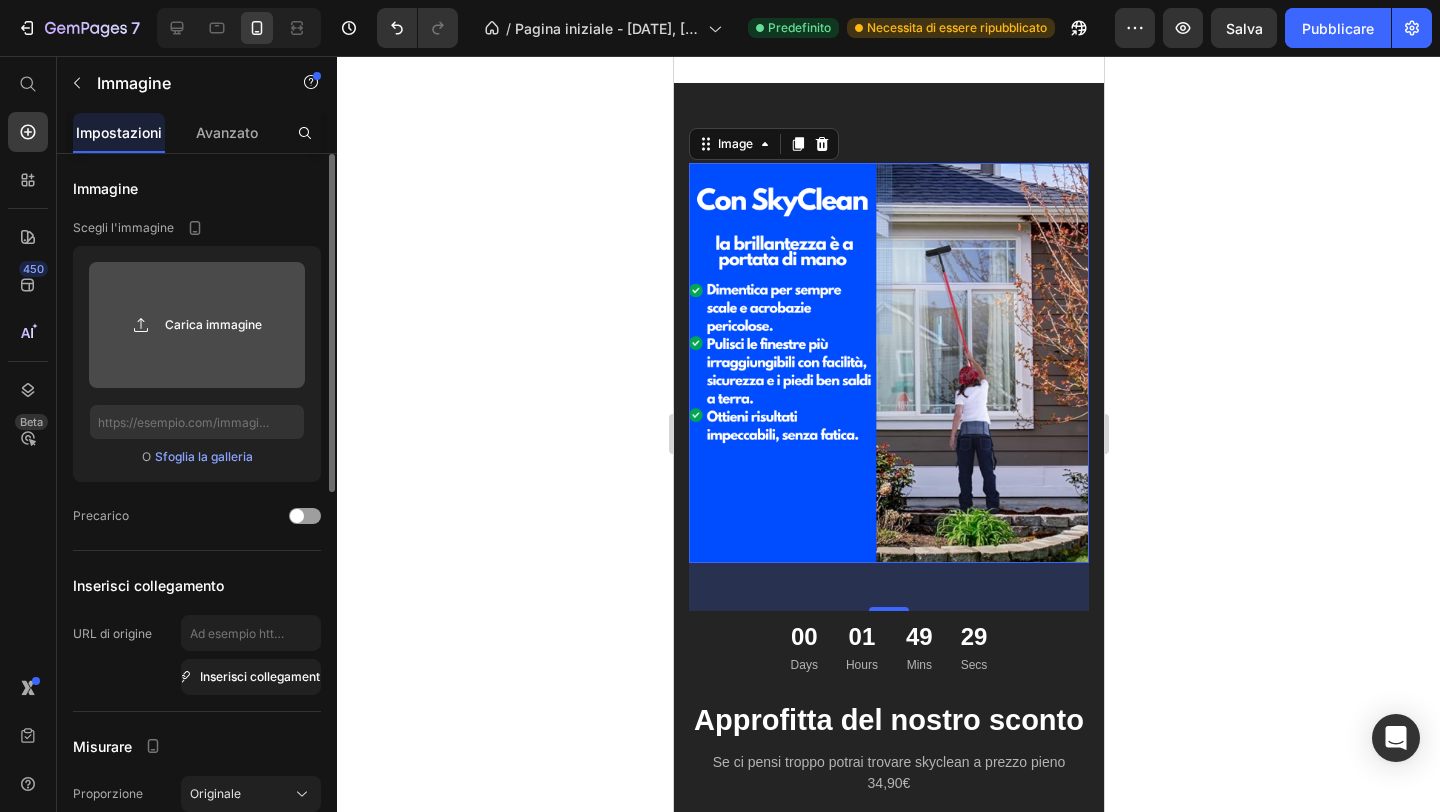 click 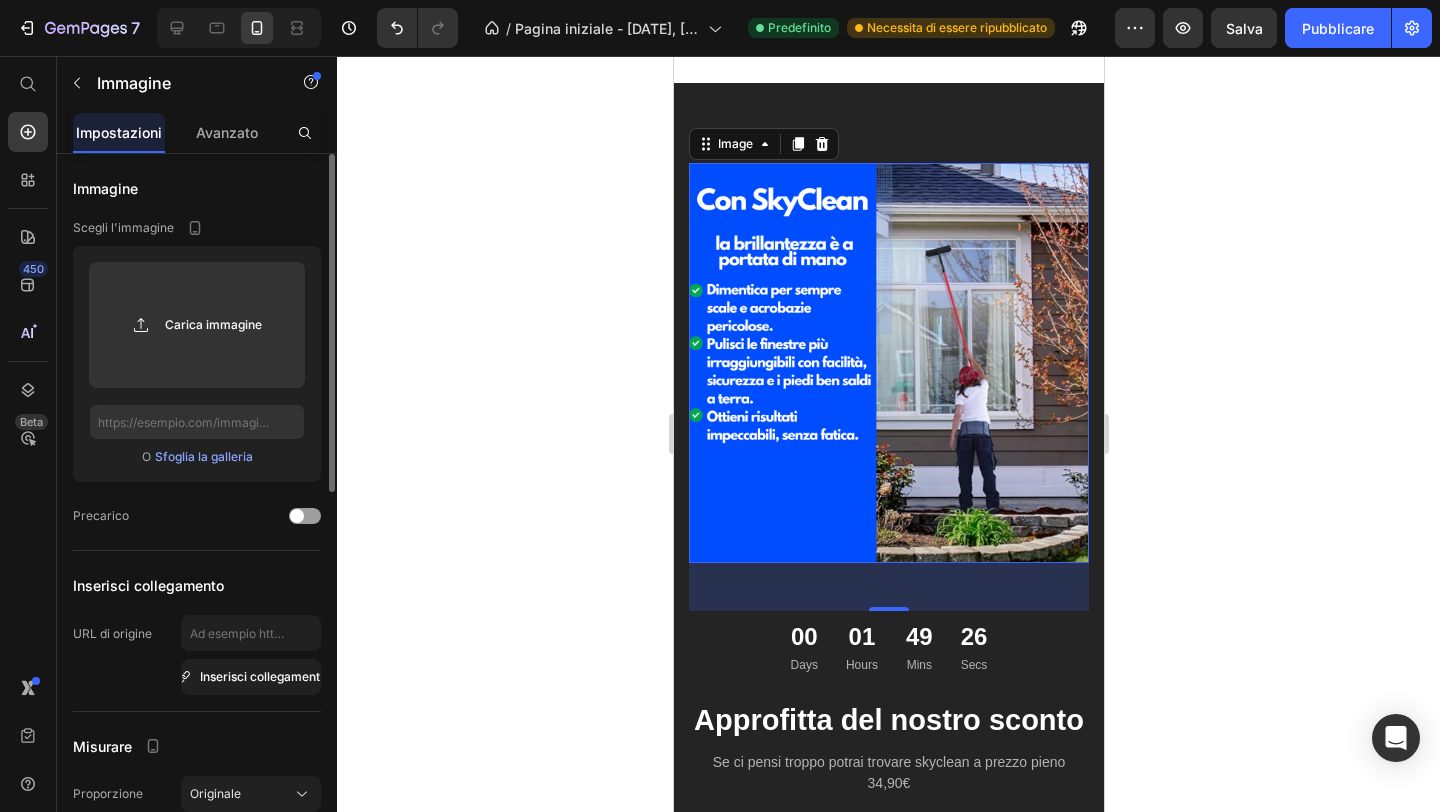 click on "Sfoglia la galleria" at bounding box center (204, 456) 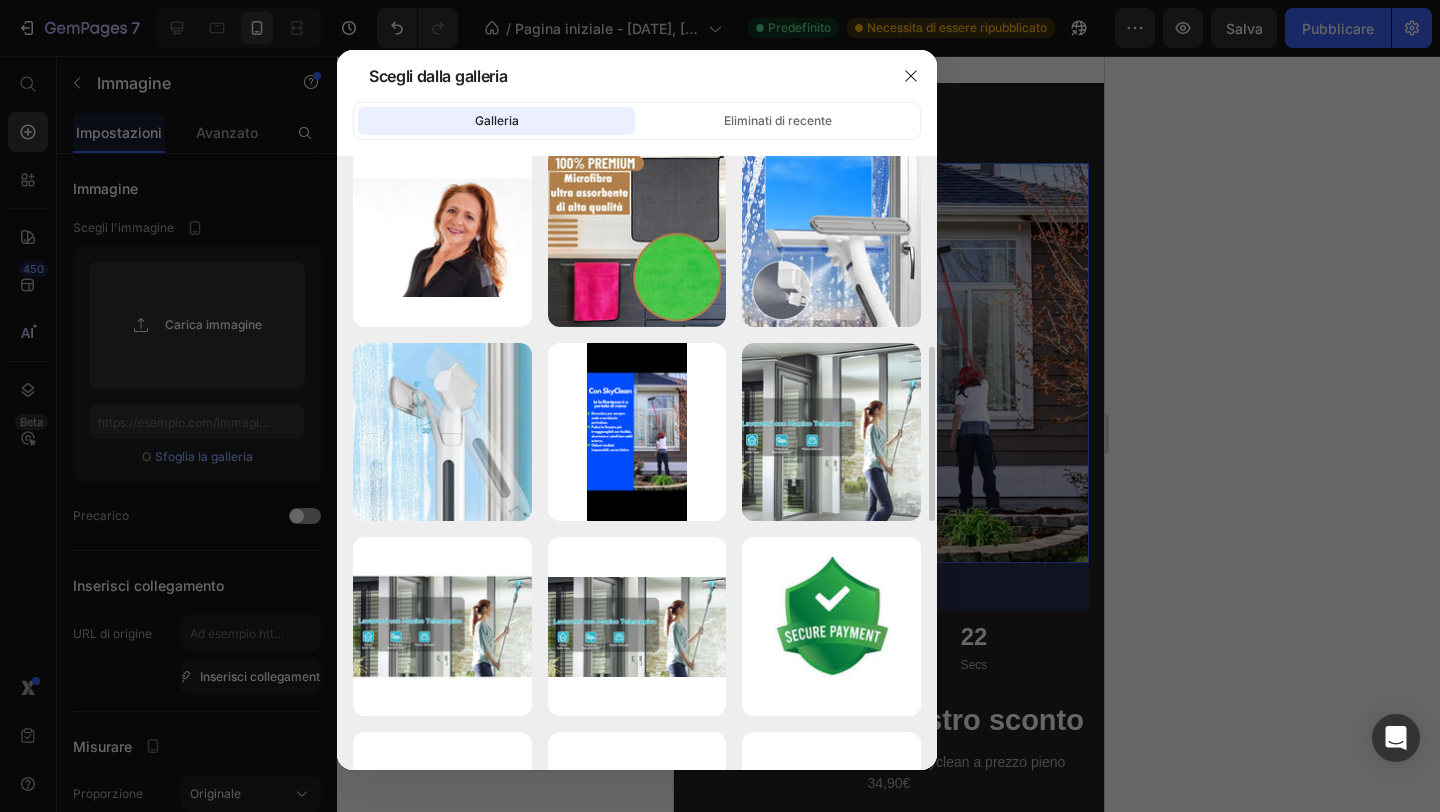 scroll, scrollTop: 622, scrollLeft: 0, axis: vertical 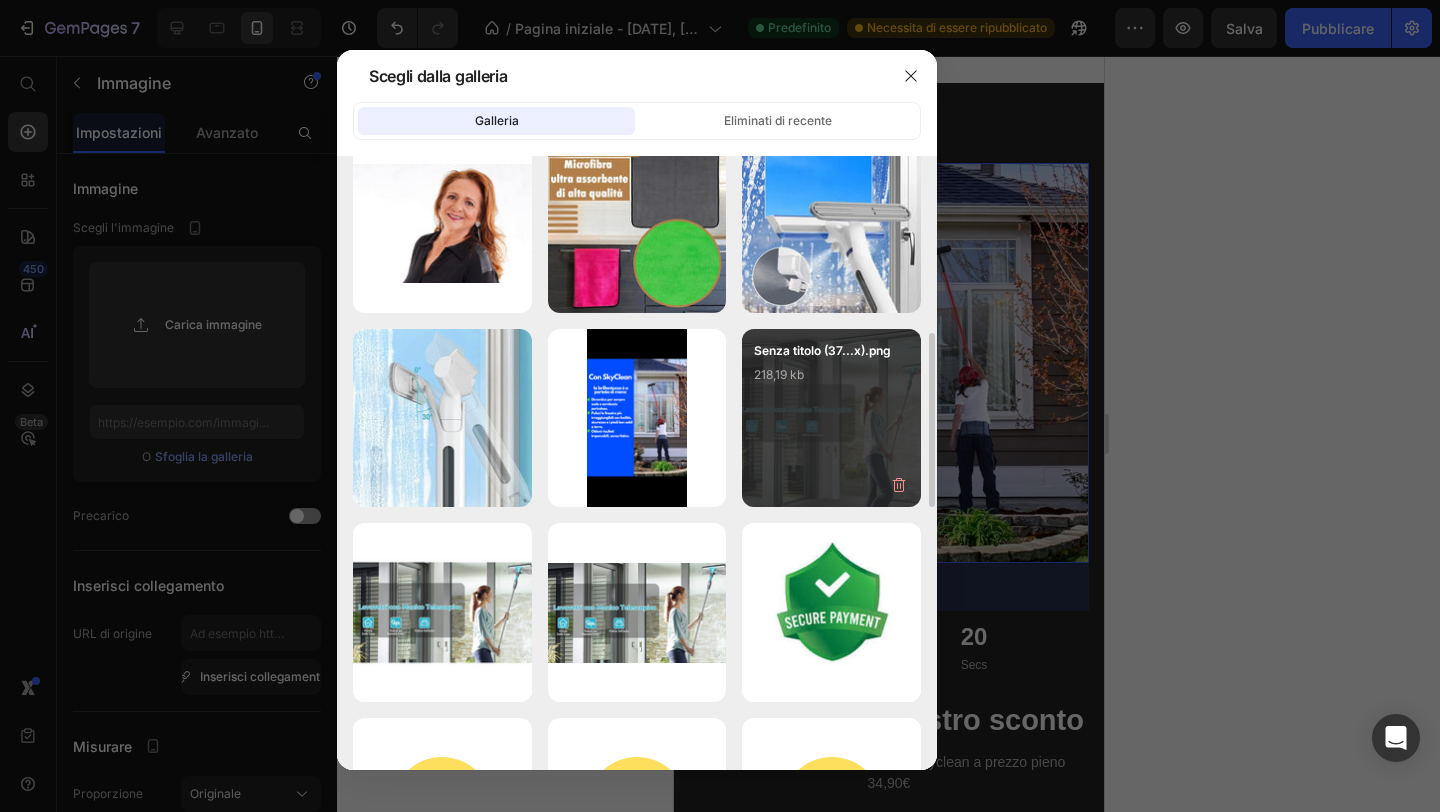 click on "Senza titolo (37...x).png 218,19 kb" at bounding box center [831, 418] 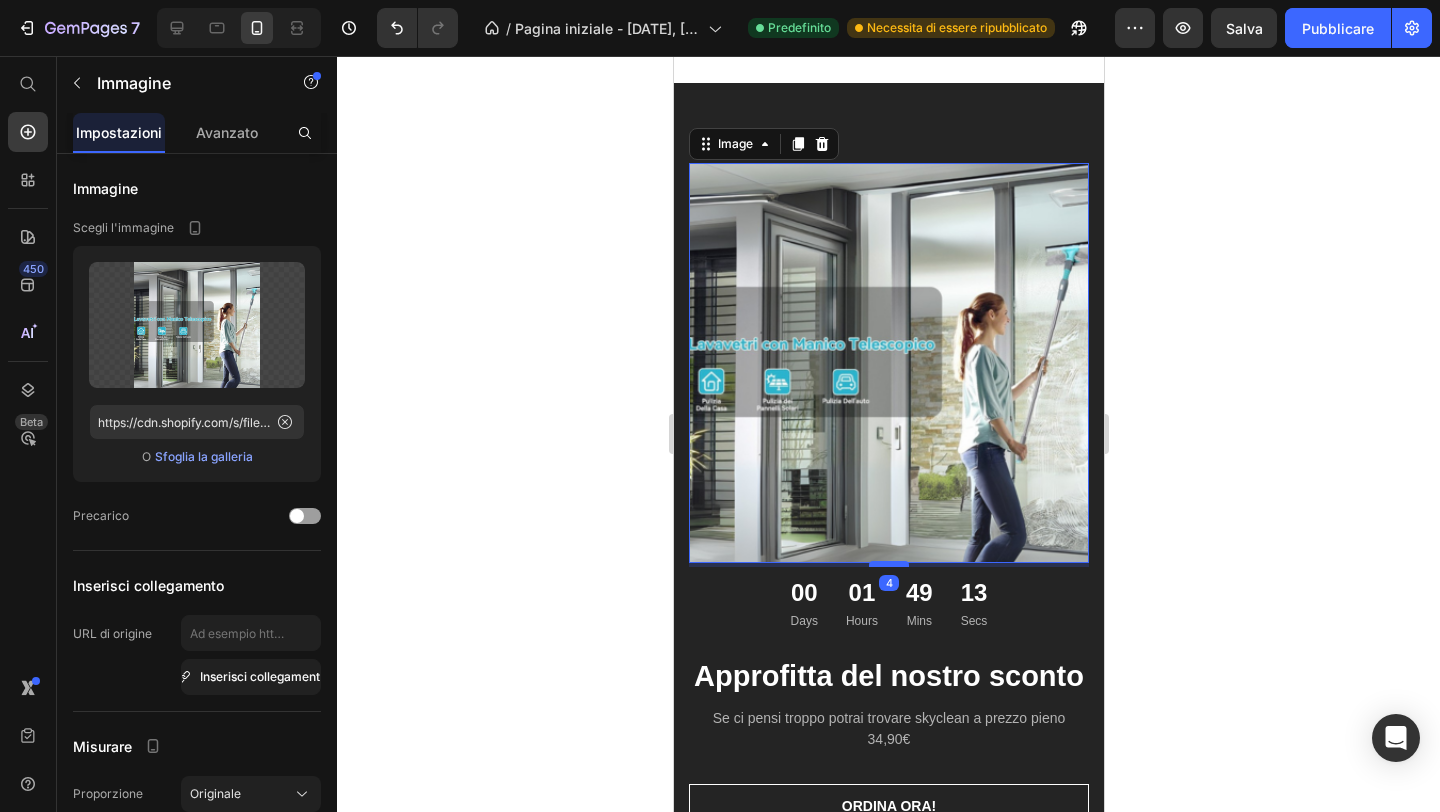 drag, startPoint x: 898, startPoint y: 608, endPoint x: 901, endPoint y: 564, distance: 44.102154 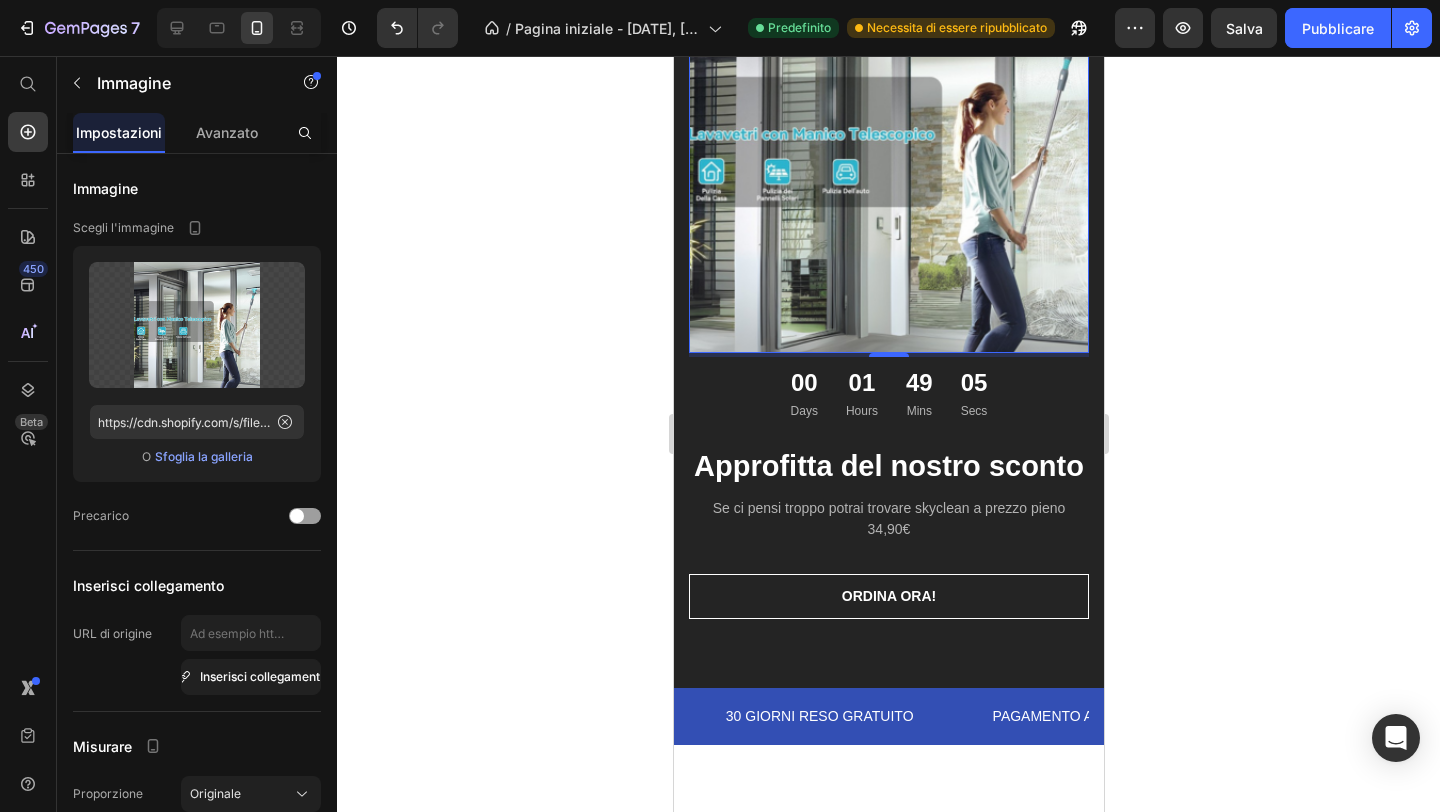 scroll, scrollTop: 1936, scrollLeft: 0, axis: vertical 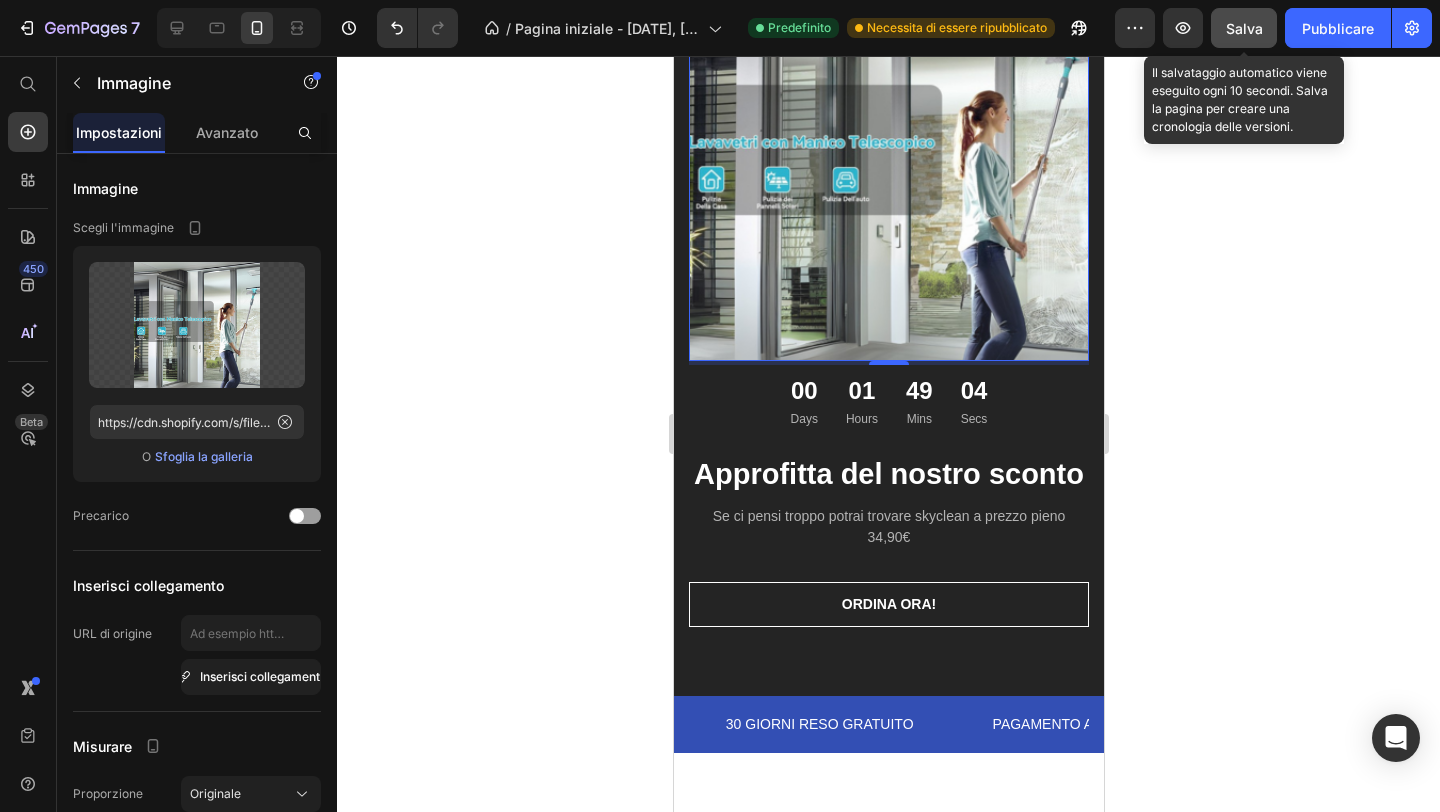 click on "Salva" 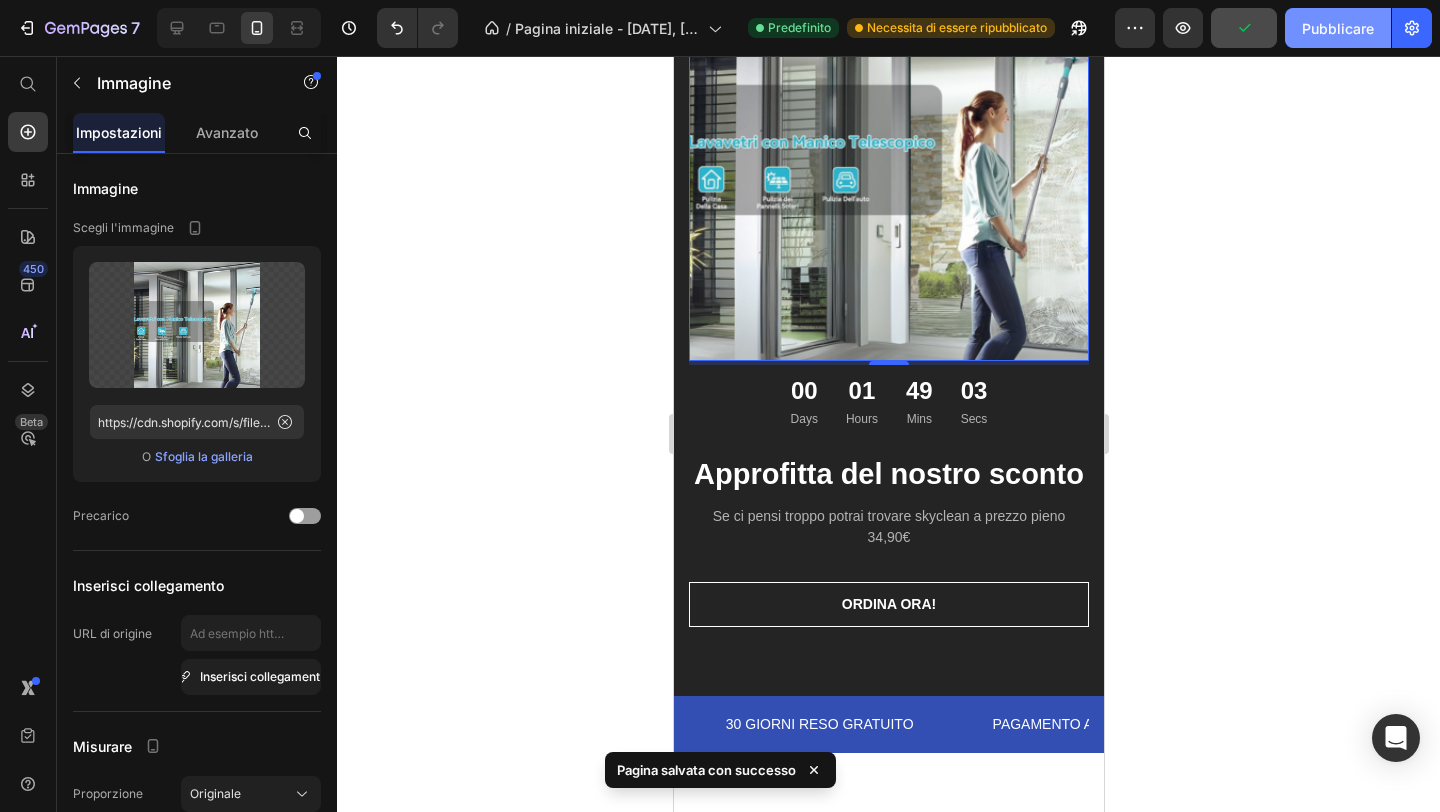 click on "Pubblicare" at bounding box center (1338, 28) 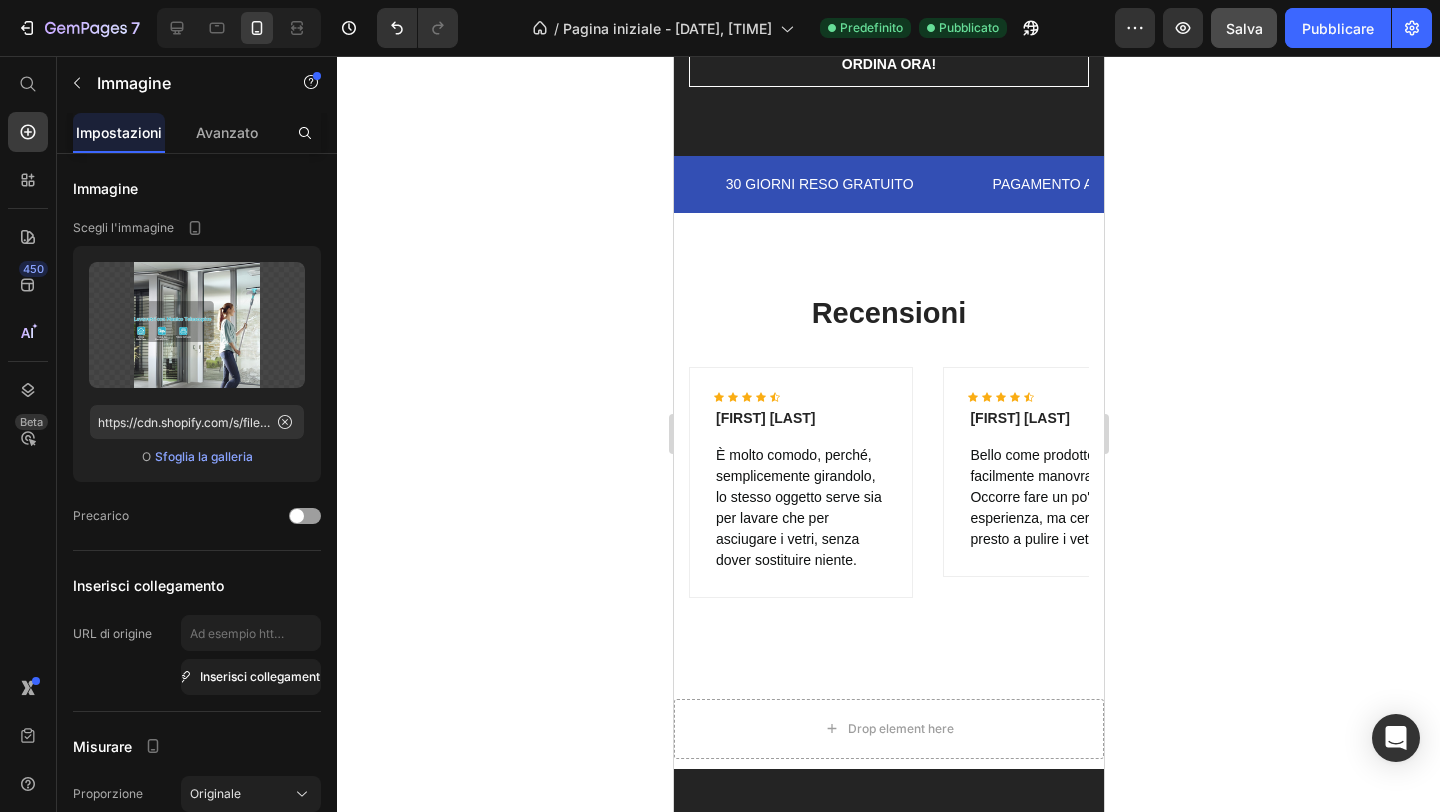 scroll, scrollTop: 2477, scrollLeft: 0, axis: vertical 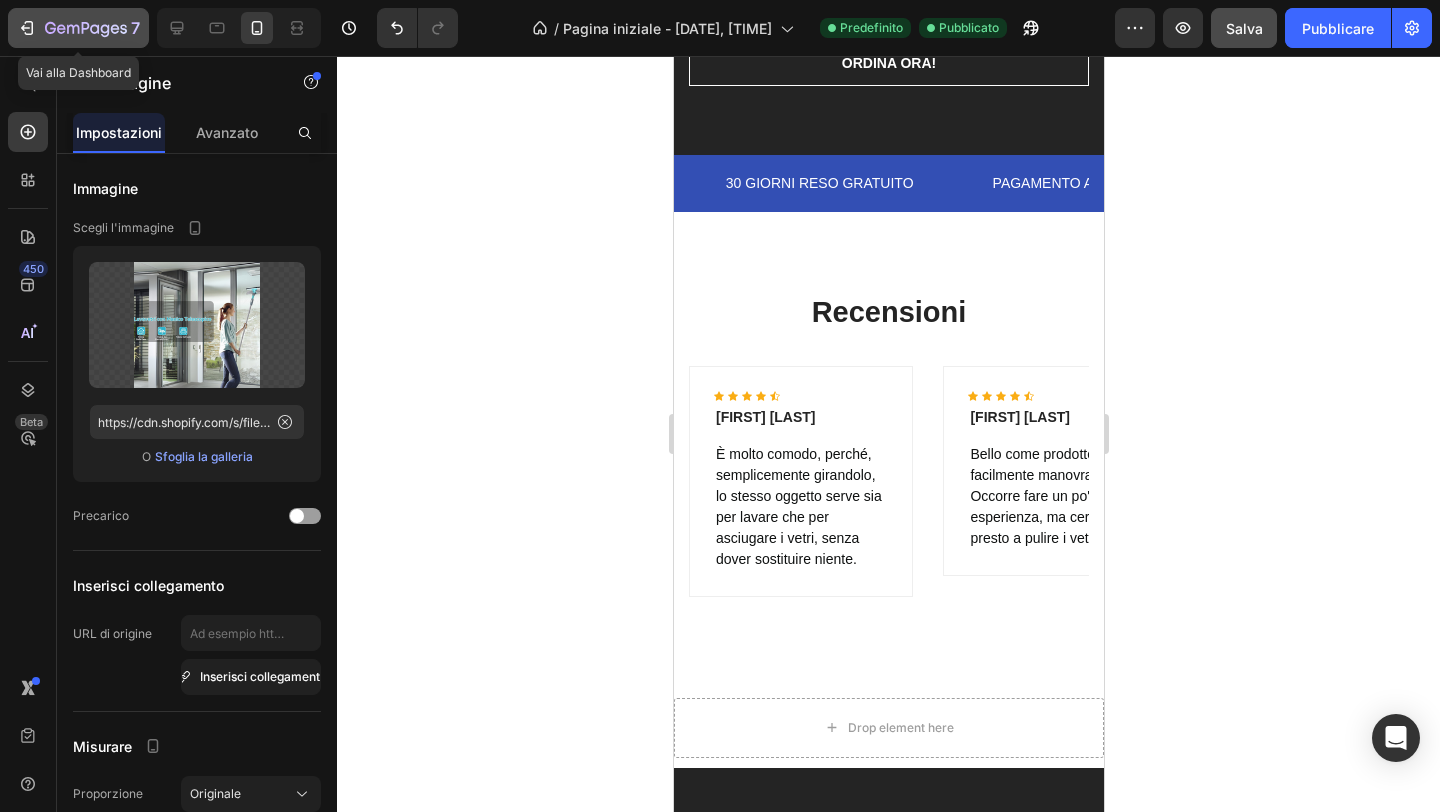 click on "7" 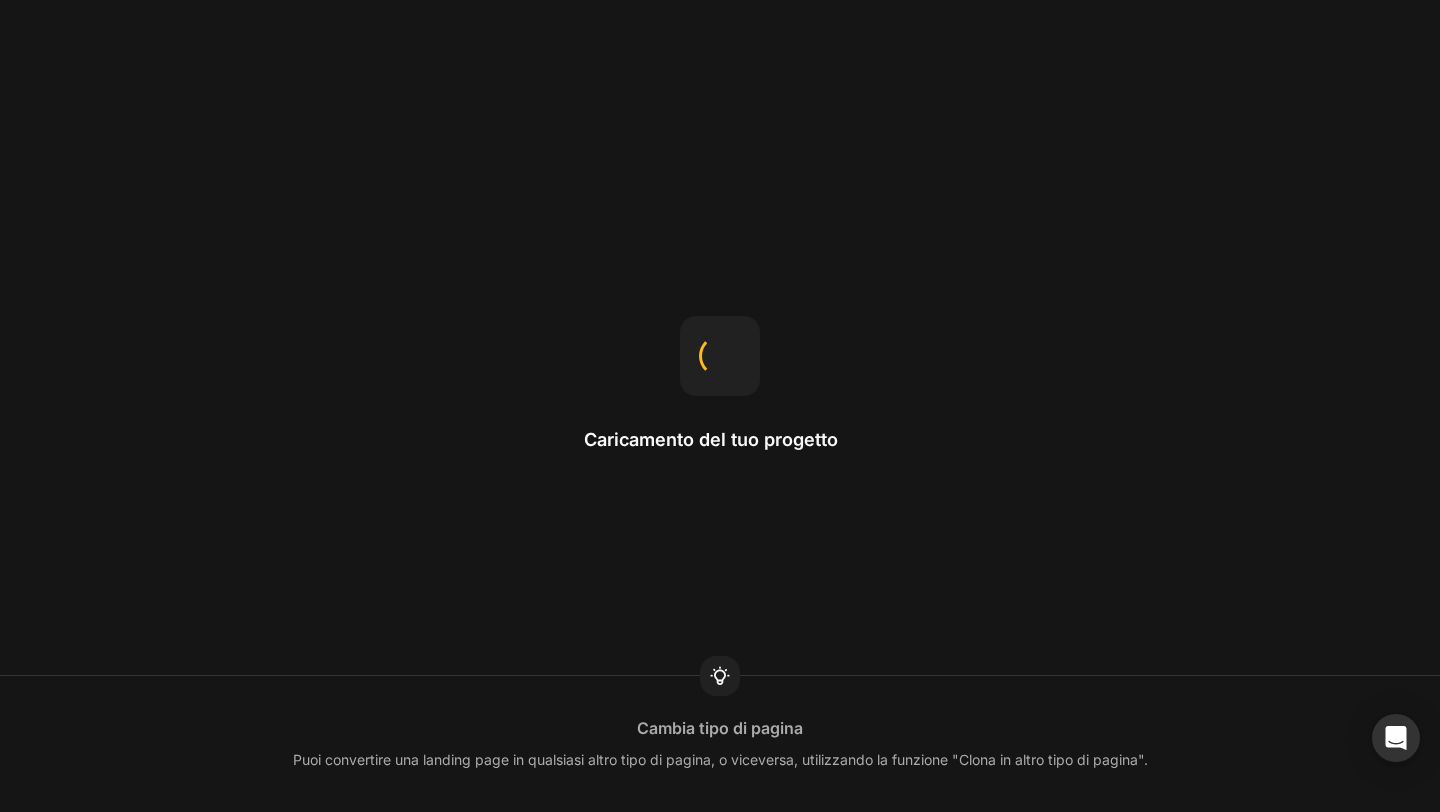 scroll, scrollTop: 0, scrollLeft: 0, axis: both 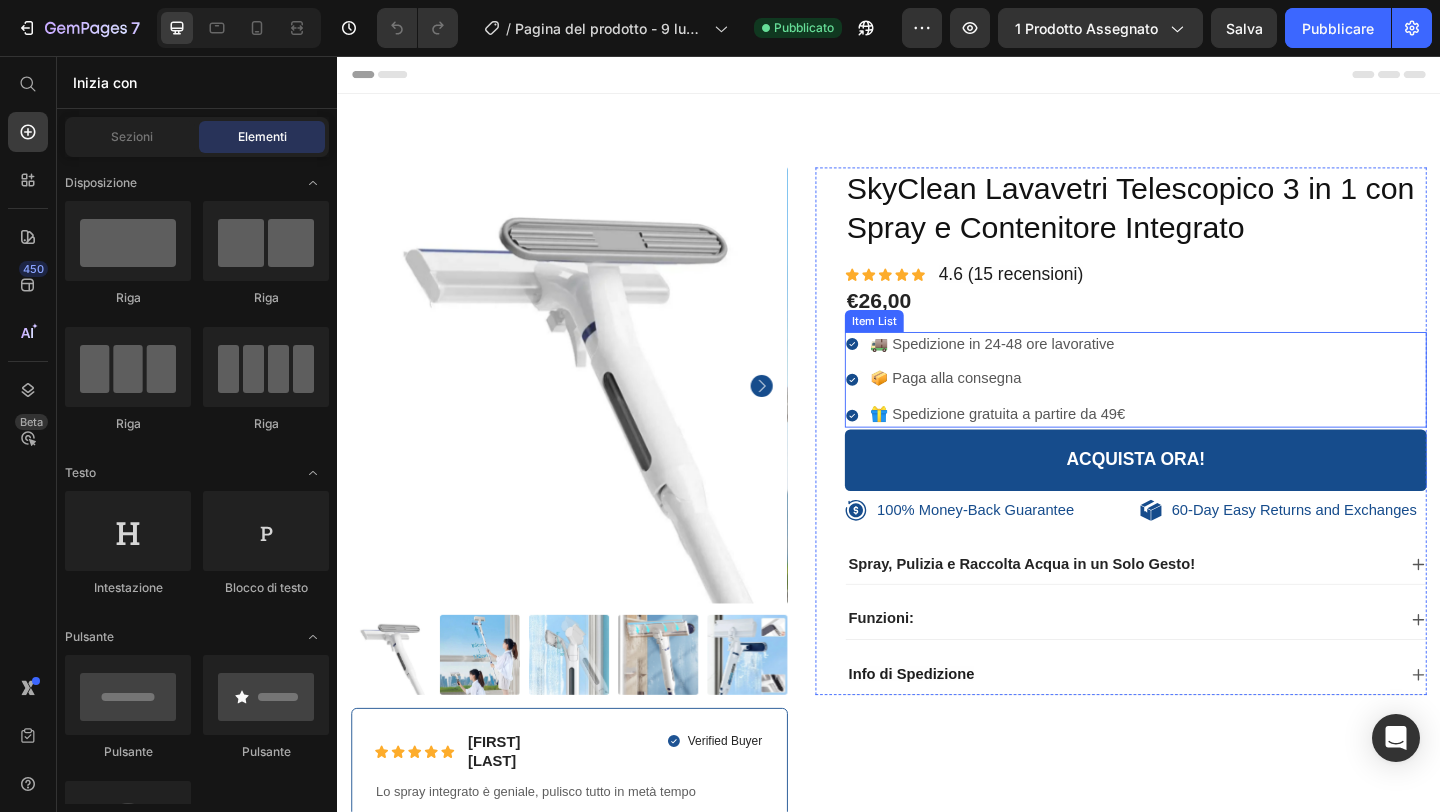 click on "🎁 Spedizione gratuita a partire da 49€" at bounding box center (1055, 446) 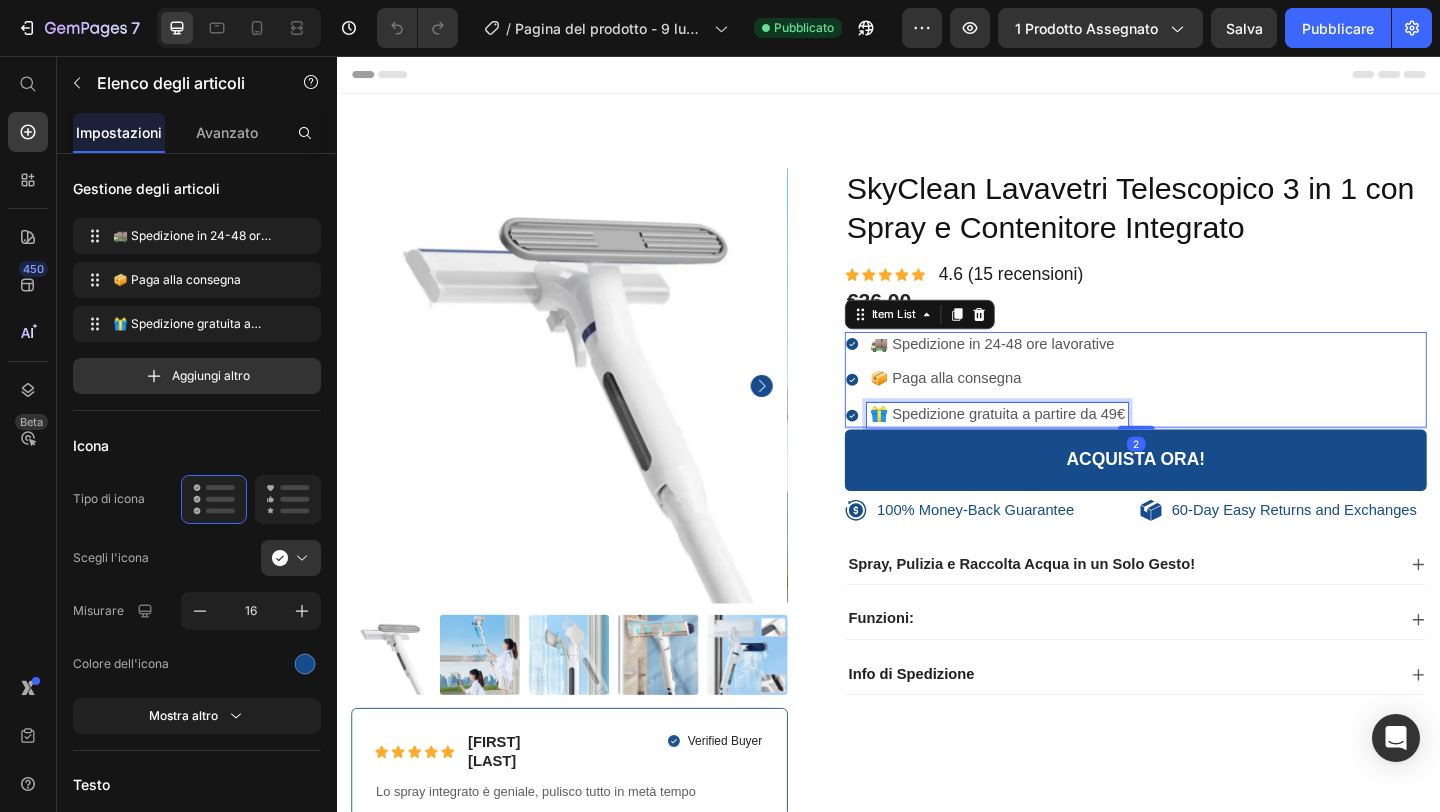 click on "🎁 Spedizione gratuita a partire da 49€" at bounding box center (1055, 446) 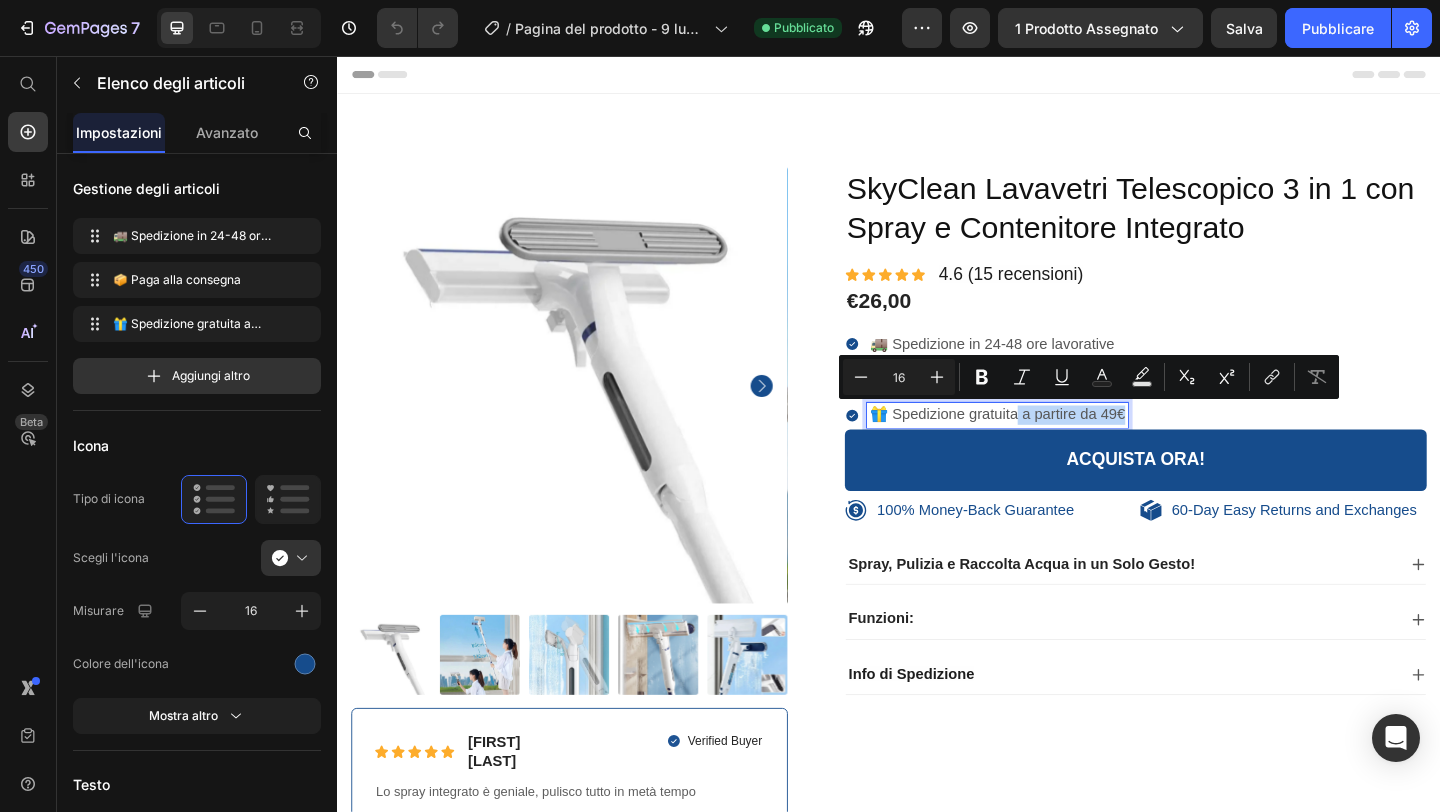 drag, startPoint x: 1073, startPoint y: 444, endPoint x: 1190, endPoint y: 444, distance: 117 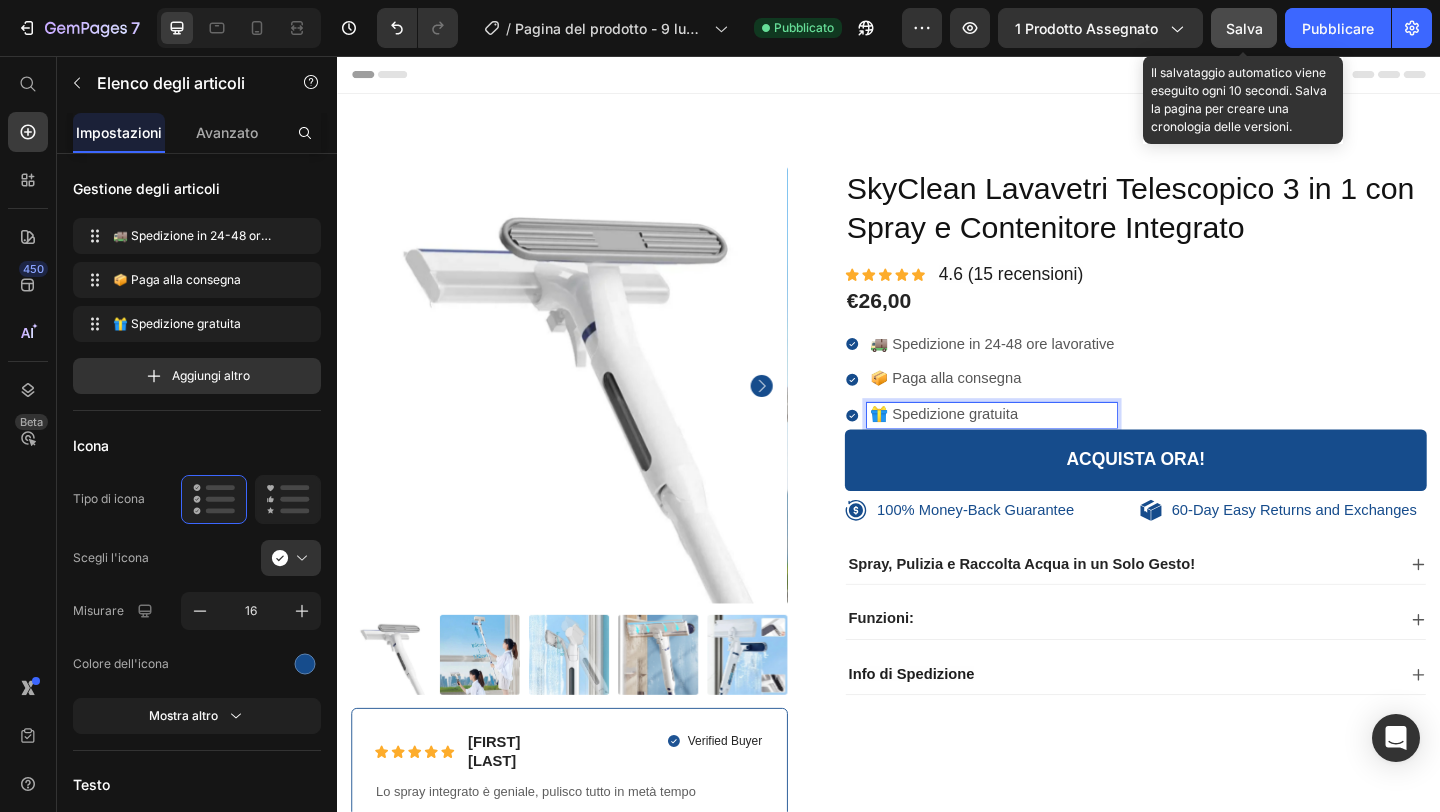 click on "Salva" at bounding box center (1244, 28) 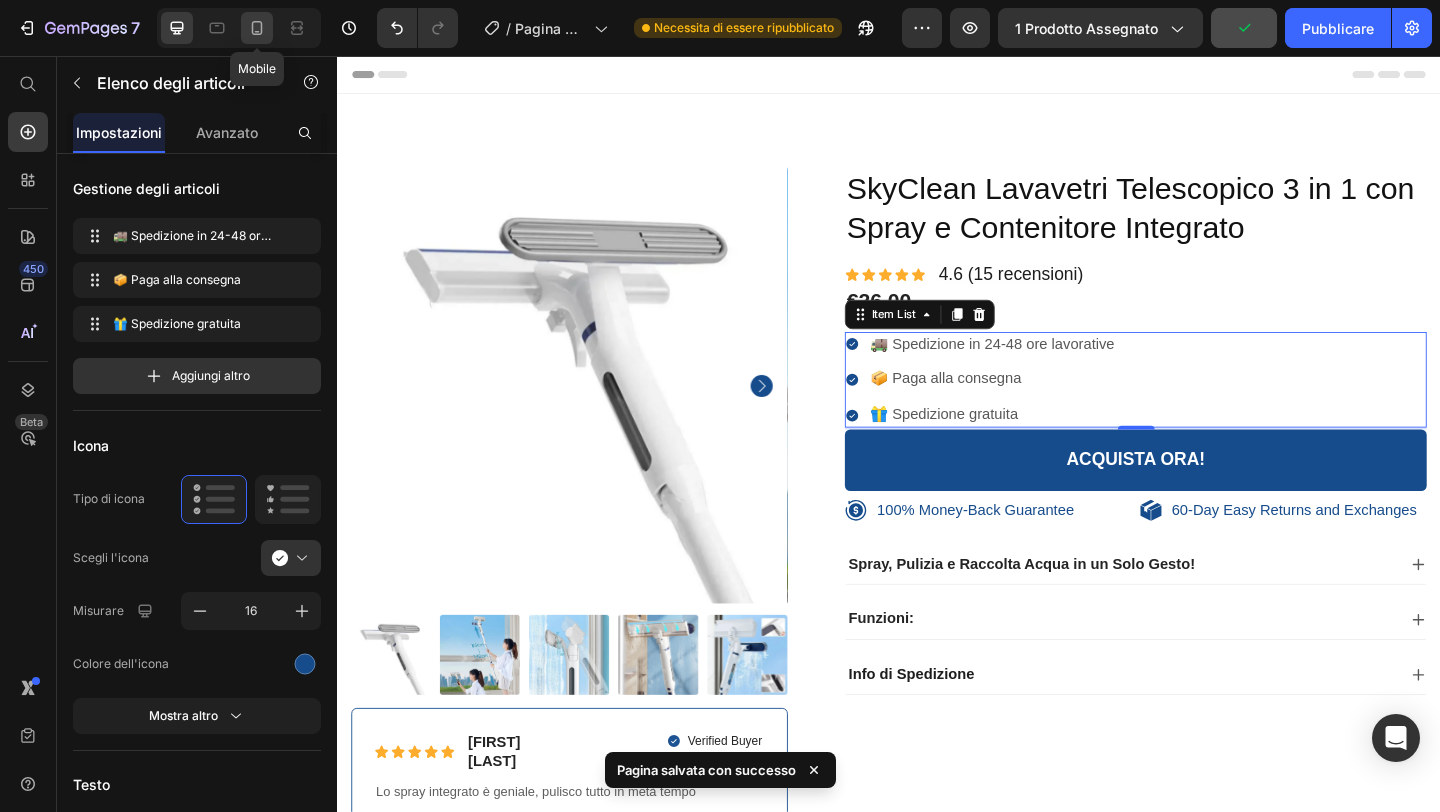 click 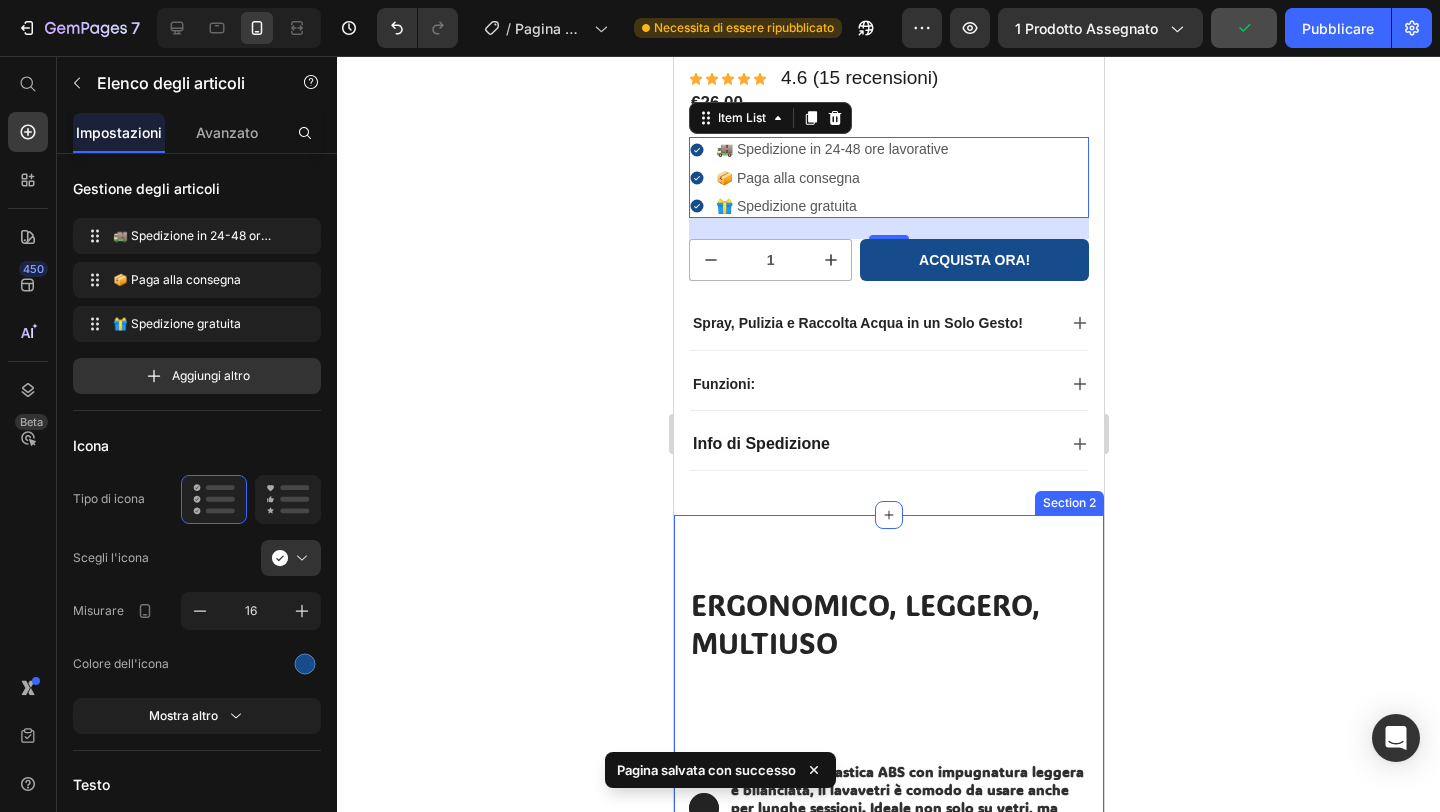scroll, scrollTop: 658, scrollLeft: 0, axis: vertical 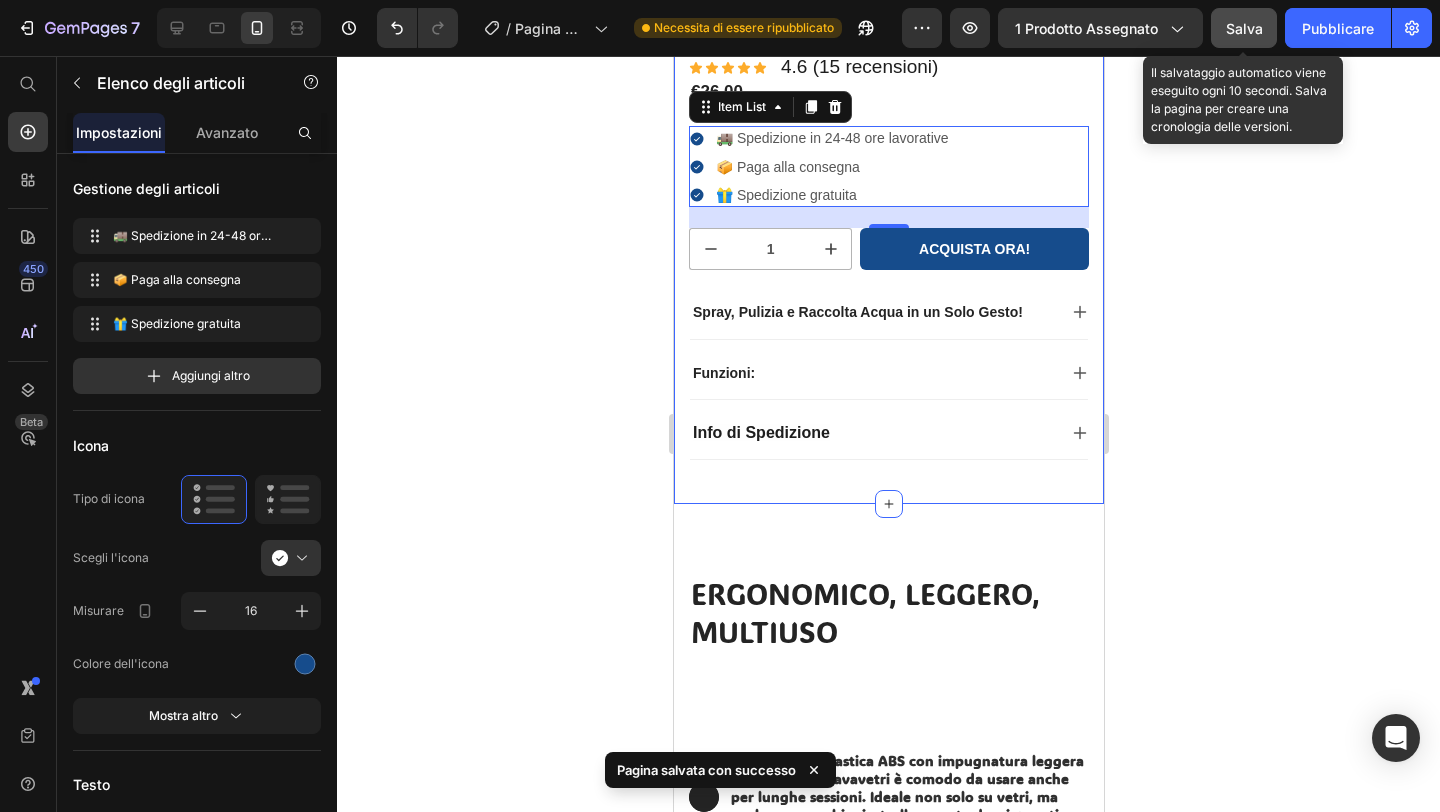 click on "Salva" 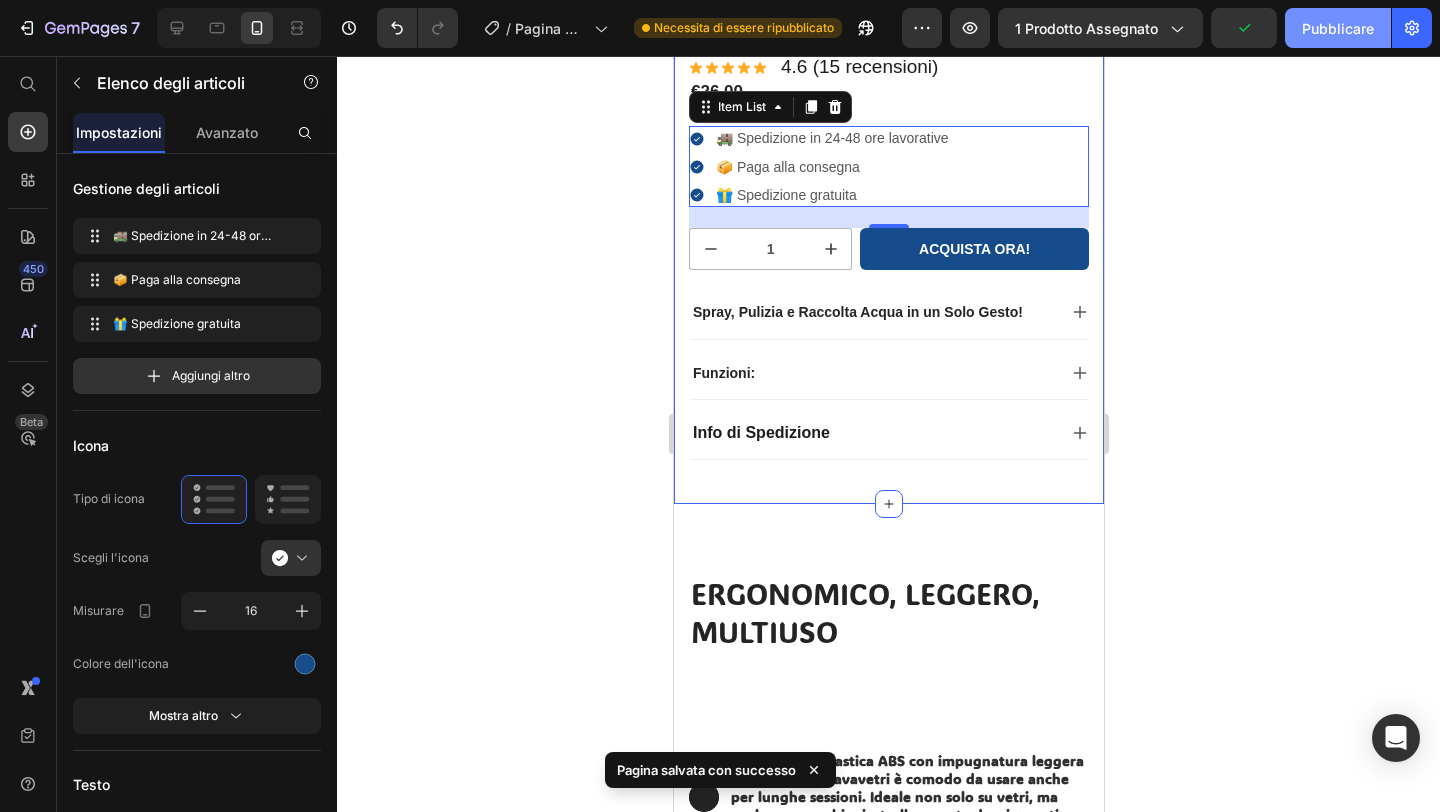 click on "Pubblicare" at bounding box center [1338, 28] 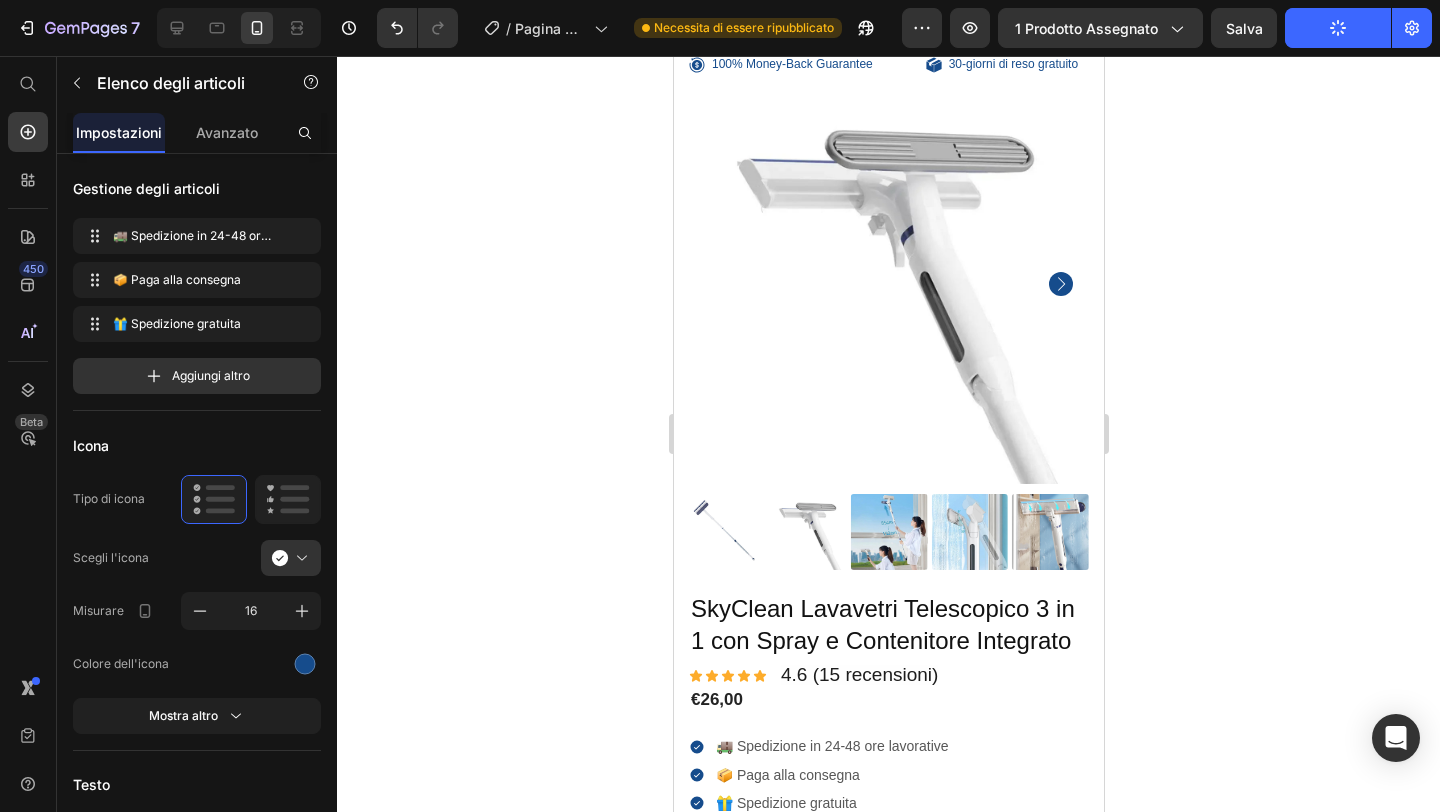 scroll, scrollTop: 23, scrollLeft: 0, axis: vertical 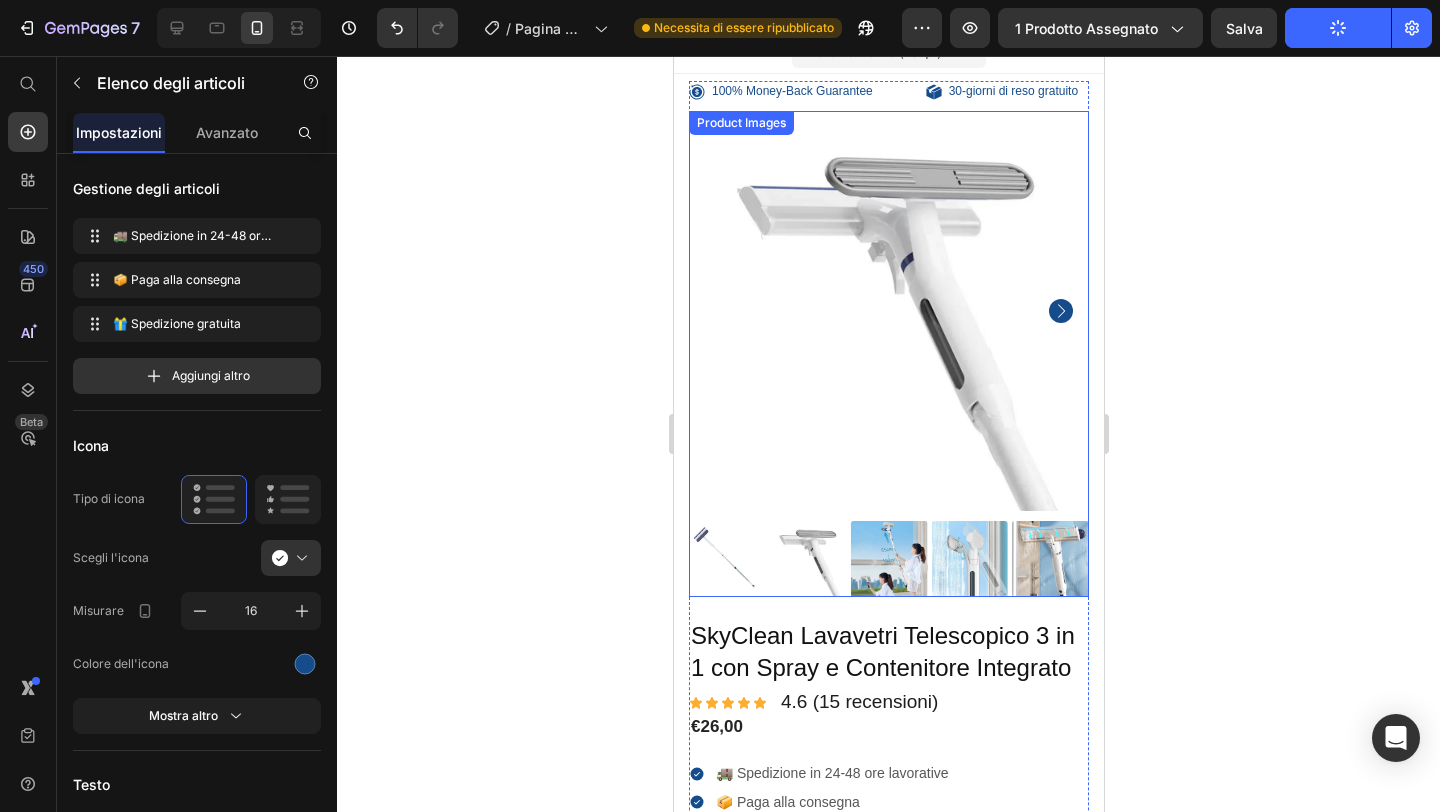 click 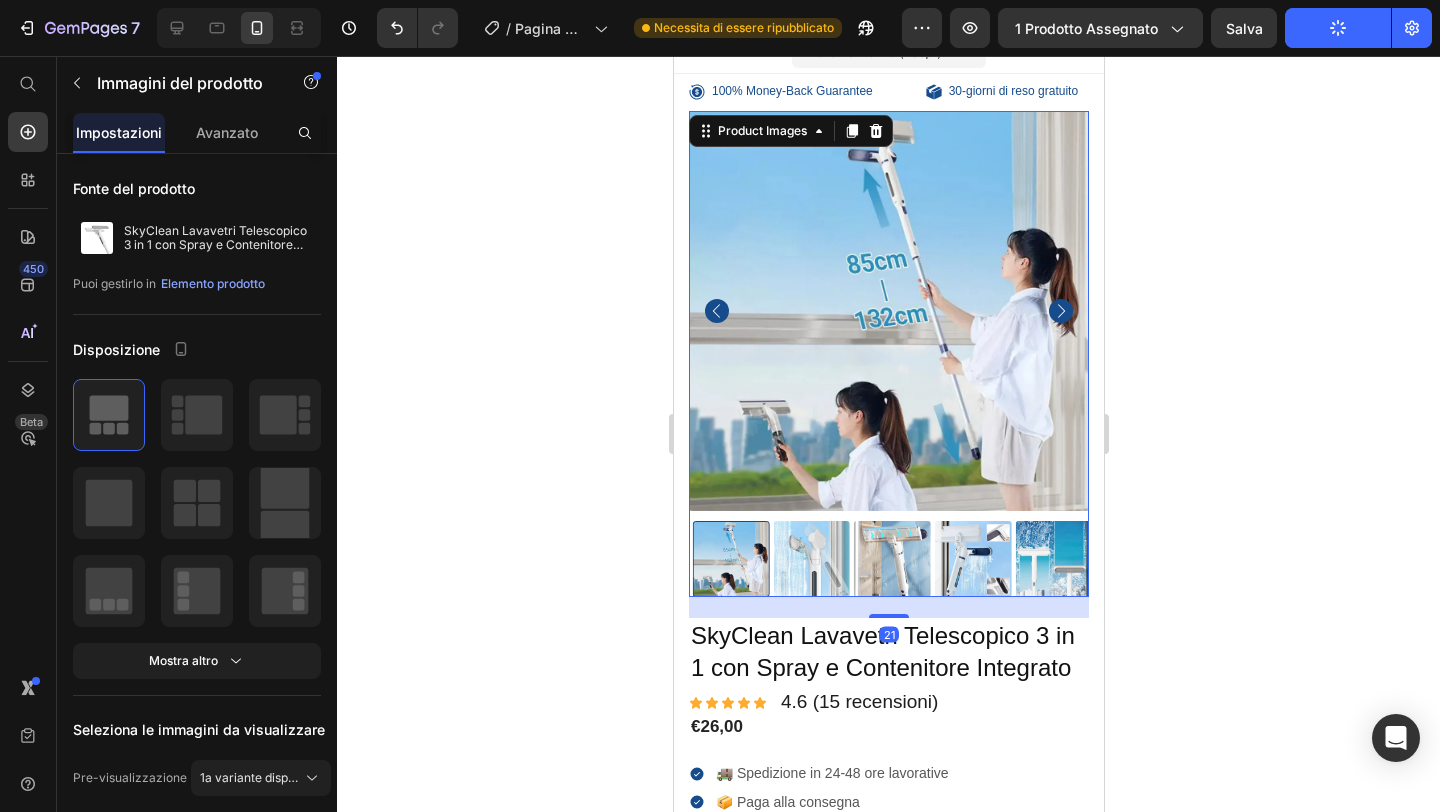 click 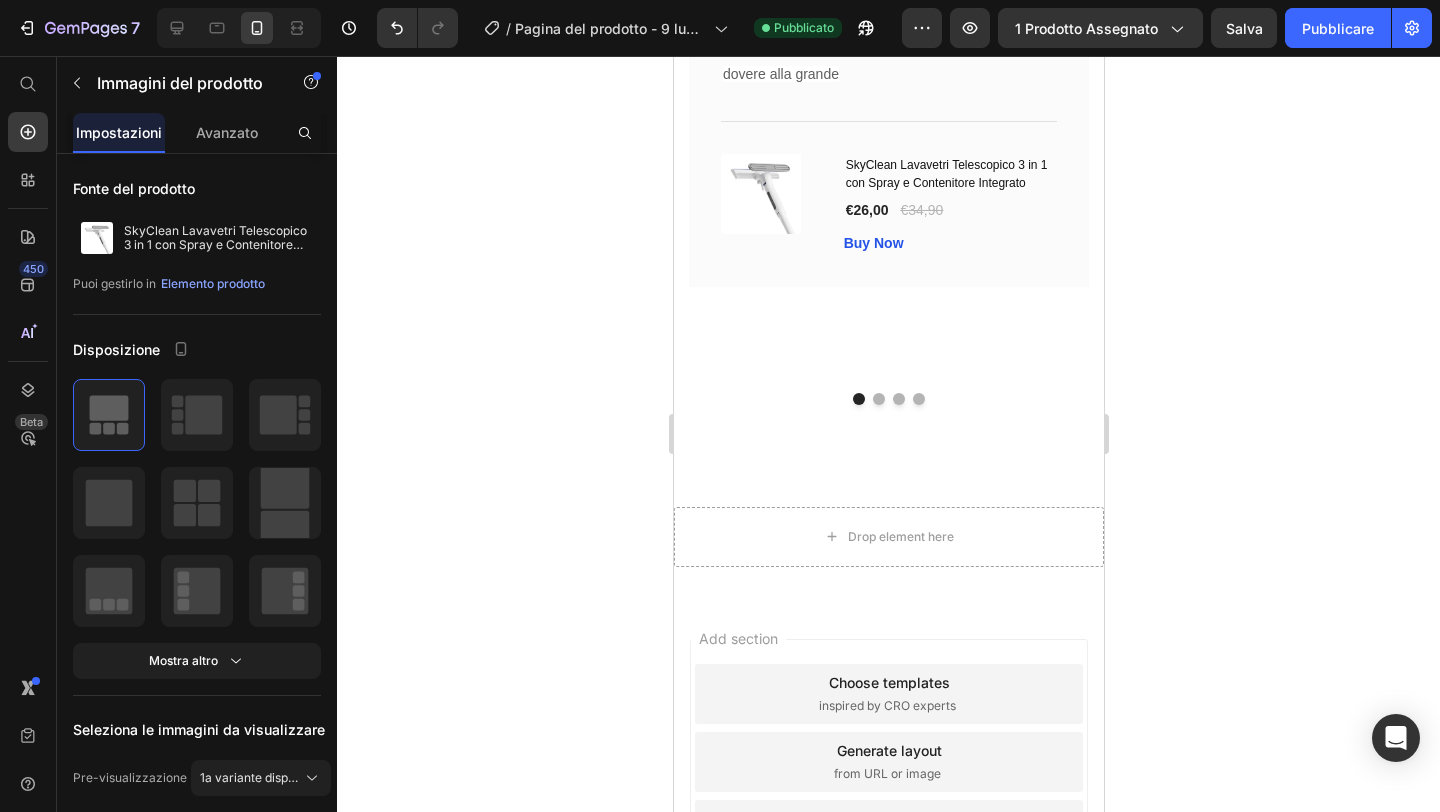 scroll, scrollTop: 2453, scrollLeft: 0, axis: vertical 